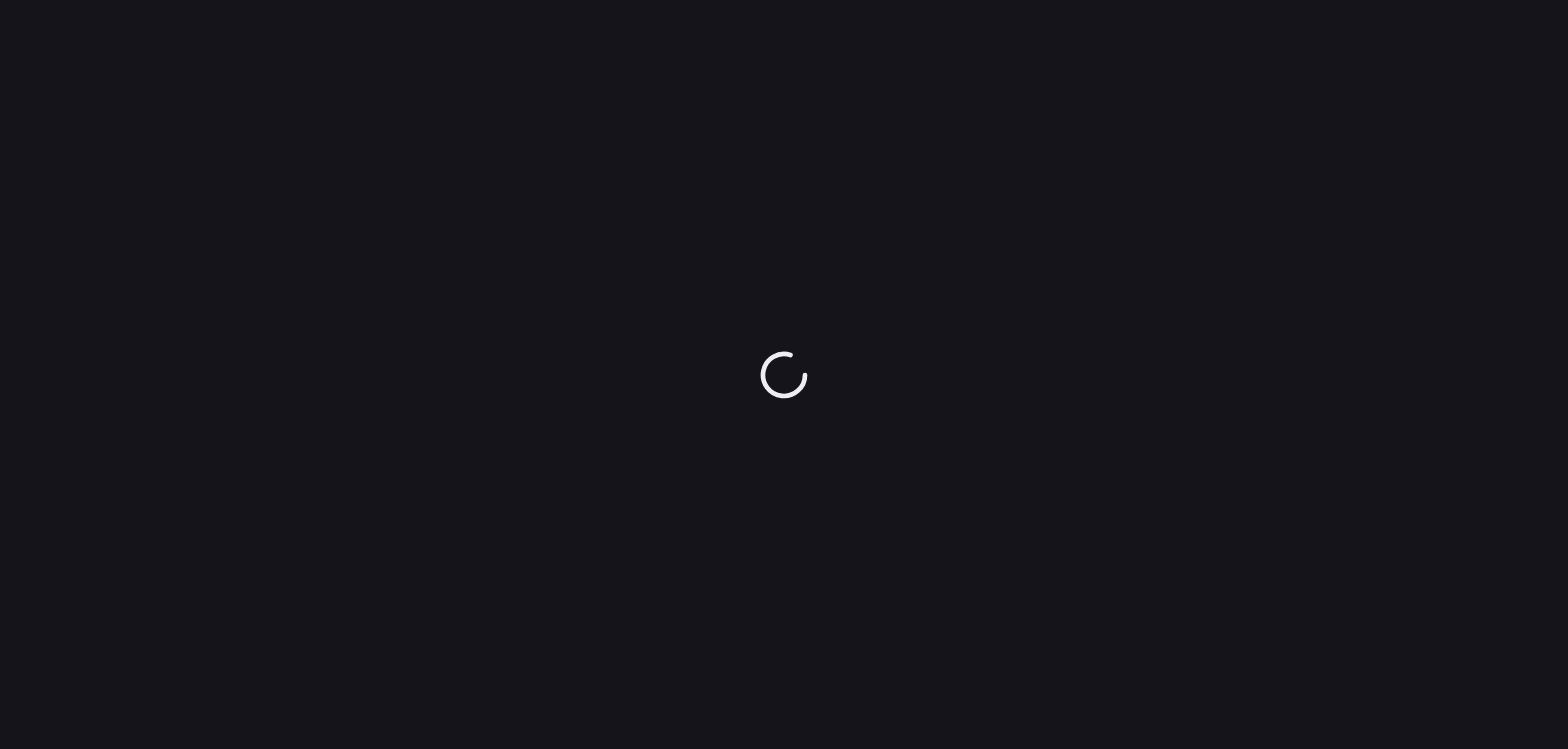 scroll, scrollTop: 0, scrollLeft: 0, axis: both 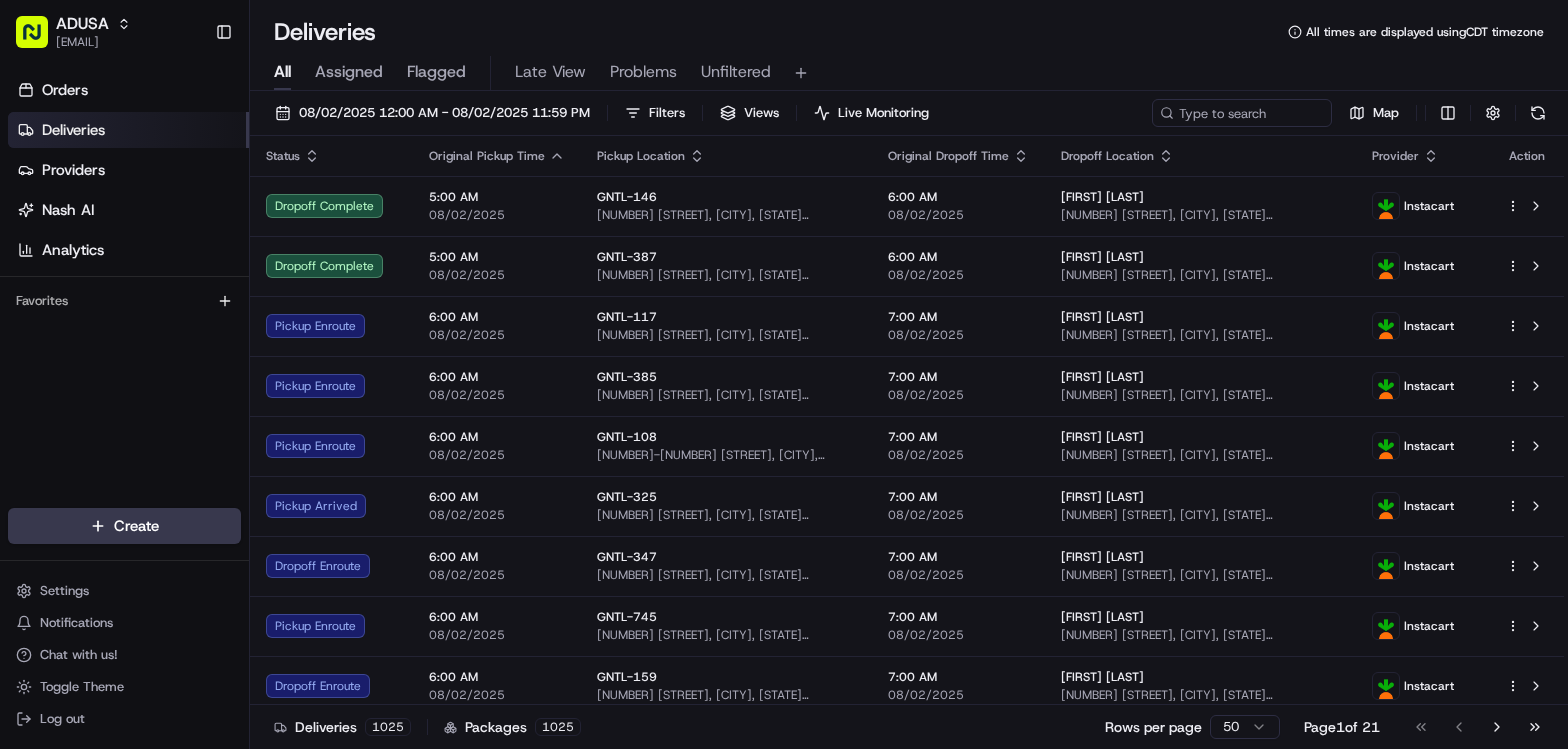 click on "Orders Deliveries Providers Nash AI Analytics Favorites" at bounding box center (124, 294) 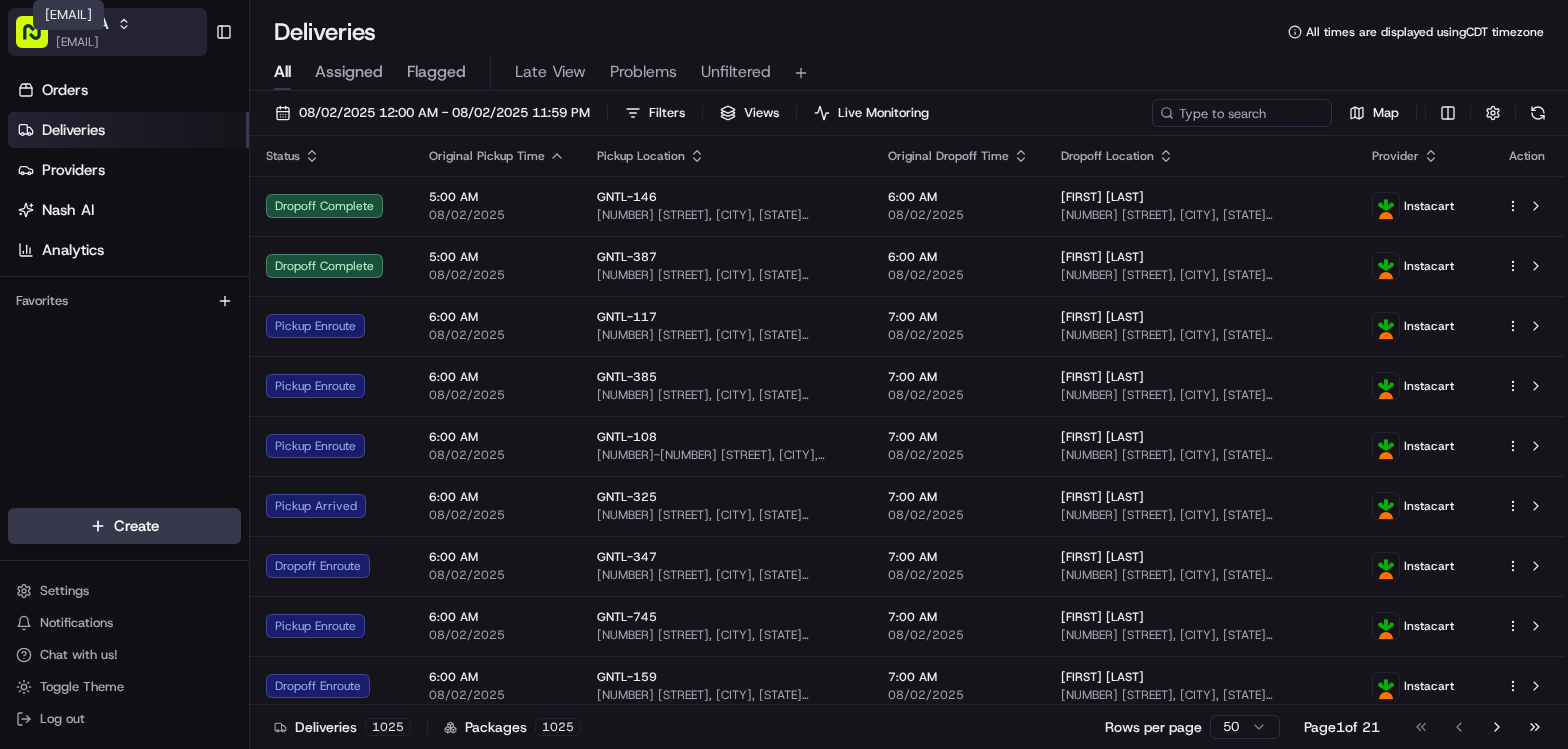 click on "[EMAIL]" at bounding box center (93, 42) 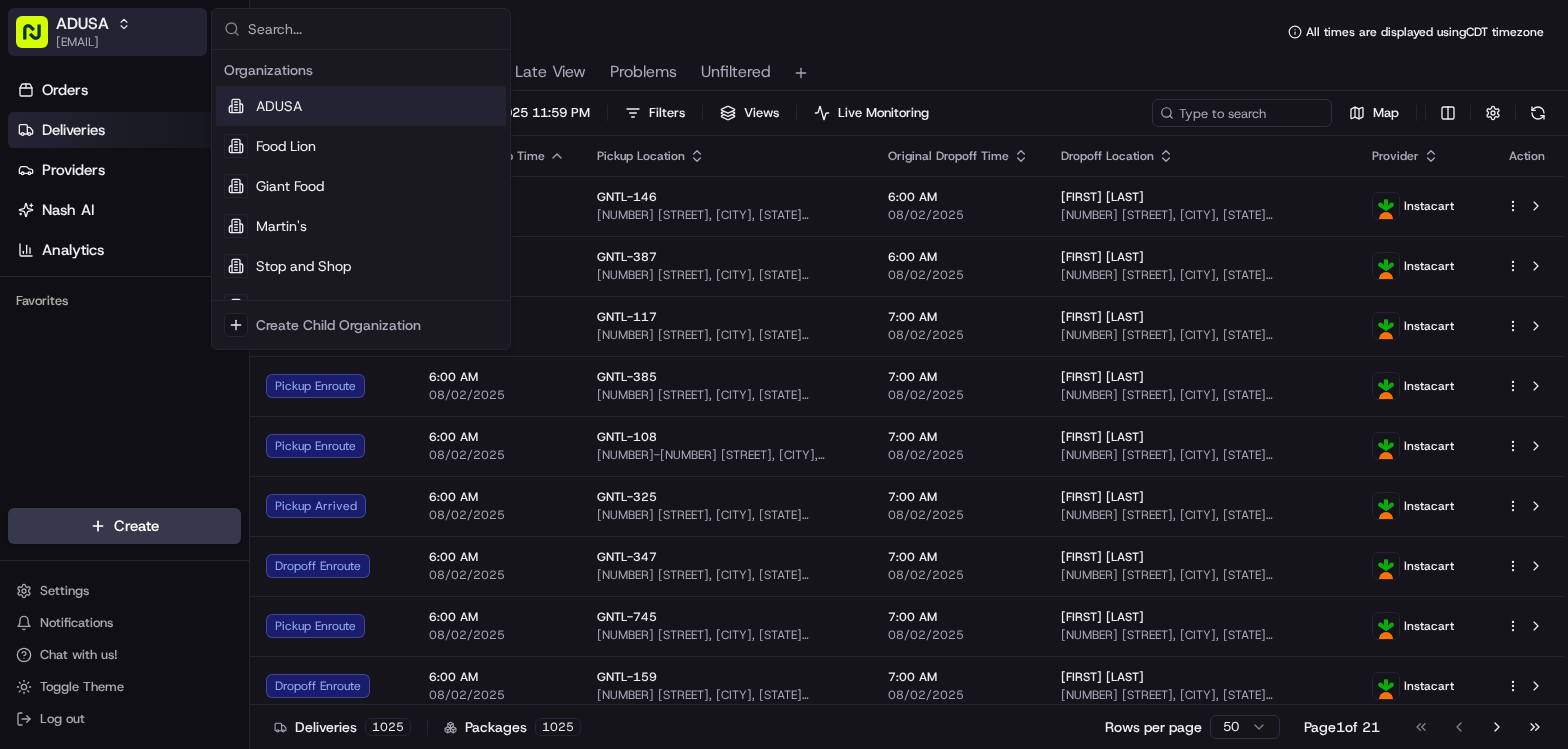 click on "[EMAIL]" at bounding box center (93, 42) 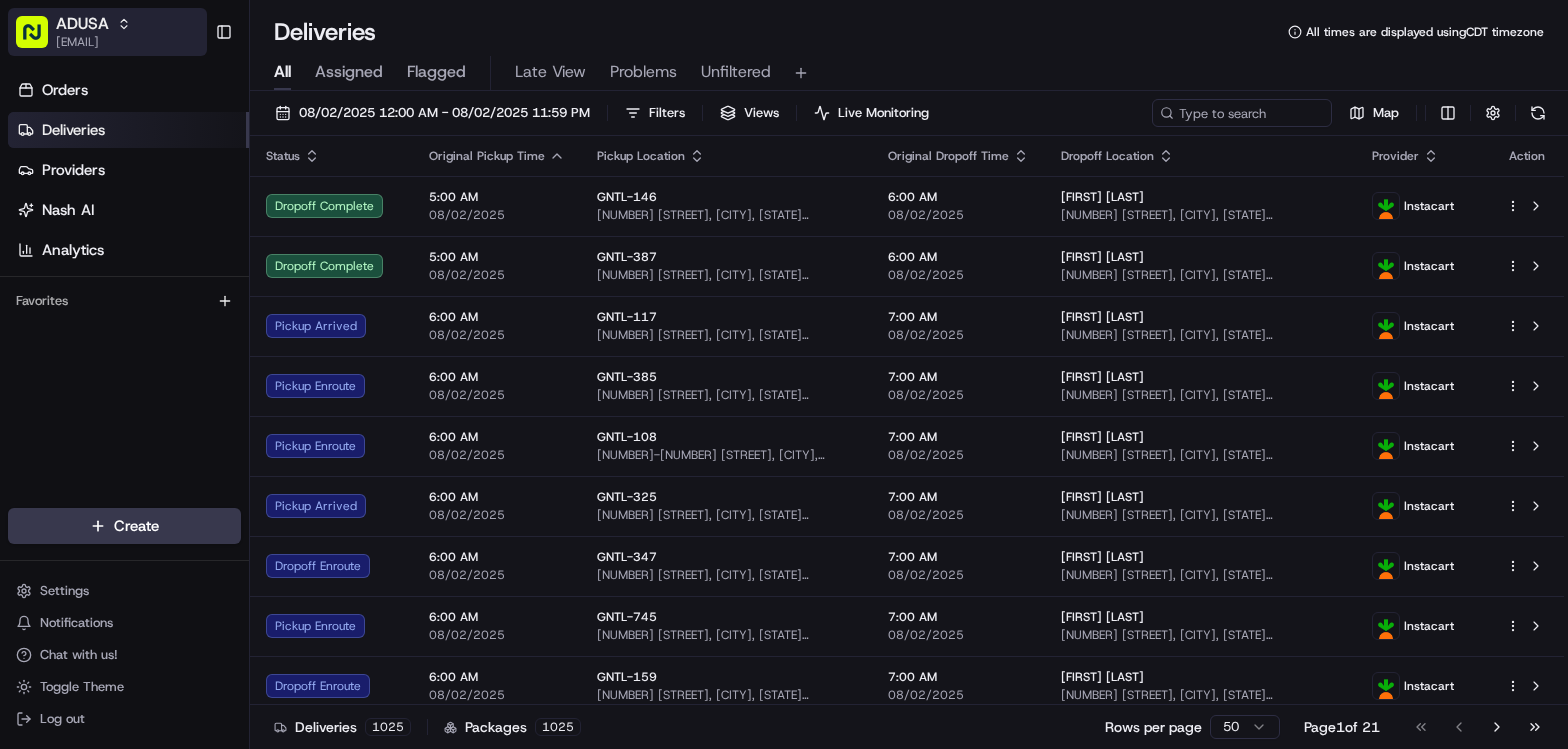 click on "ADUSA" at bounding box center (93, 24) 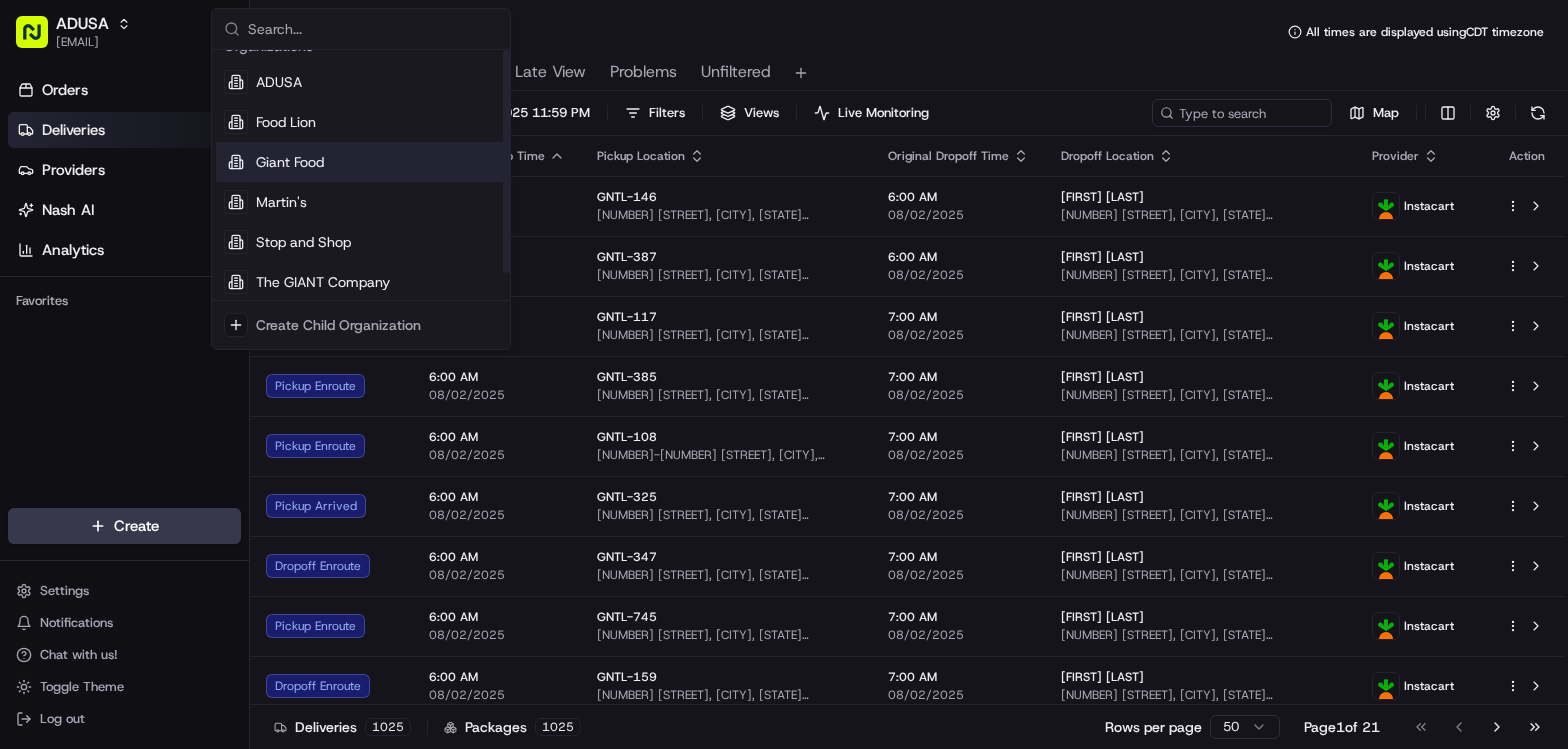 scroll, scrollTop: 30, scrollLeft: 0, axis: vertical 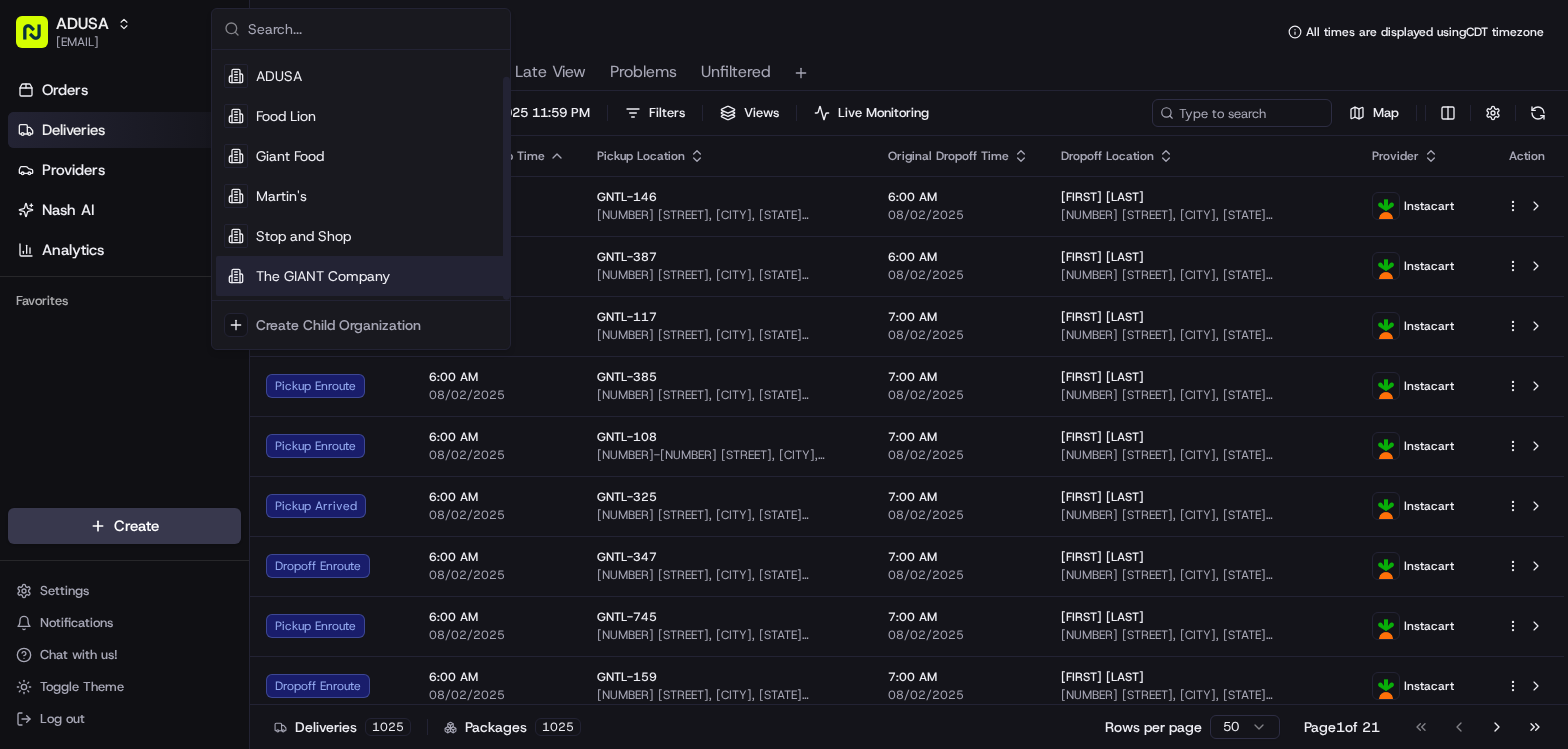 click on "The GIANT Company" at bounding box center [323, 276] 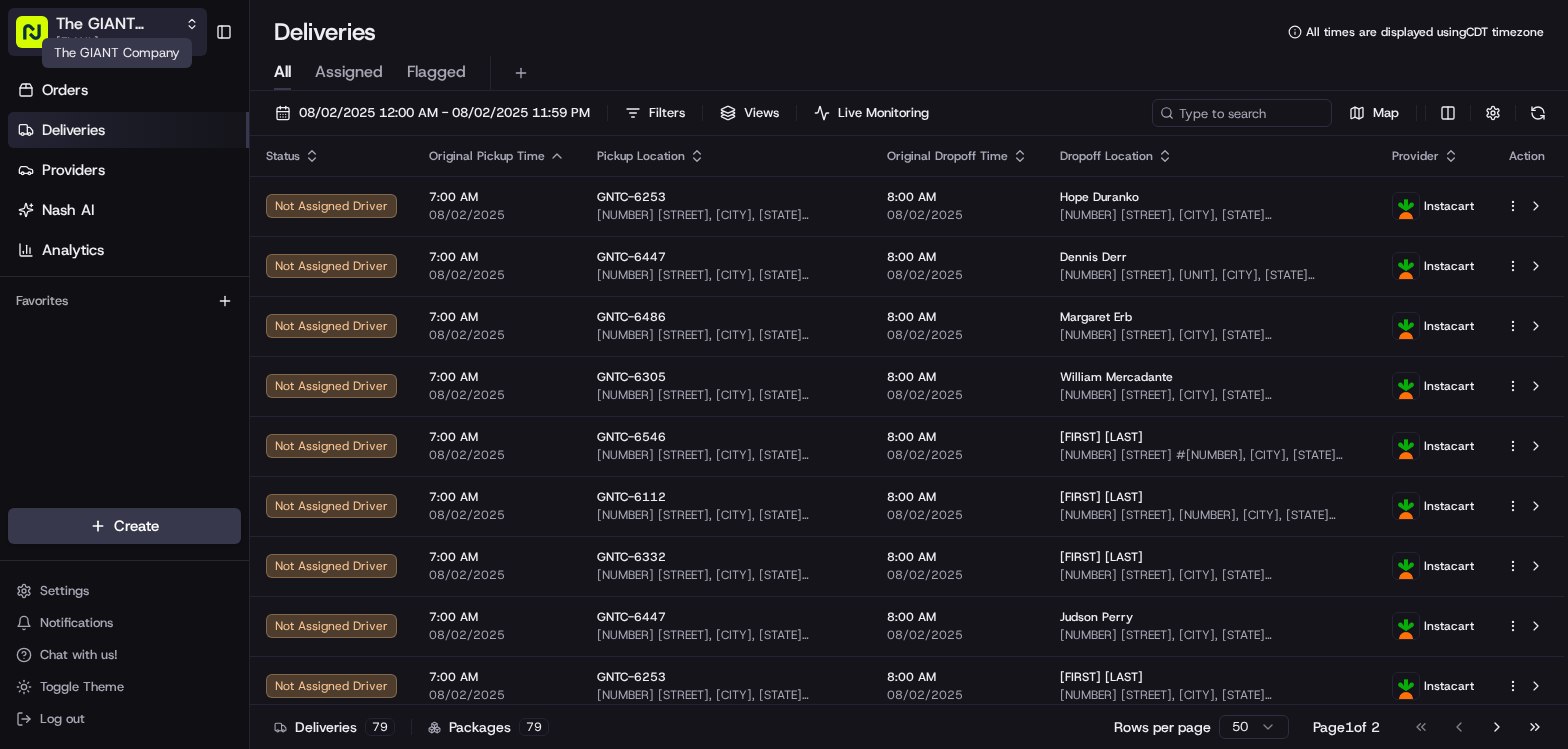 click on "The GIANT Company" at bounding box center (116, 24) 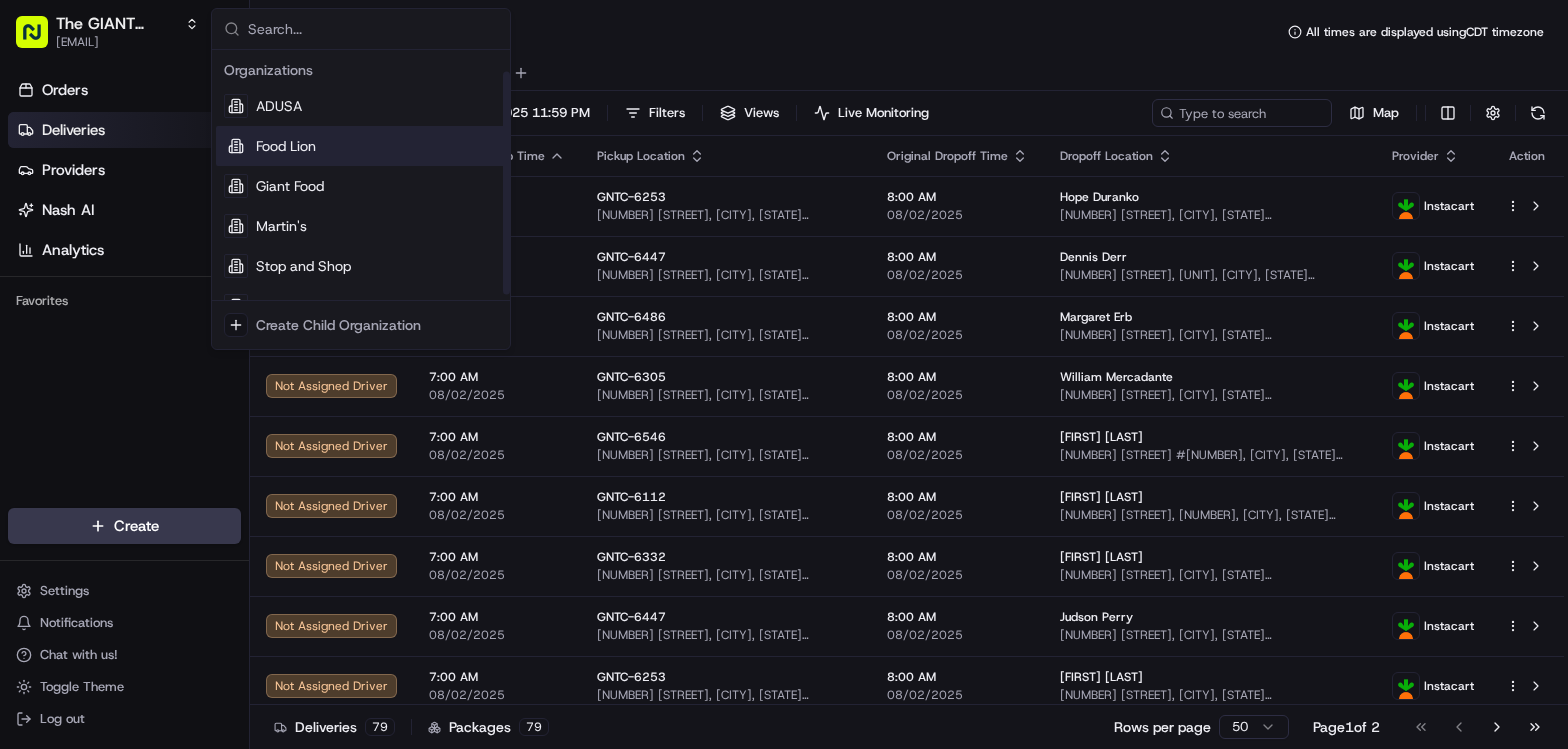 scroll, scrollTop: 30, scrollLeft: 0, axis: vertical 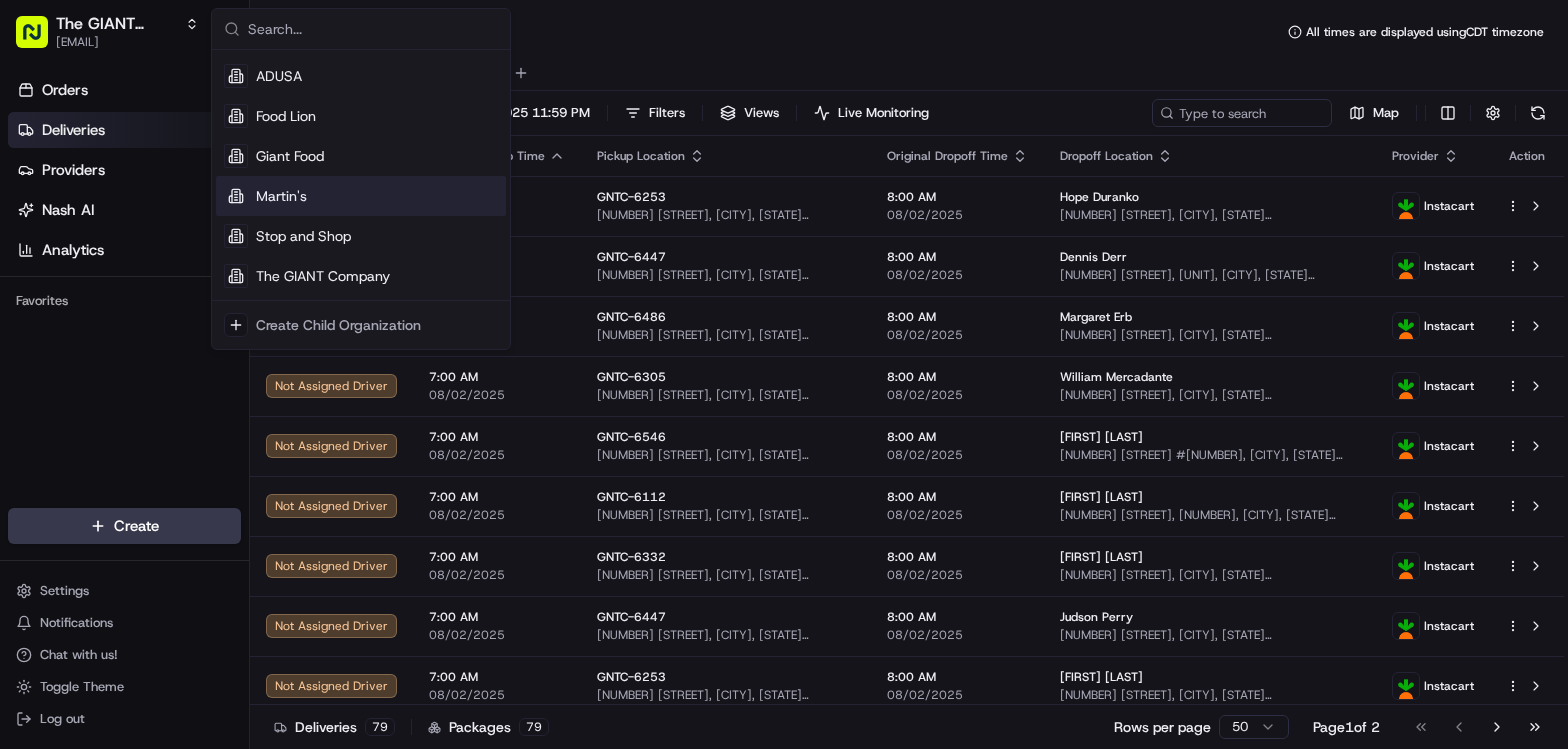 click on "Deliveries All times are displayed using  CDT   timezone" at bounding box center [909, 32] 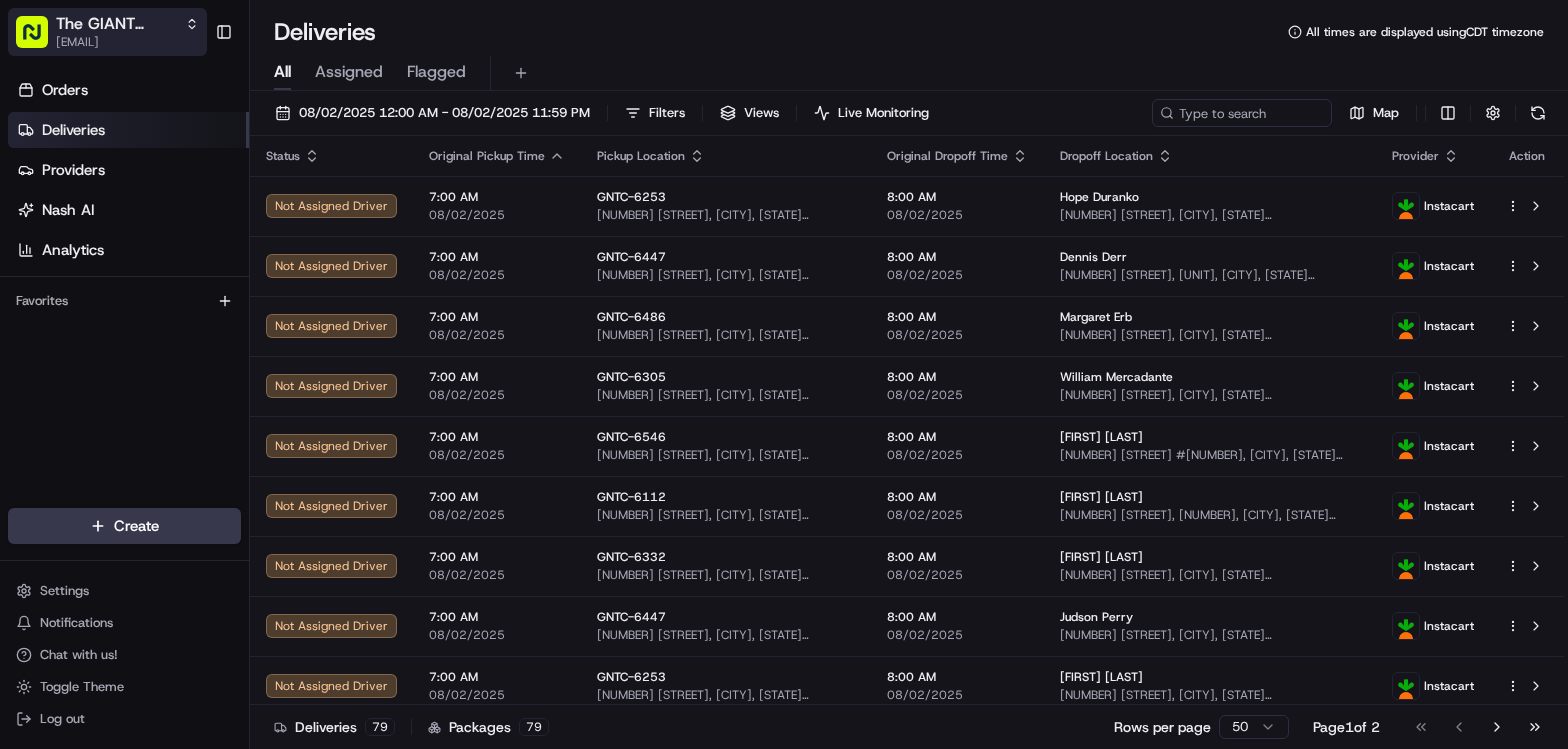 click on "[EMAIL]" at bounding box center (127, 42) 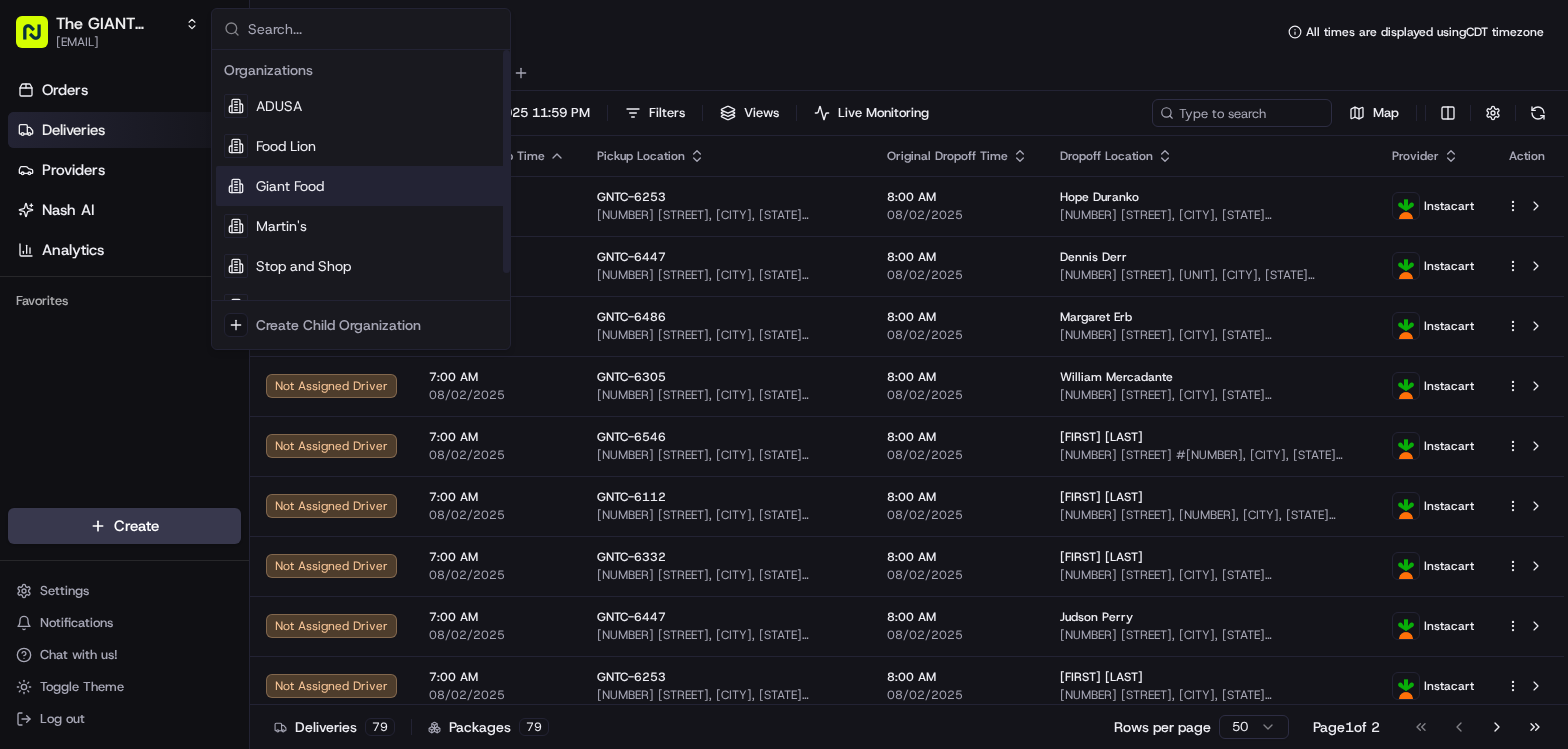 scroll, scrollTop: 30, scrollLeft: 0, axis: vertical 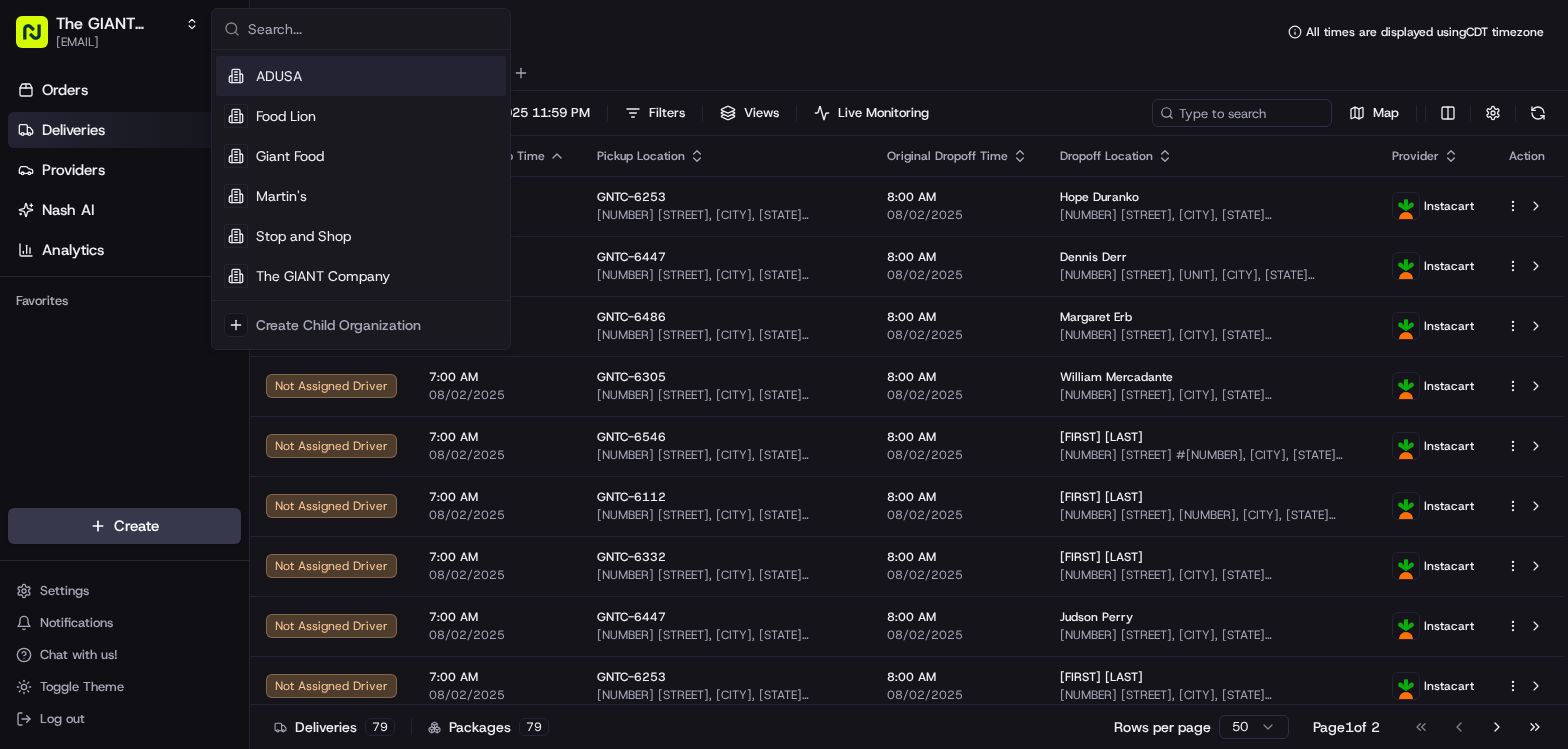 click on "Deliveries All times are displayed using  CDT   timezone" at bounding box center (909, 32) 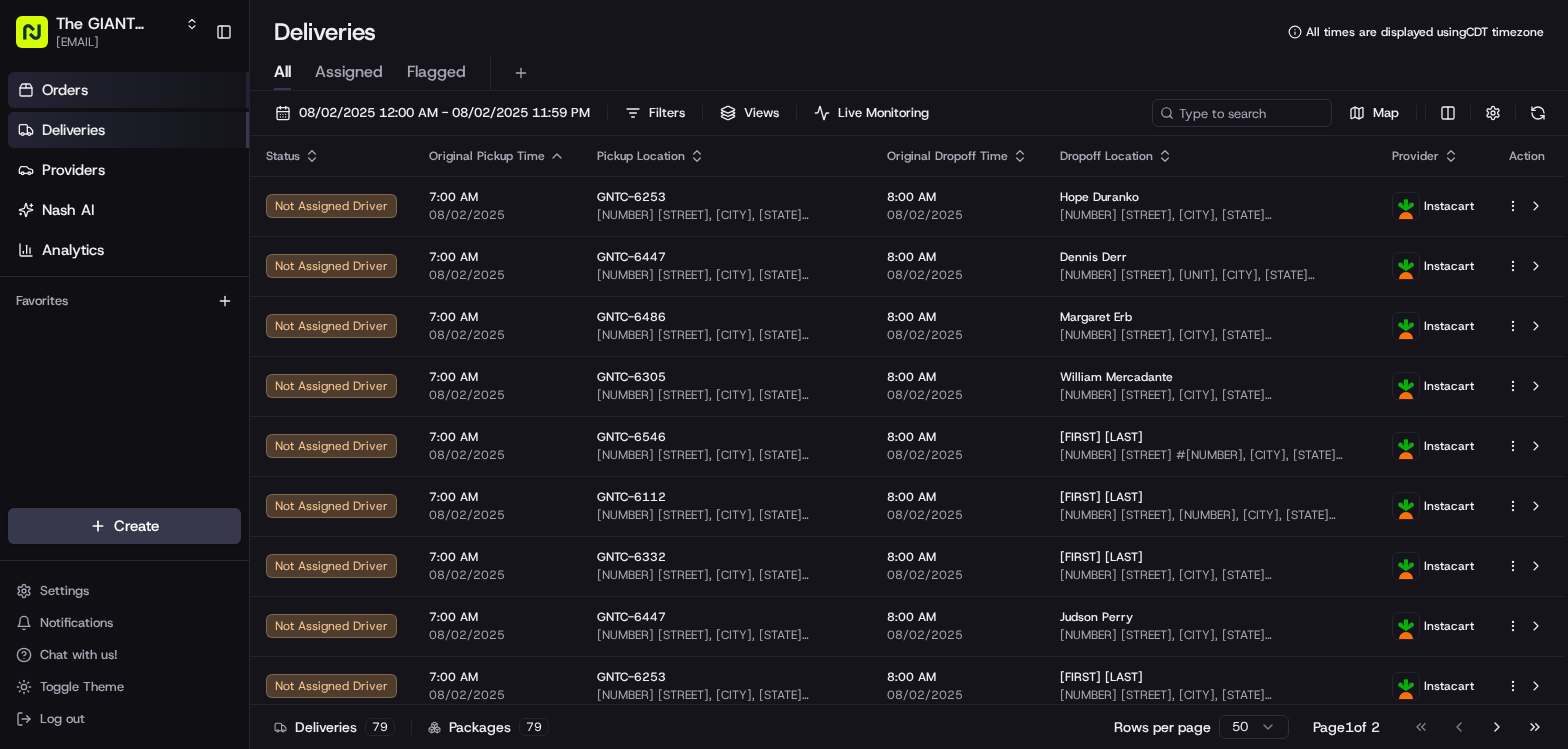click on "Orders" at bounding box center [128, 90] 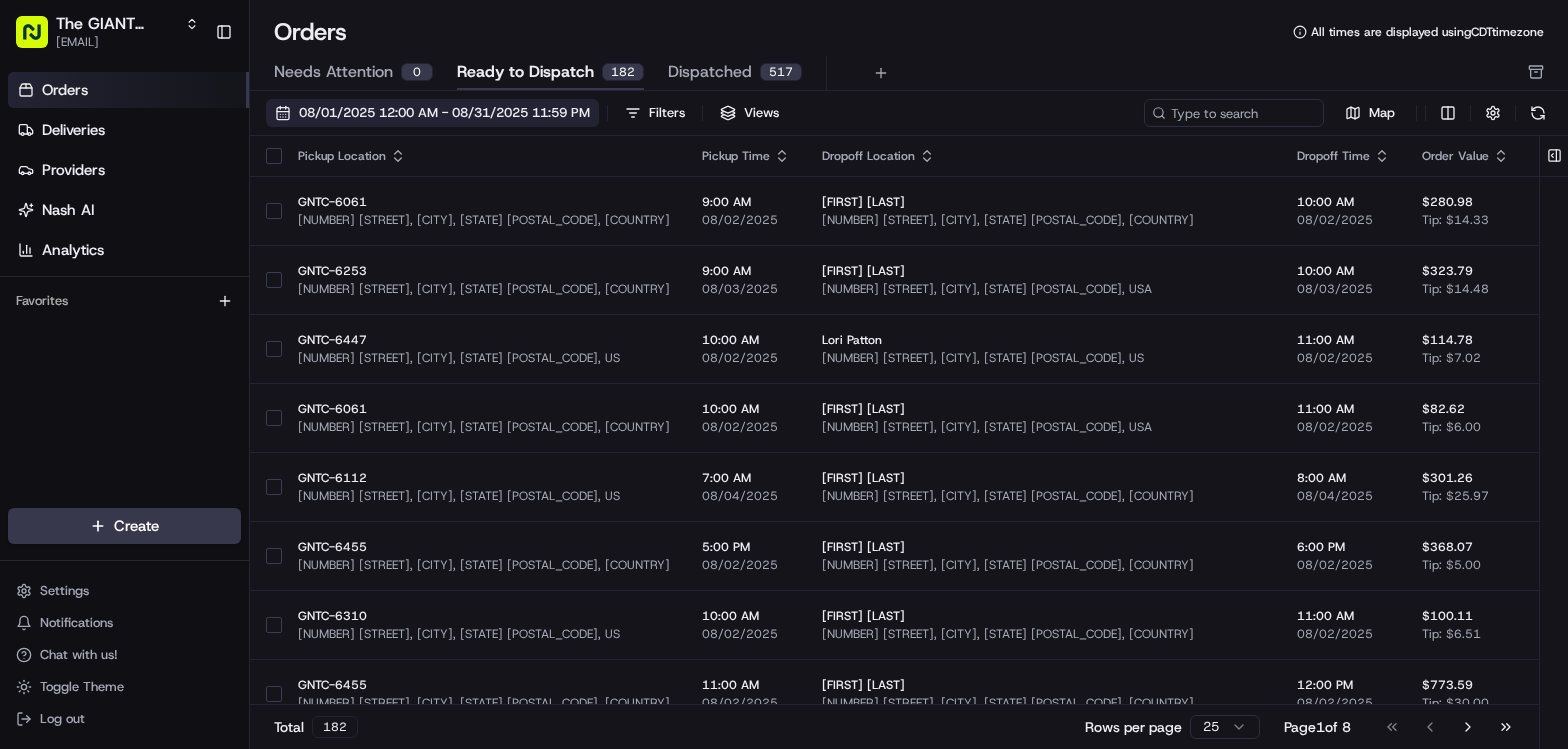 click on "08/01/2025 12:00 AM - 08/31/2025 11:59 PM" at bounding box center [444, 113] 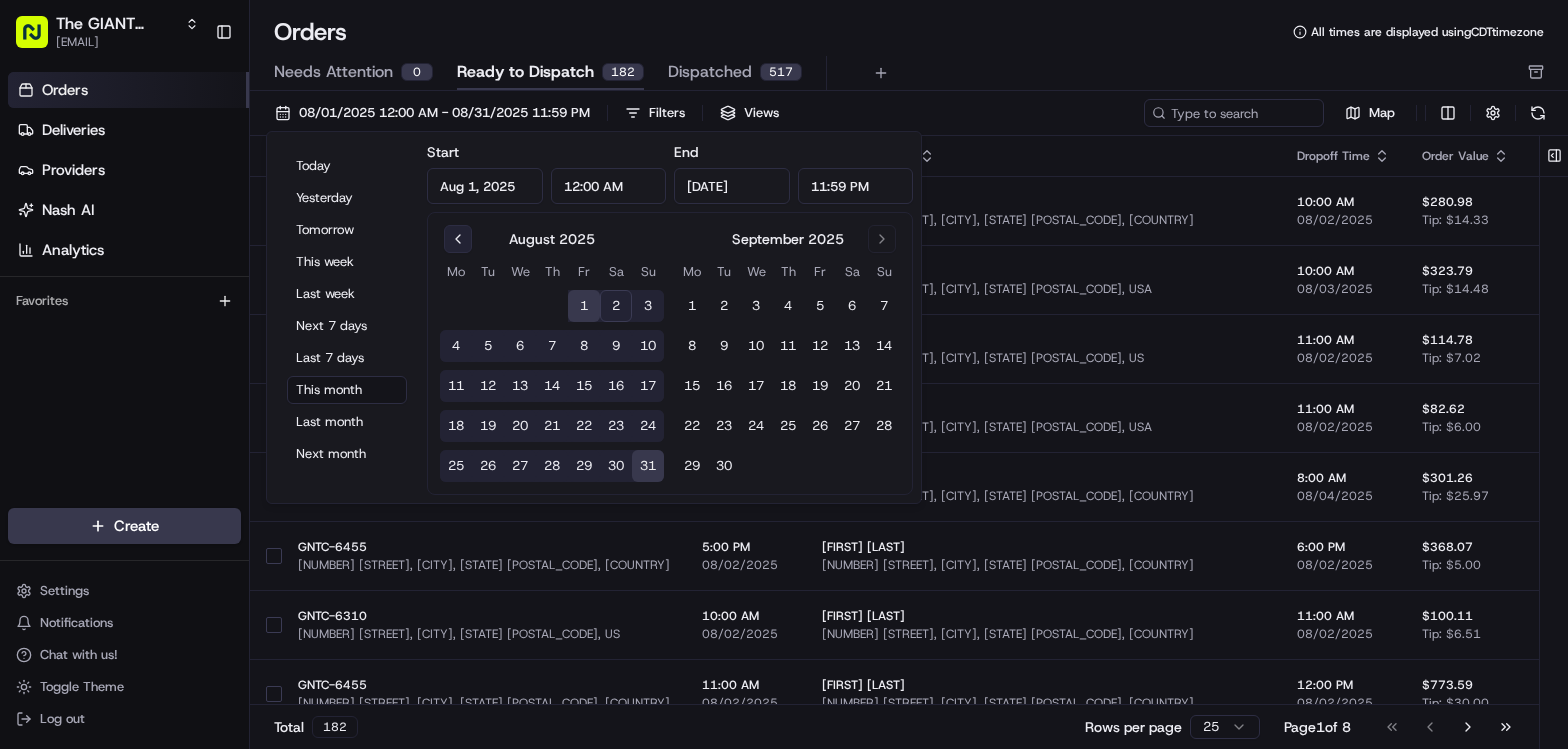 click at bounding box center [458, 239] 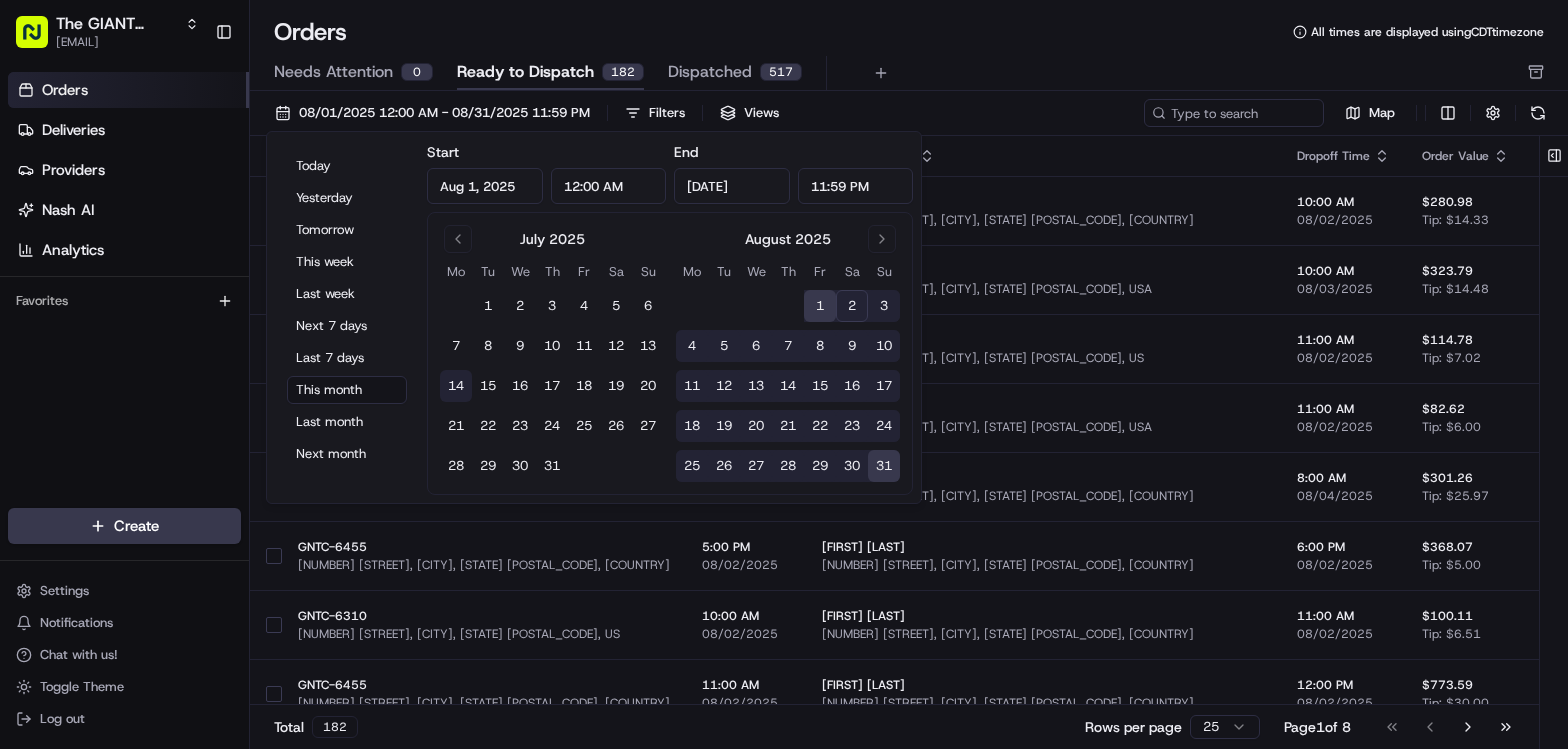click on "14" at bounding box center (456, 386) 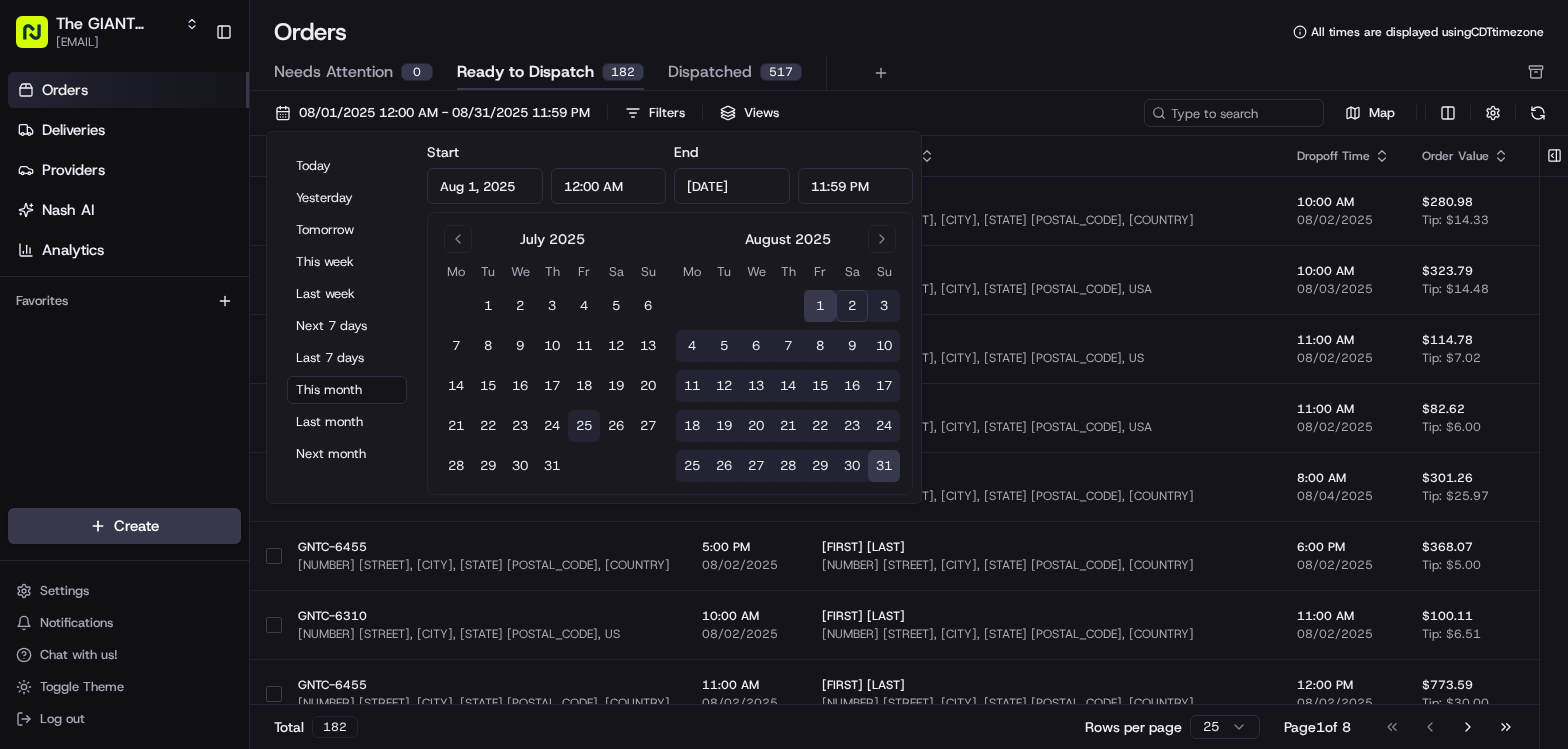 type on "[DATE]" 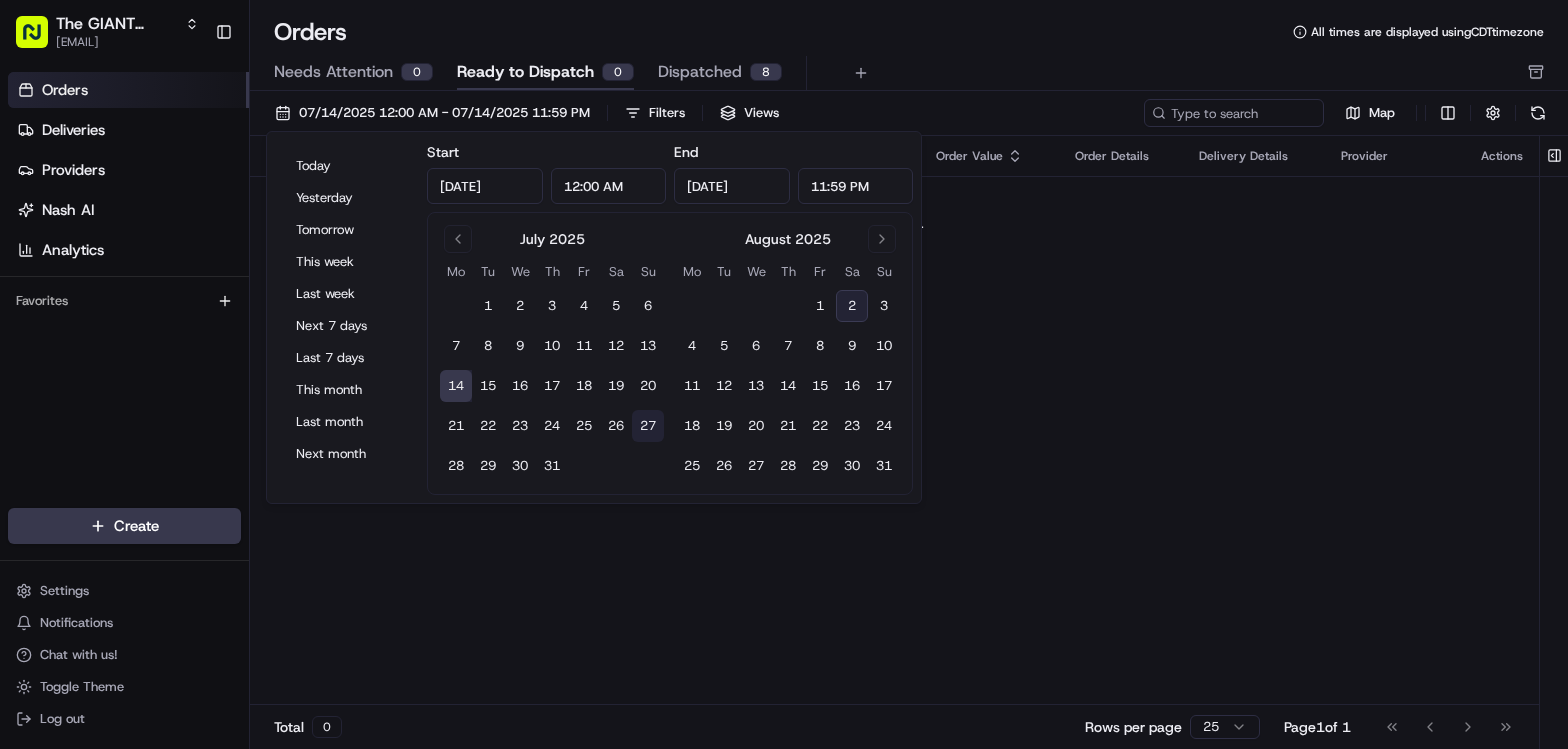 click on "27" at bounding box center (648, 426) 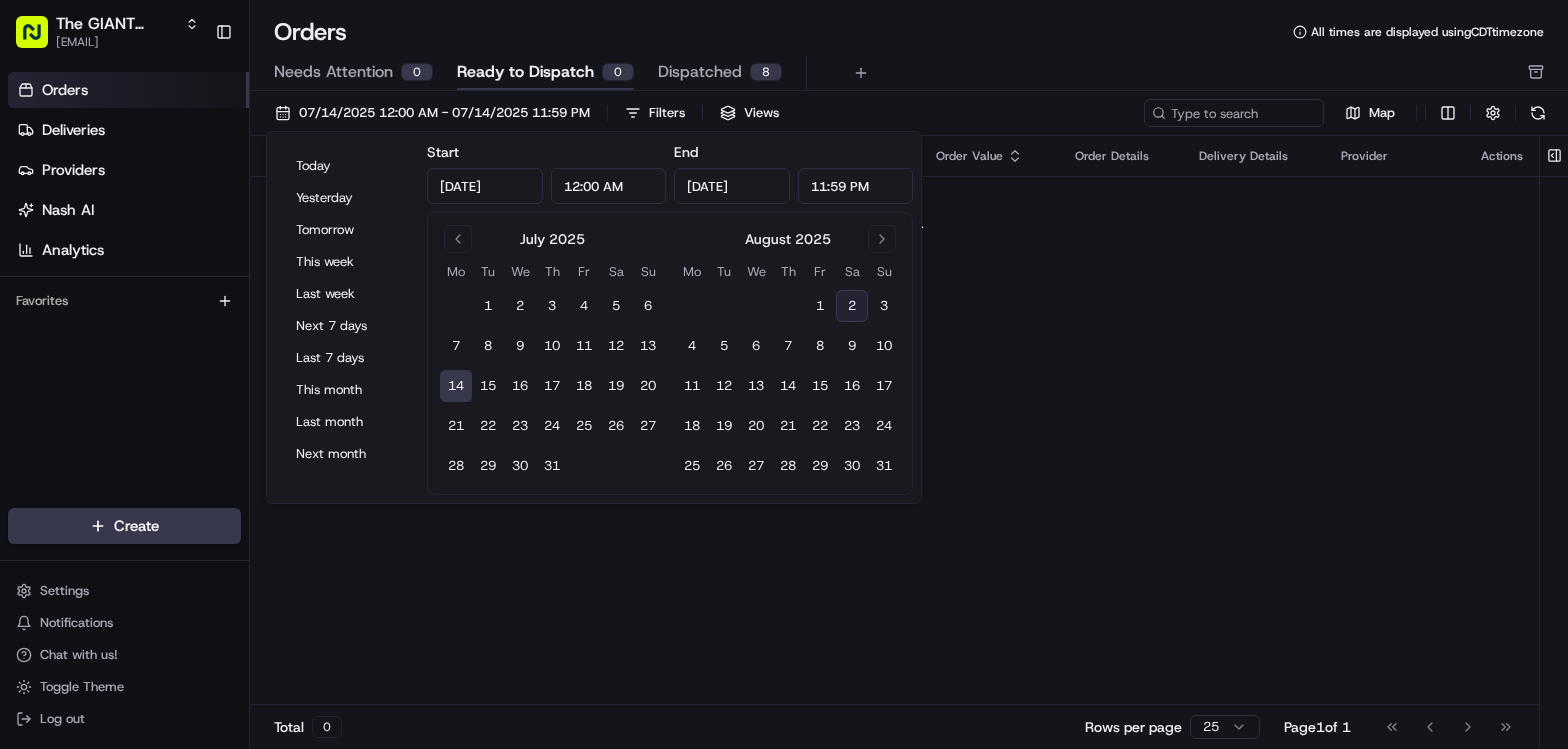 type on "Jul [DAY], [YEAR]" 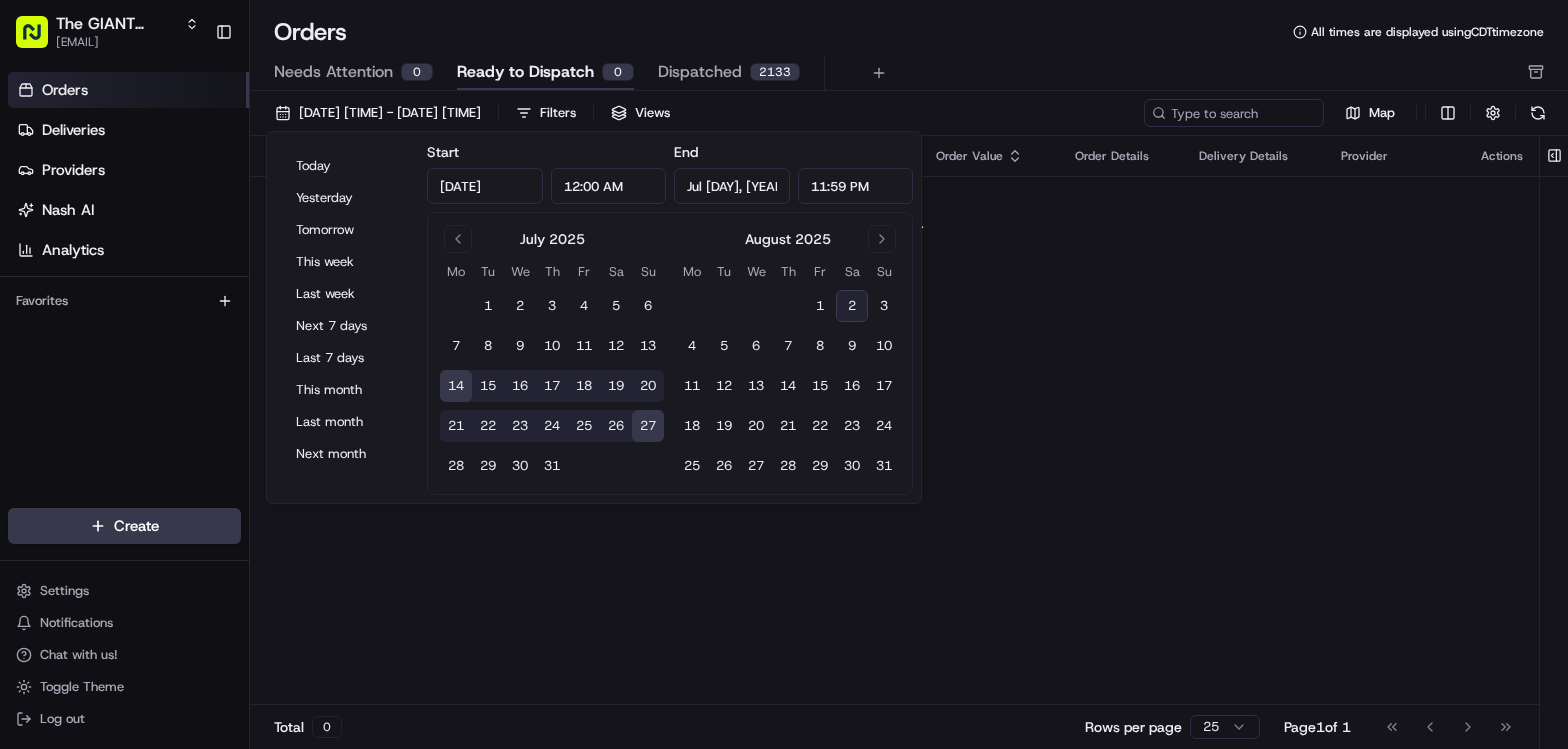 drag, startPoint x: 644, startPoint y: 472, endPoint x: 632, endPoint y: 481, distance: 15 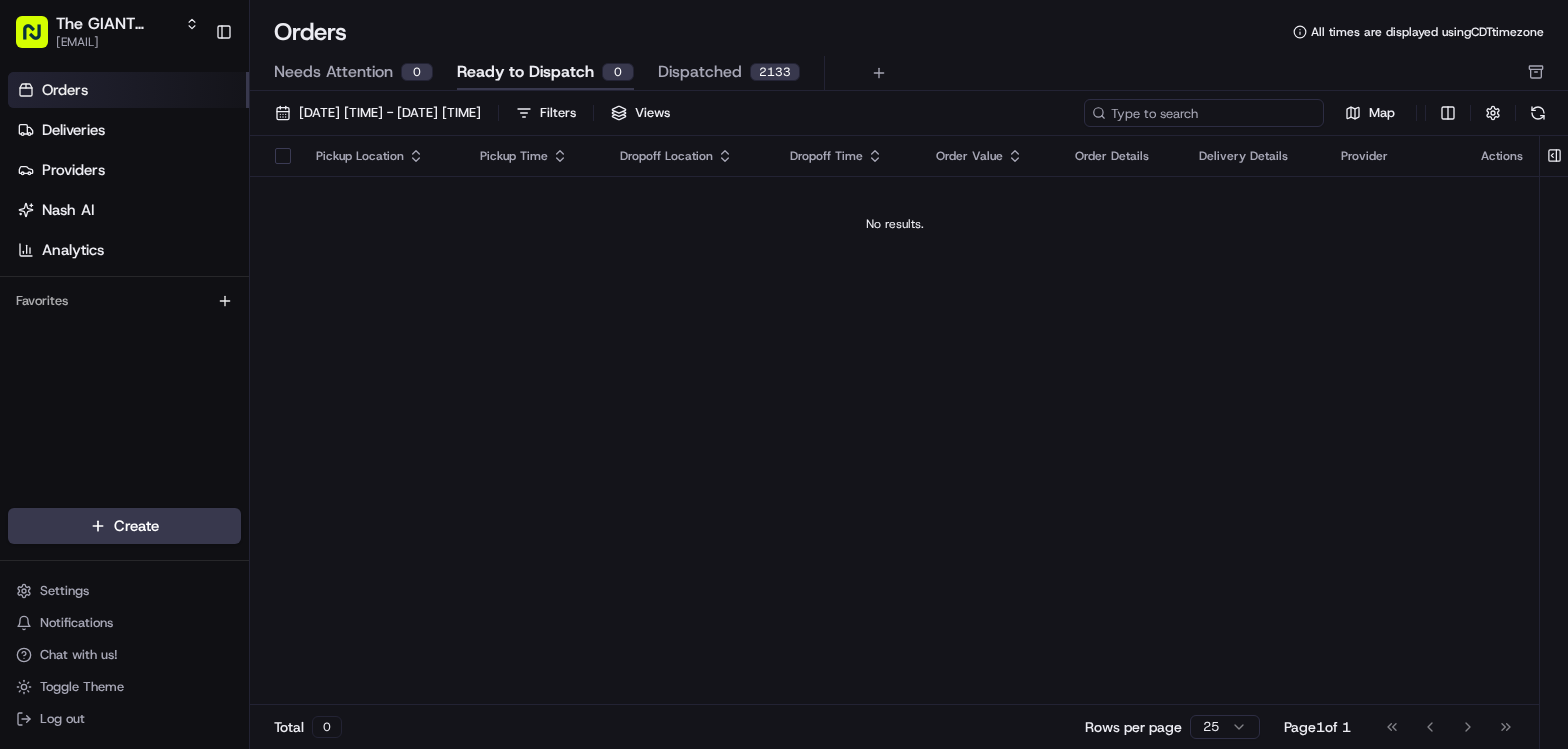 click at bounding box center (1204, 113) 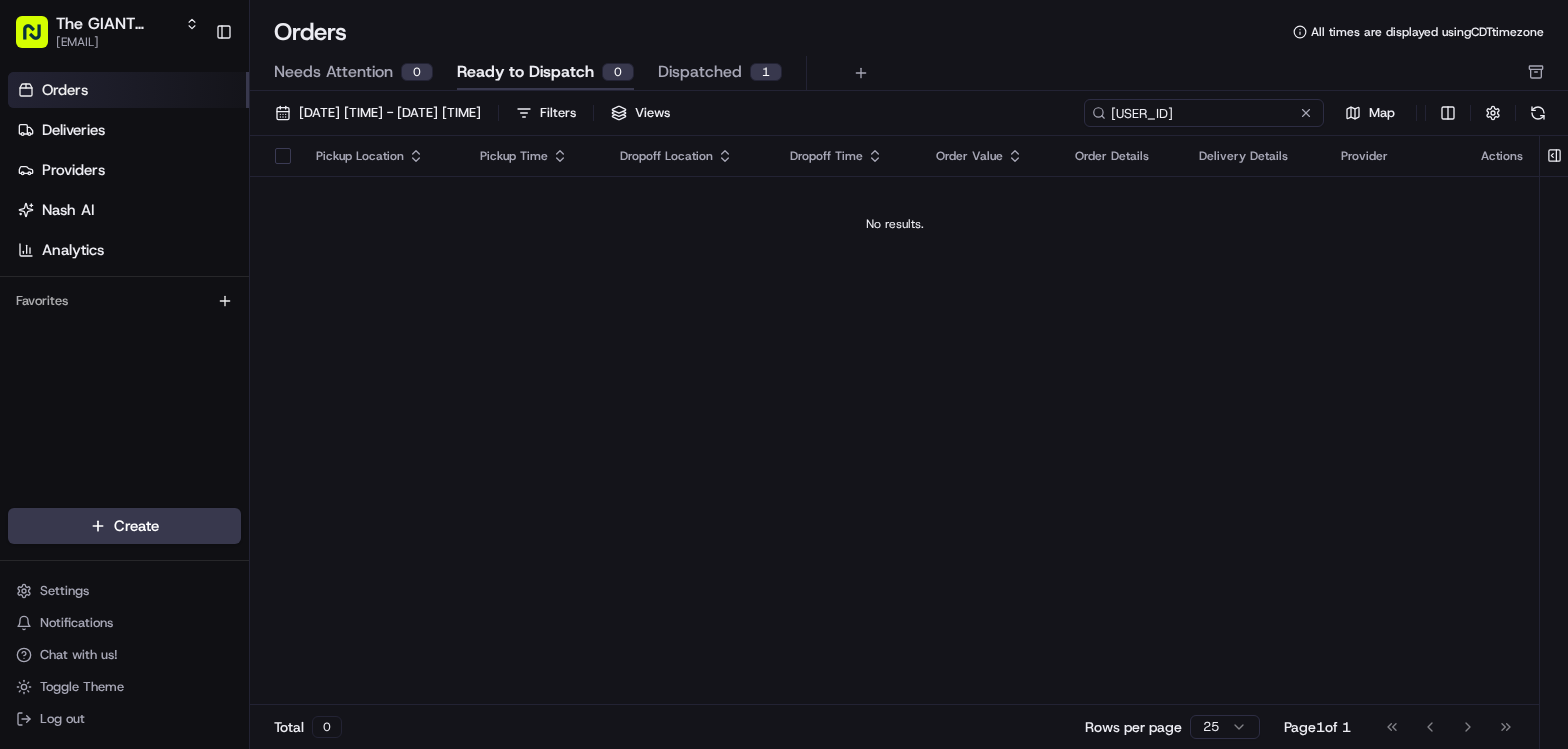 drag, startPoint x: 702, startPoint y: 74, endPoint x: 1006, endPoint y: 67, distance: 304.08057 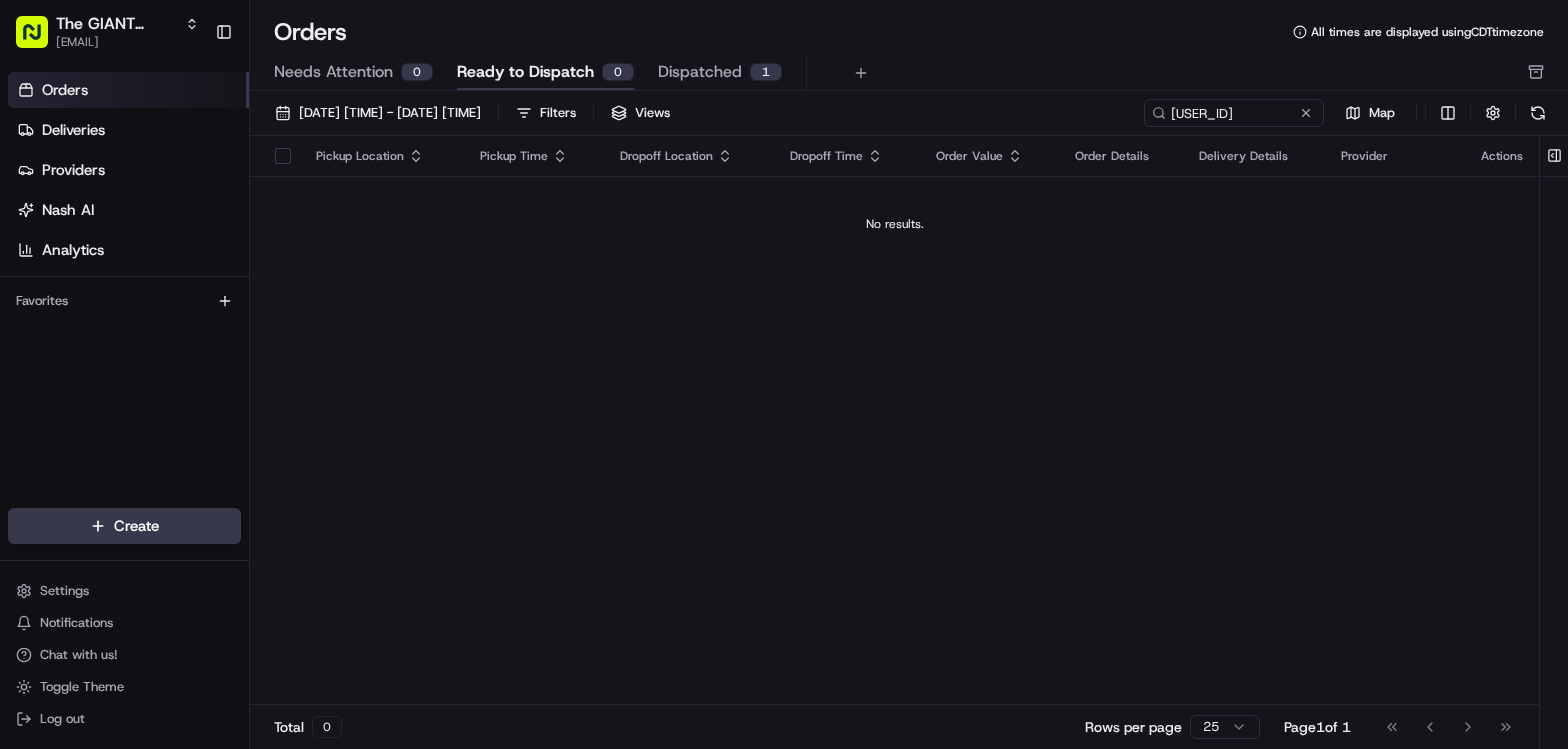 drag, startPoint x: 1006, startPoint y: 67, endPoint x: 957, endPoint y: 66, distance: 49.010204 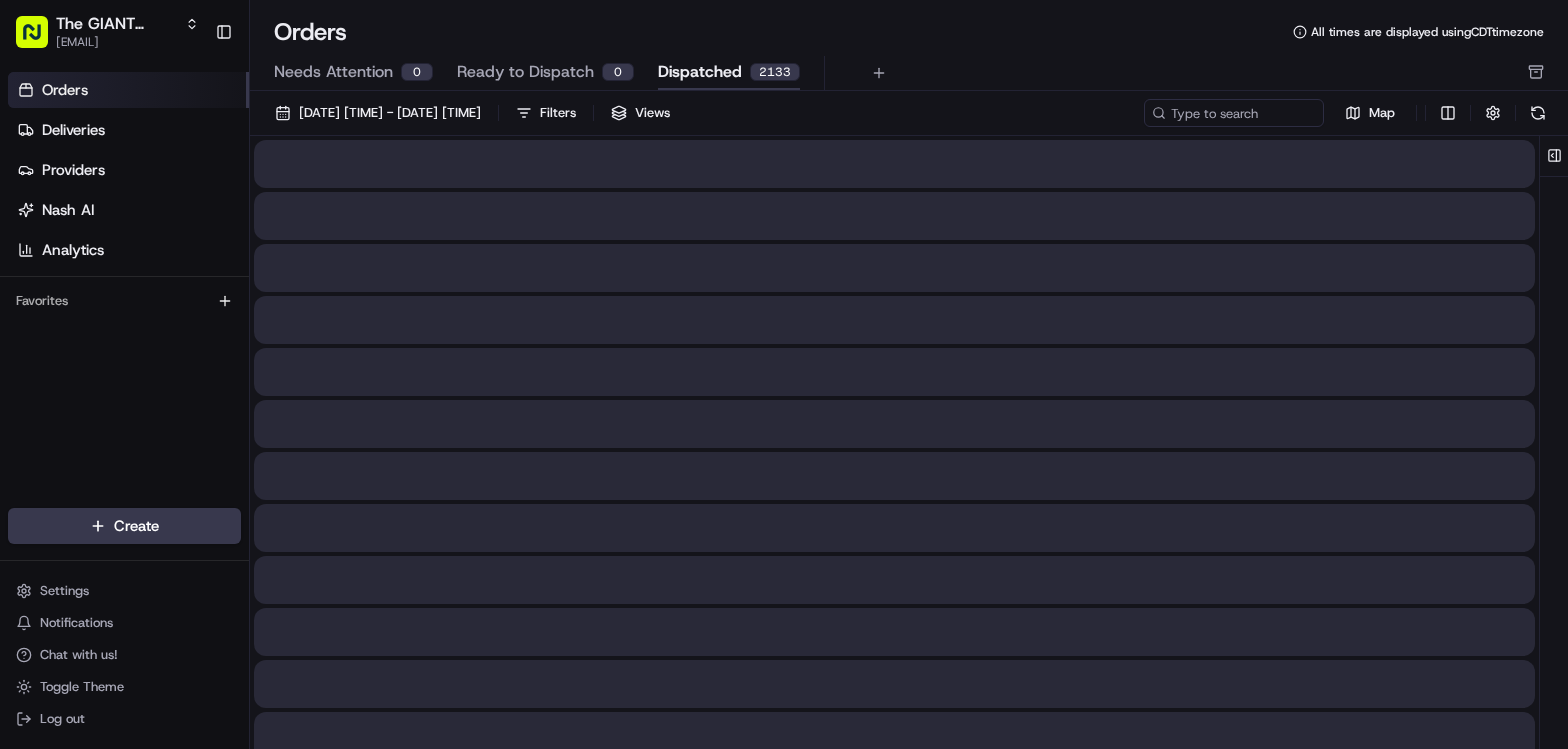click on "Dispatched" at bounding box center [700, 72] 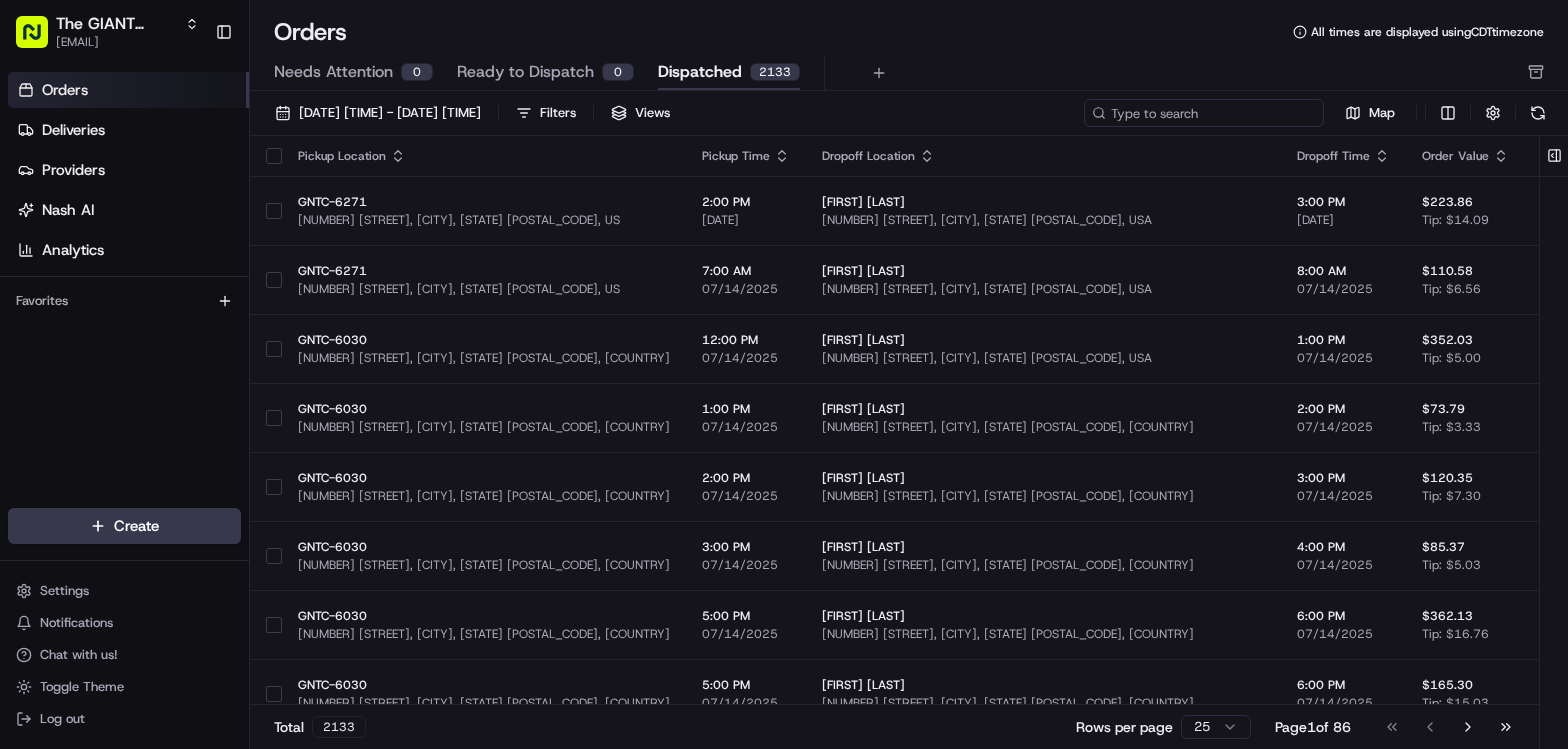click at bounding box center [1204, 113] 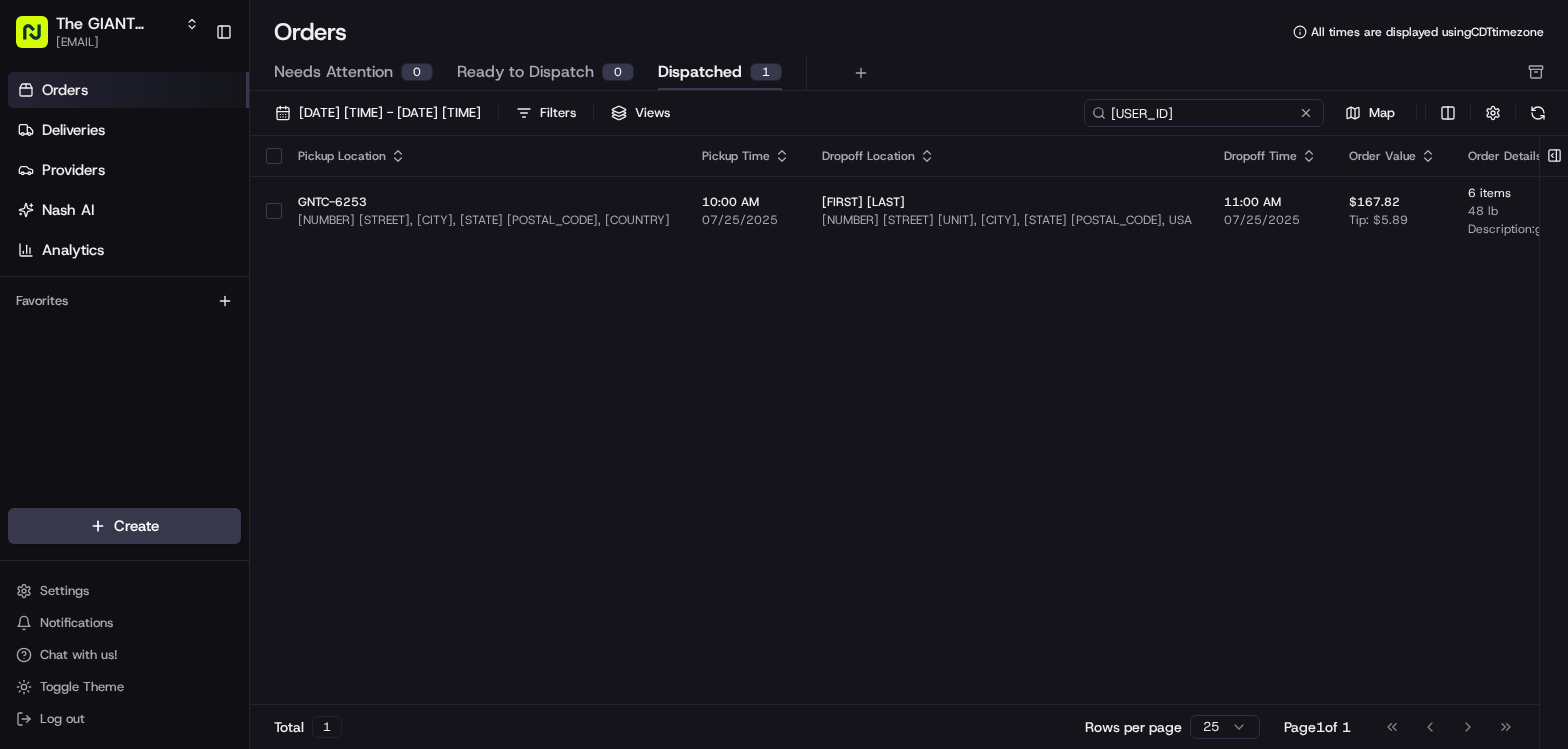 type on "[USER_ID]" 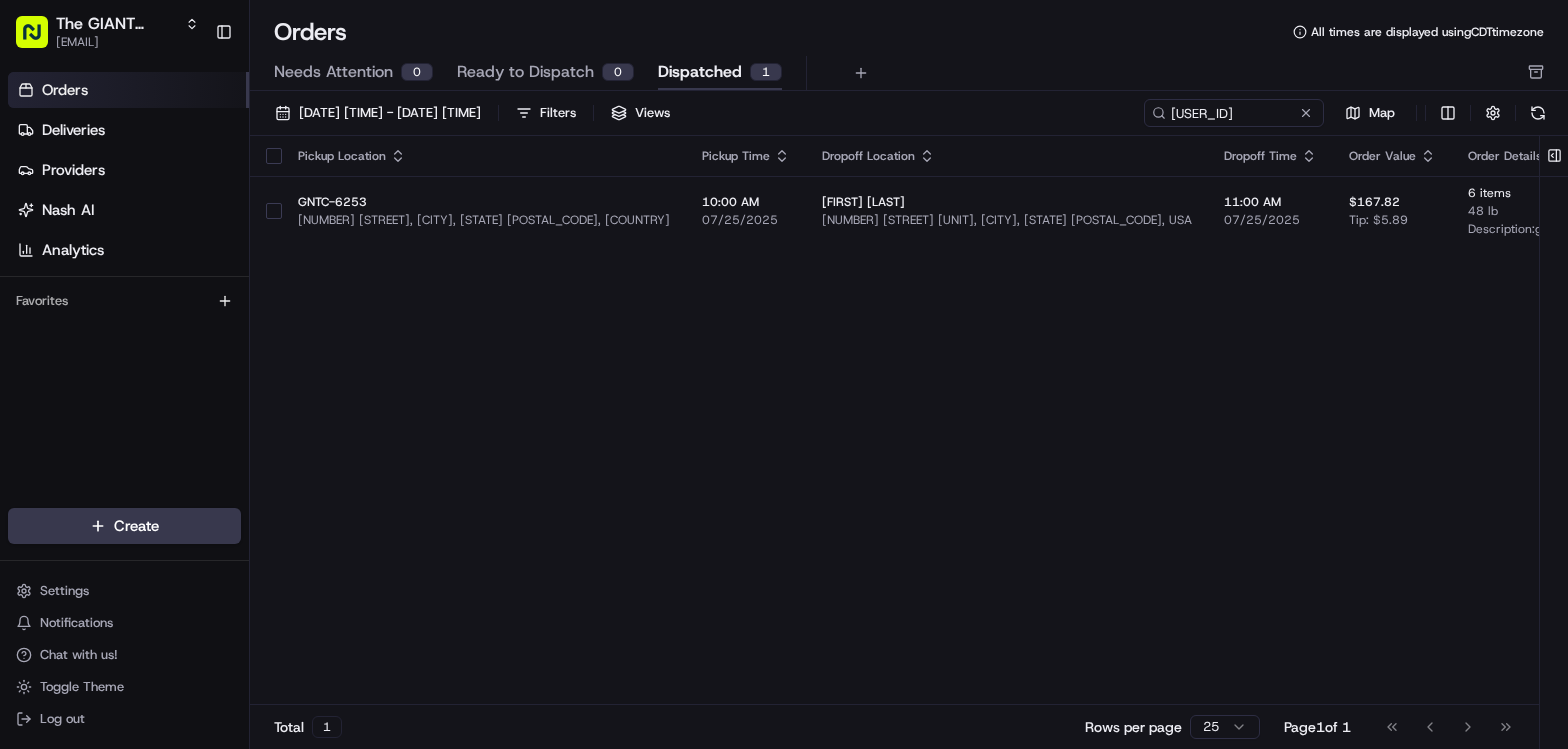 click on "Orders All times are displayed using CDT timezone Needs Attention 0 Ready to Dispatch 0 Dispatched 1" at bounding box center [909, 53] 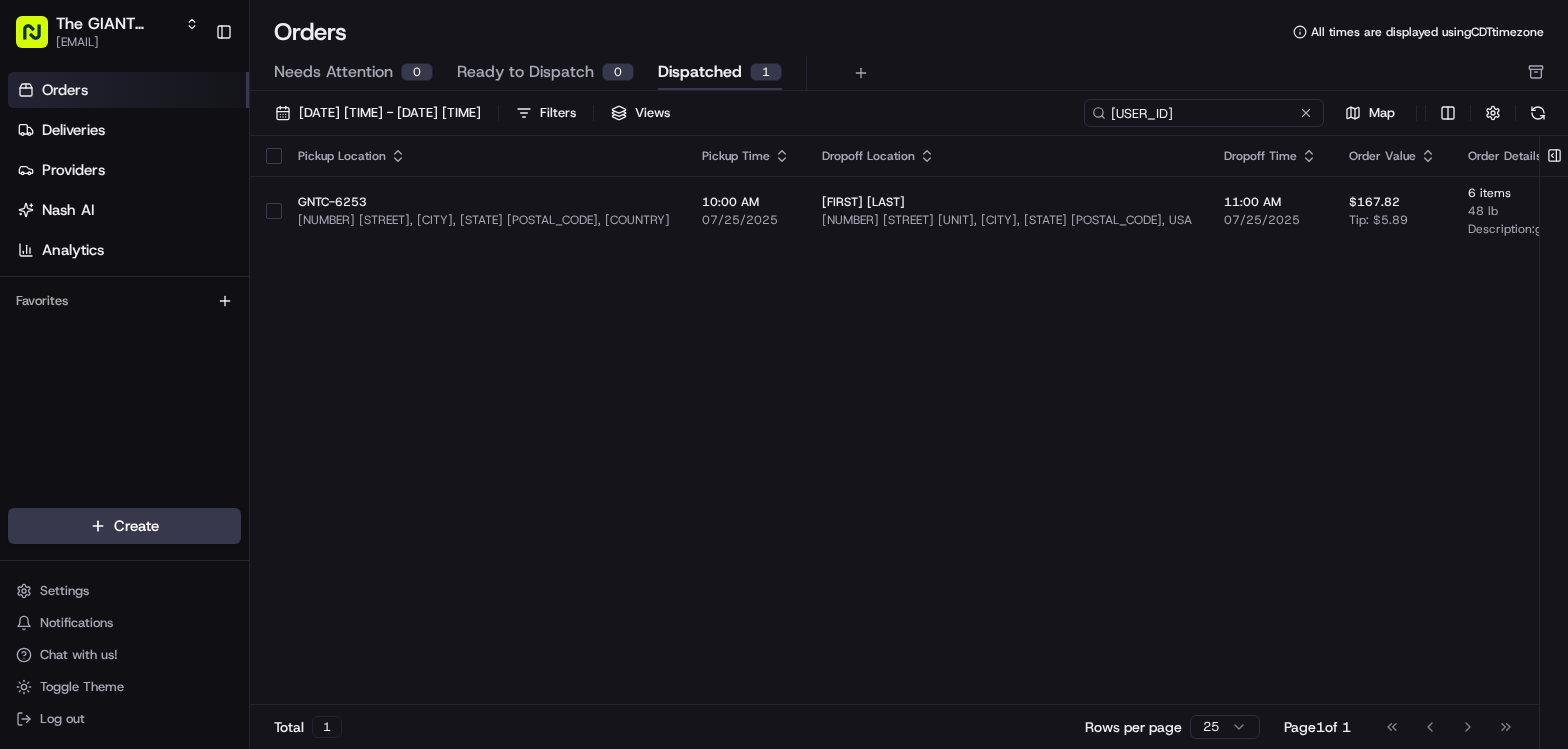 click on "[USER_ID]" at bounding box center [1204, 113] 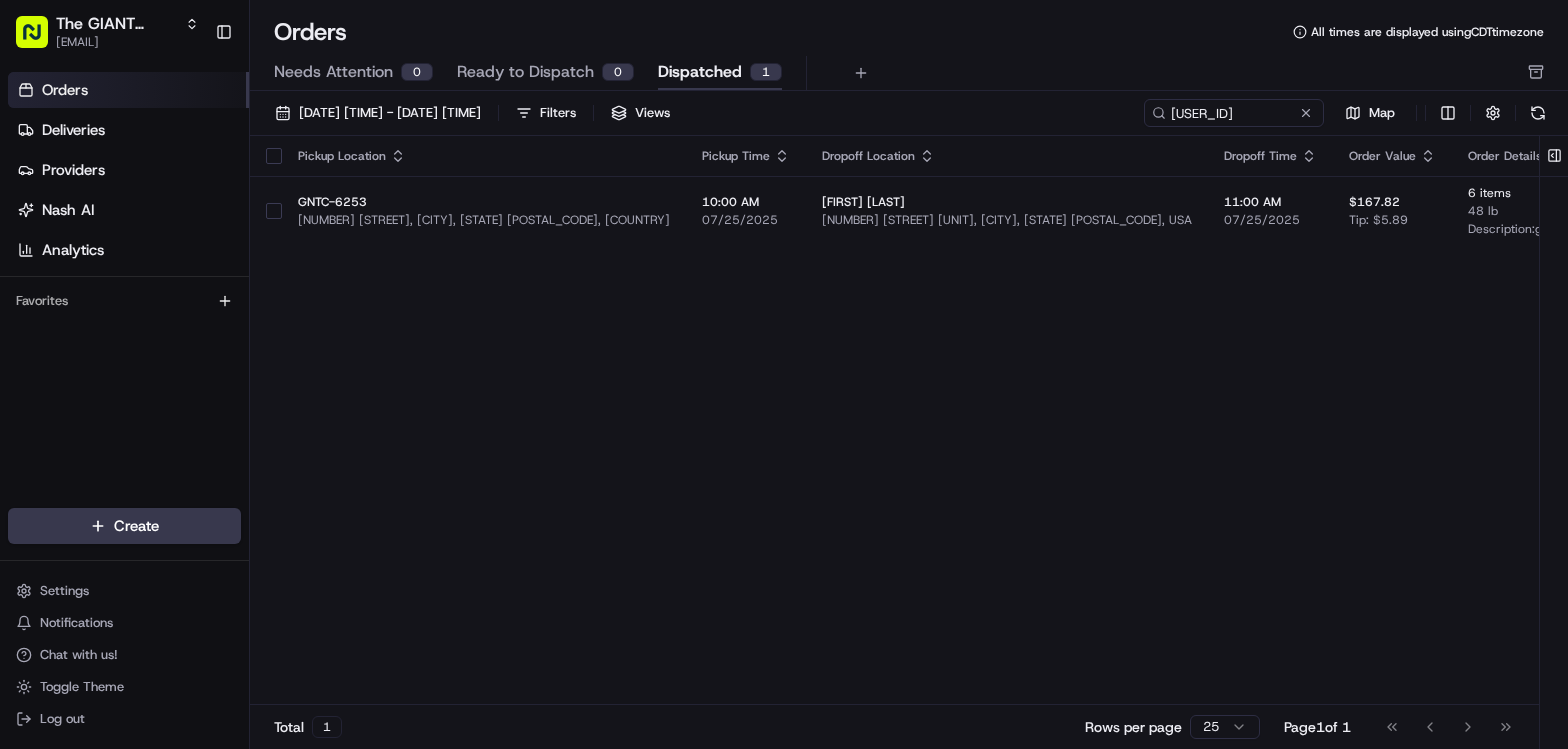 click on "Needs Attention 0 Ready to Dispatch 0 Dispatched 1" at bounding box center (895, 73) 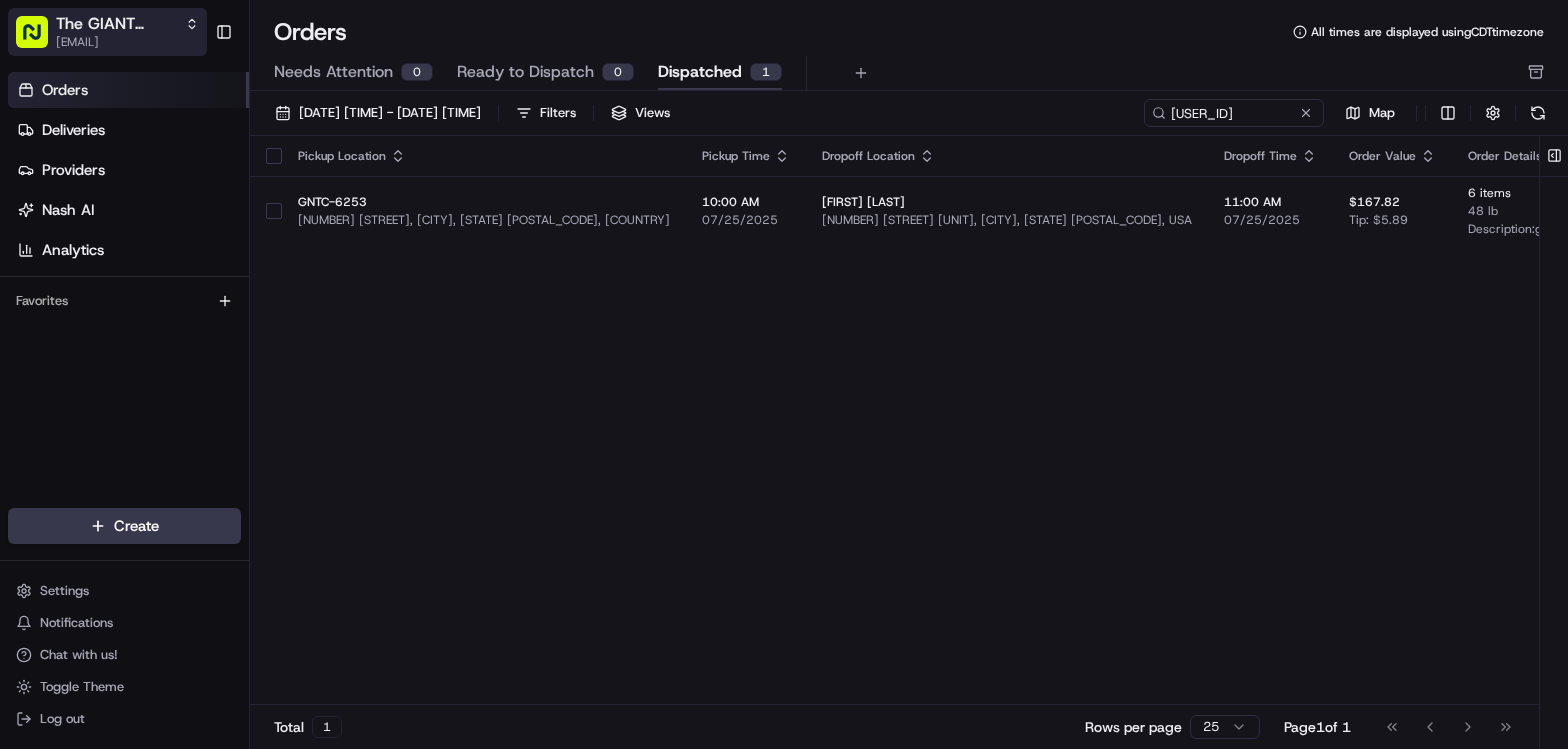 click on "The GIANT Company" at bounding box center (116, 24) 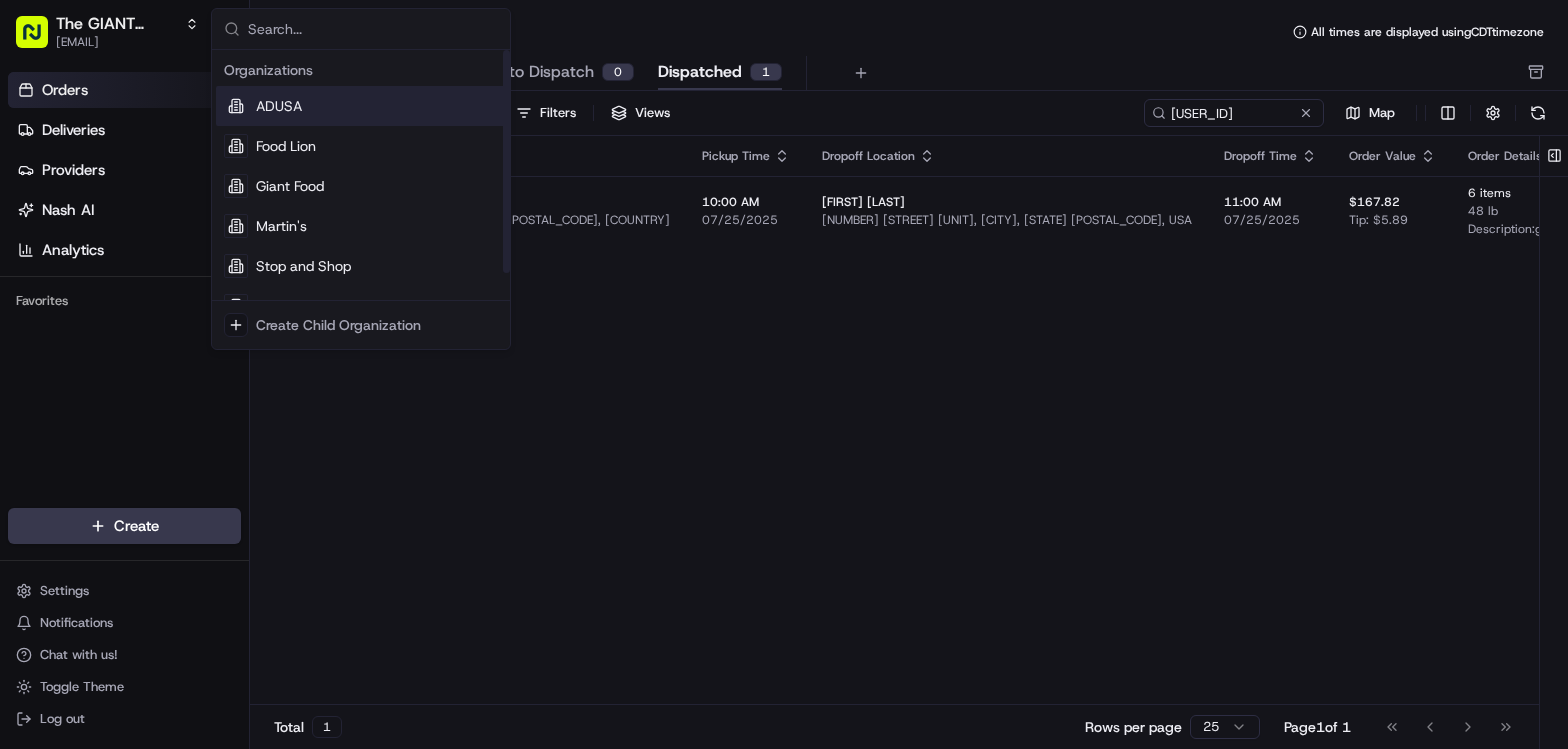 click on "ADUSA" at bounding box center (361, 106) 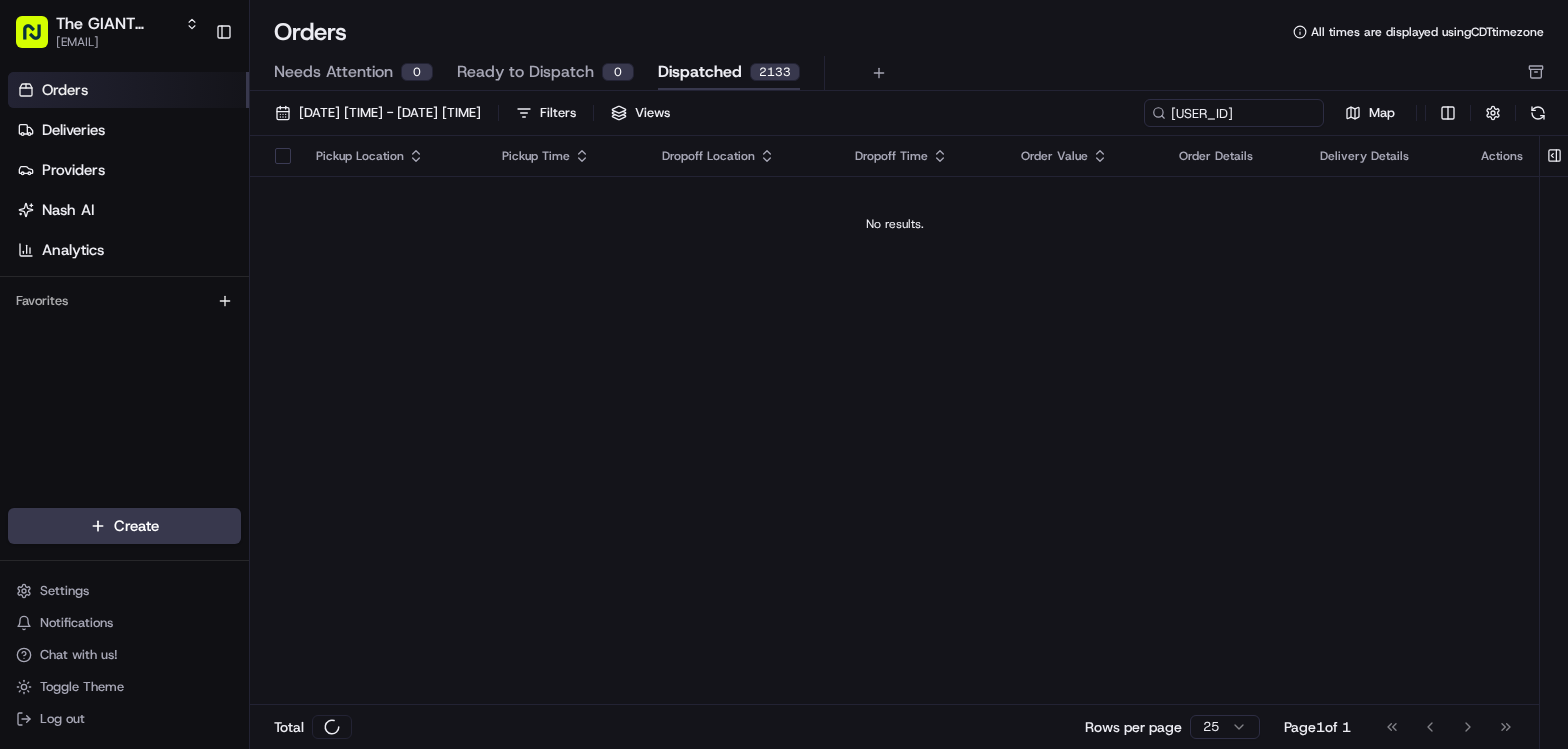 type 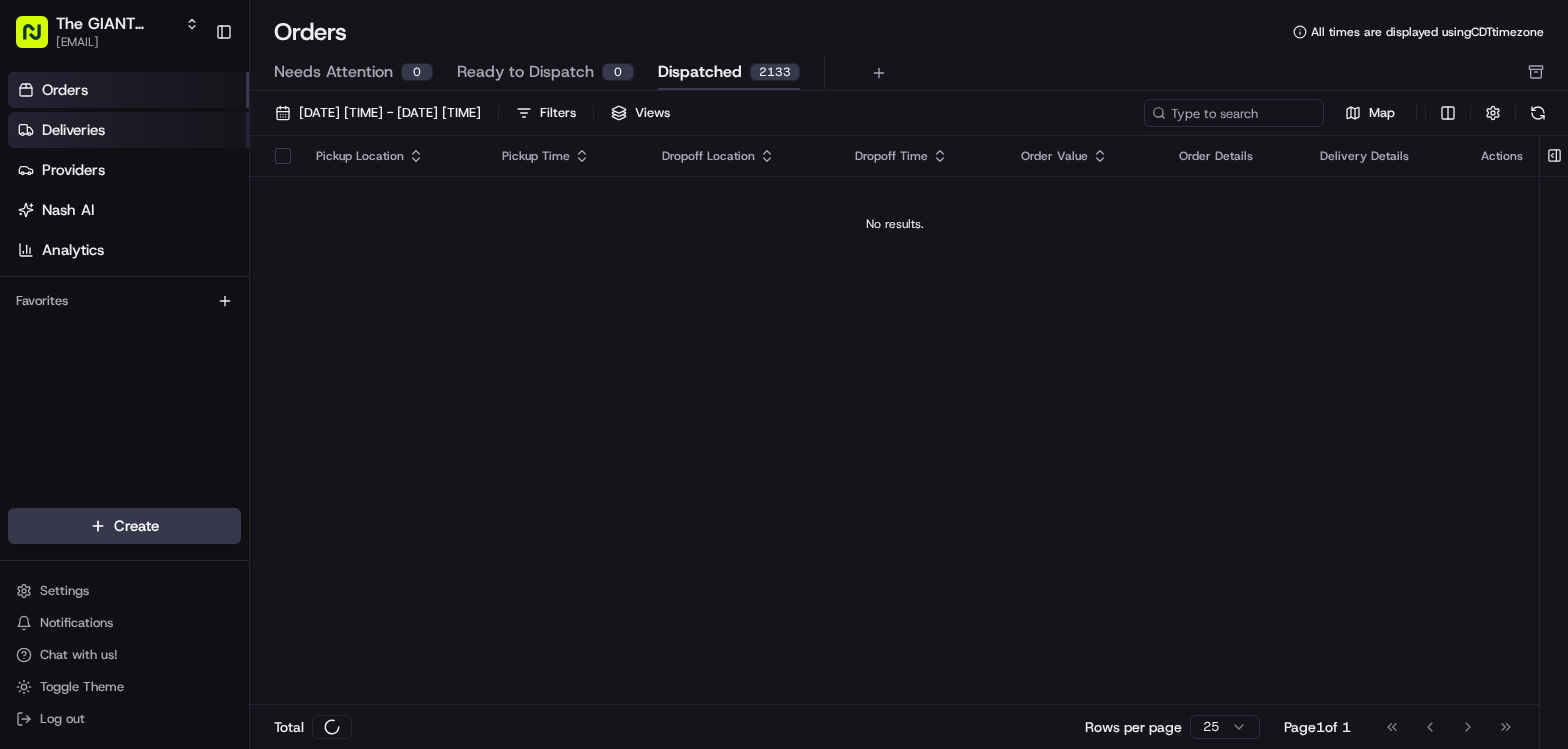 click on "Deliveries" at bounding box center (128, 130) 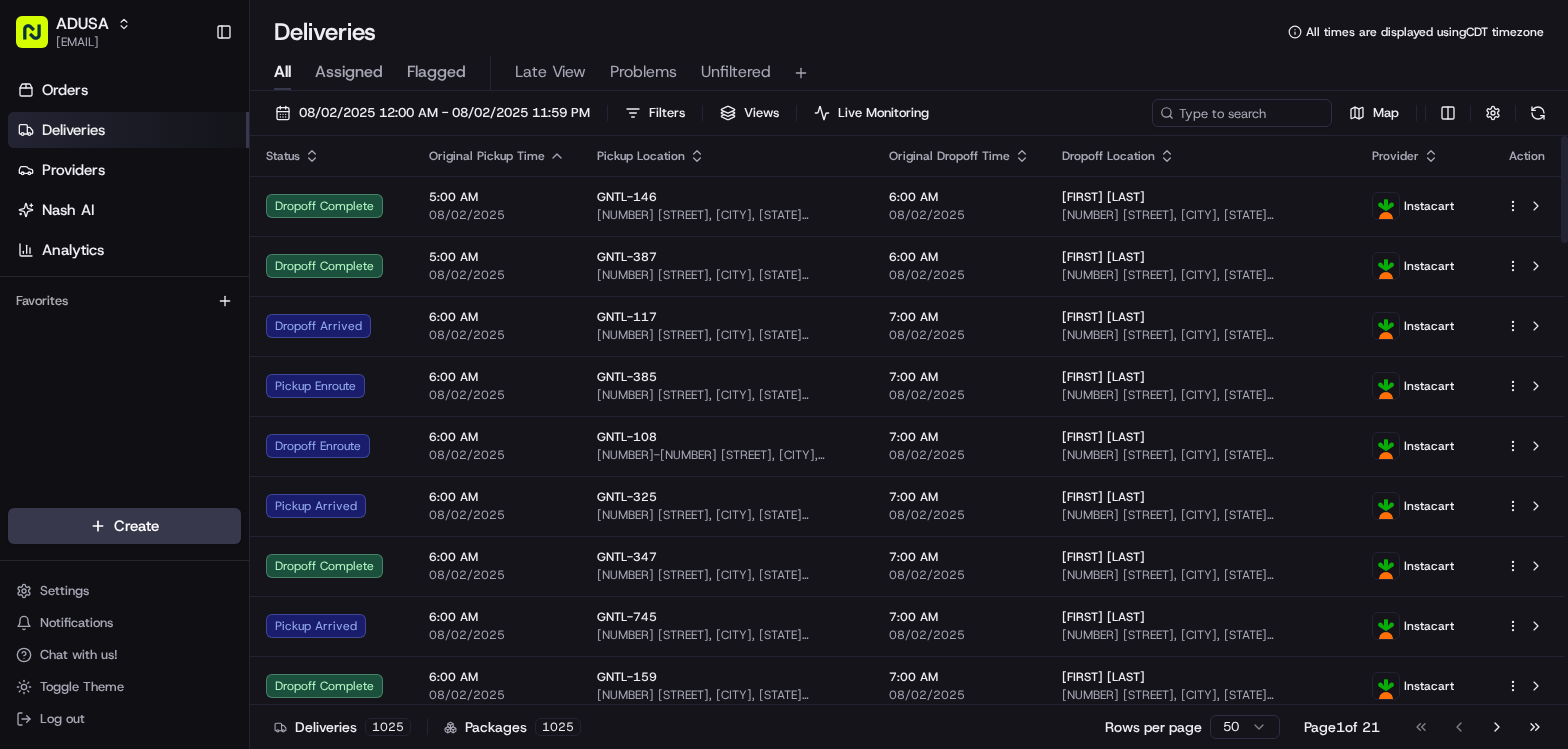 click on "08/02/2025 [TIME] - 08/02/2025 [TIME] Filters Views Live Monitoring Map" at bounding box center [909, 117] 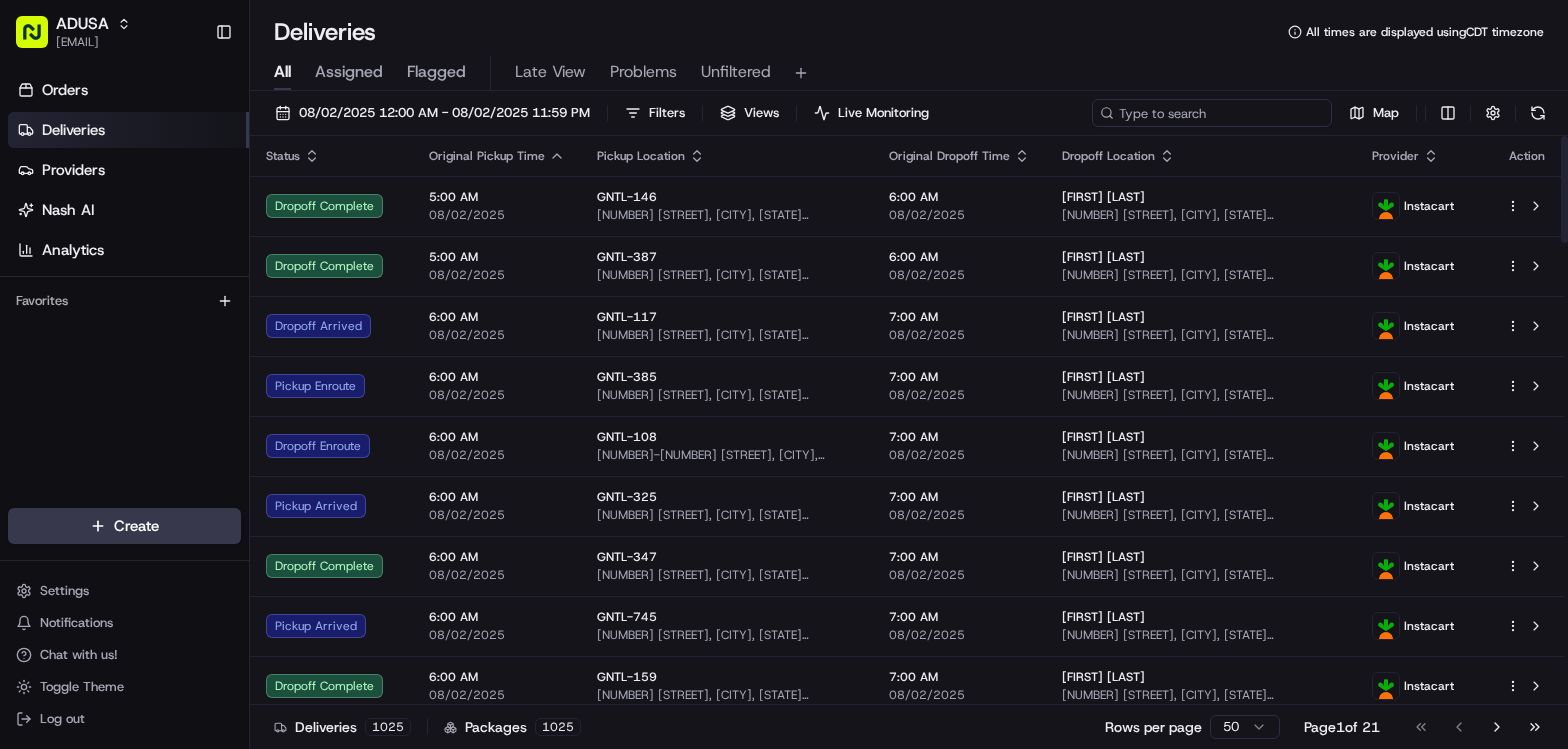click at bounding box center (1212, 113) 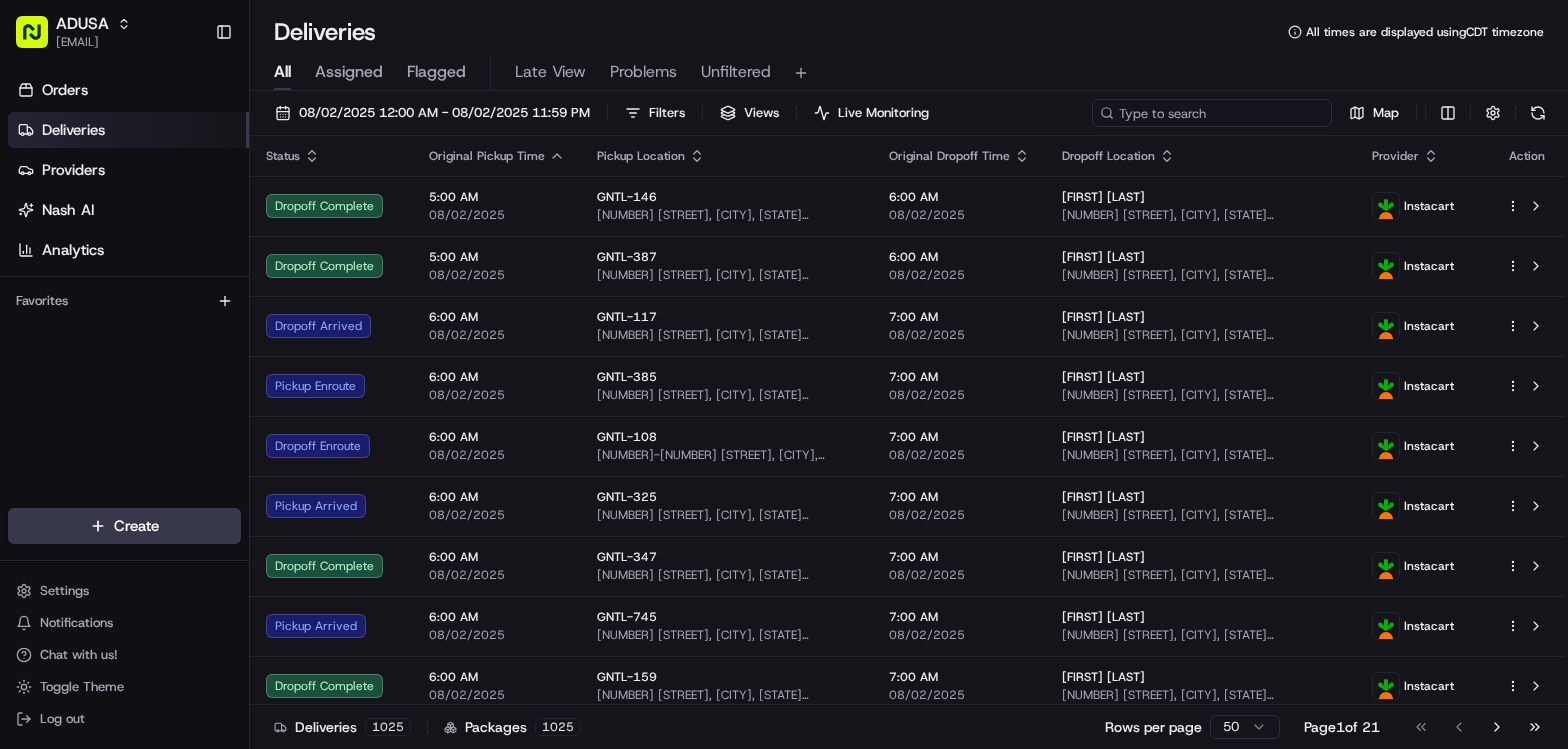 click at bounding box center [1212, 113] 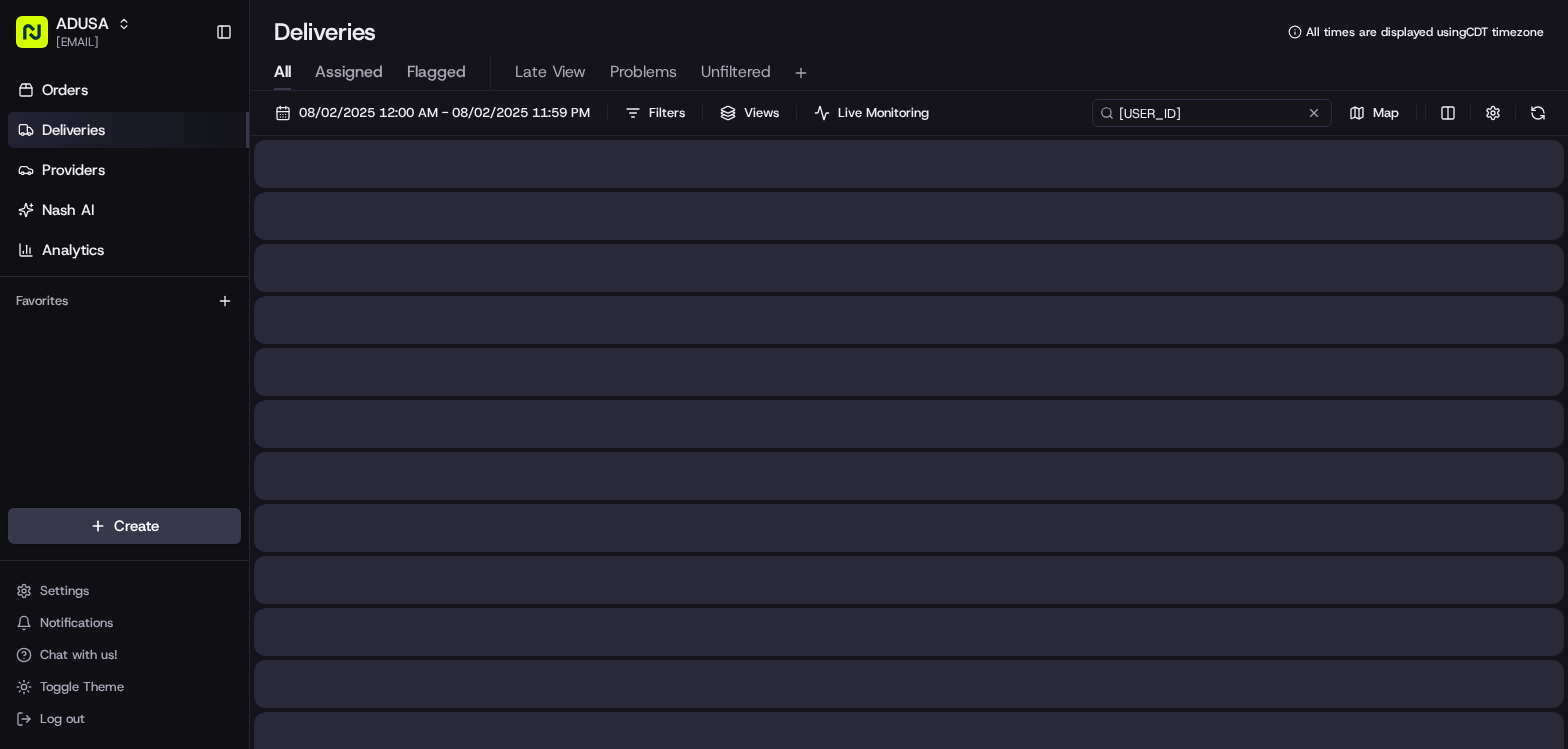 type on "[USER_ID]" 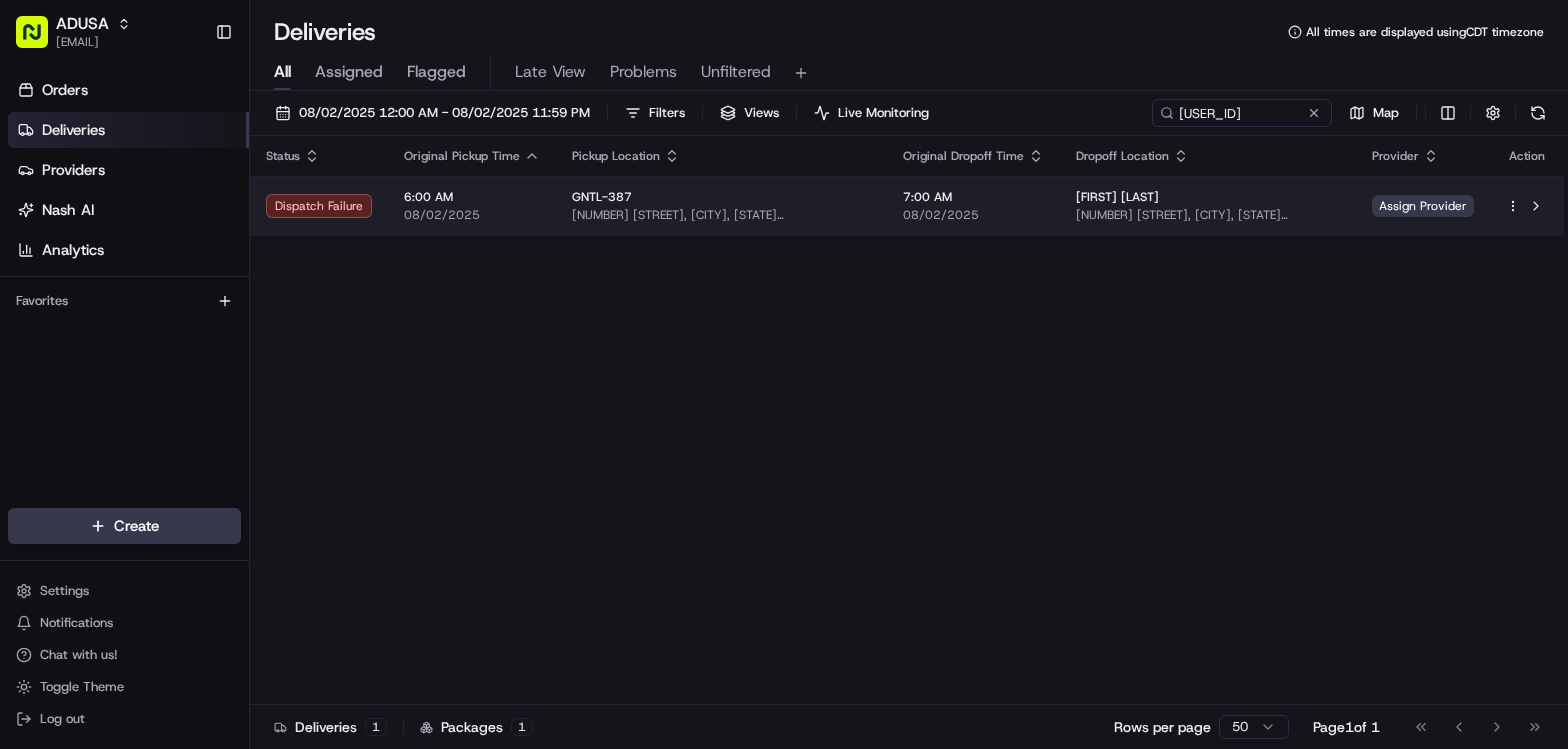click on "GNTL-387 [NUMBER] [STREET], [CITY], [STATE] [POSTAL_CODE], US" at bounding box center [721, 206] 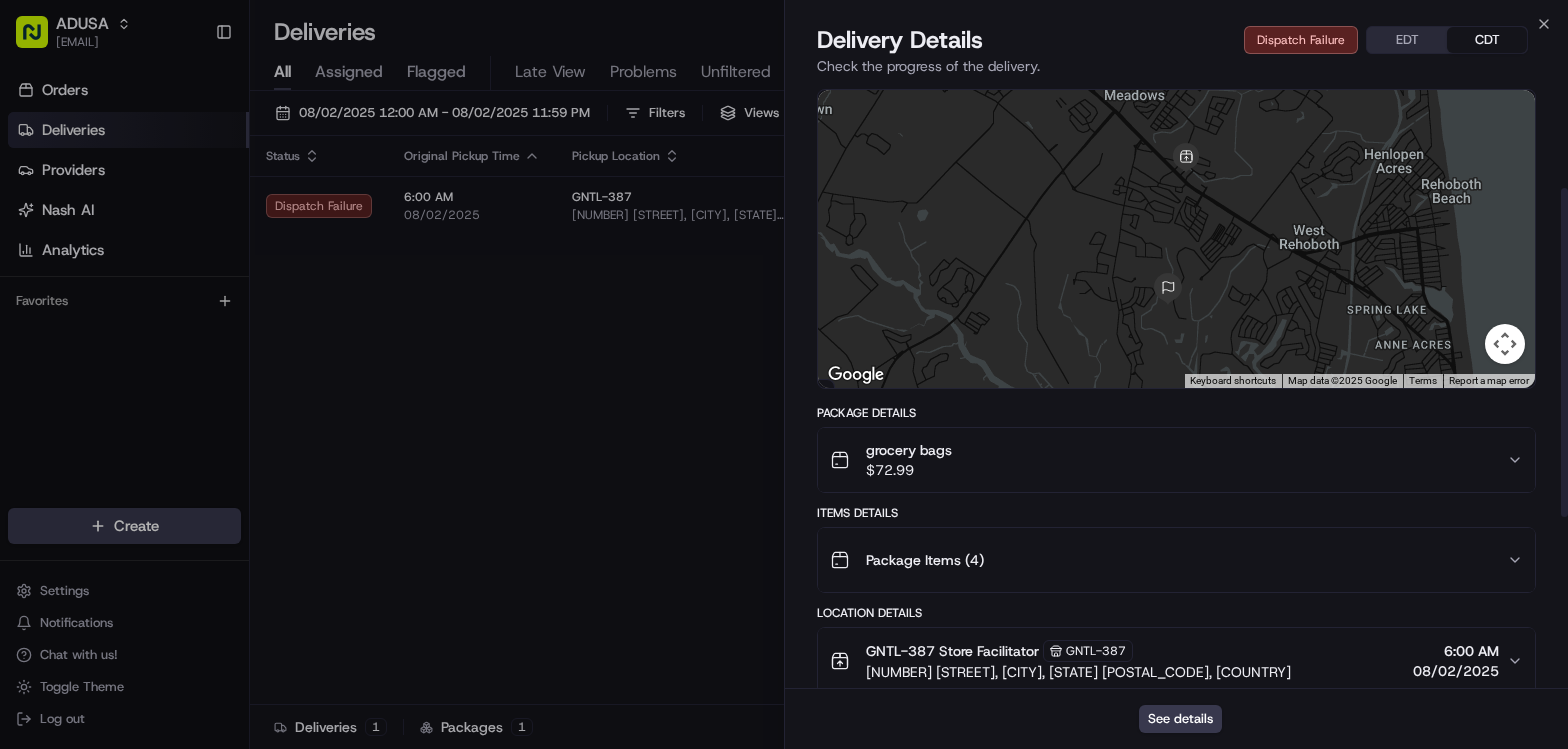 scroll, scrollTop: 0, scrollLeft: 0, axis: both 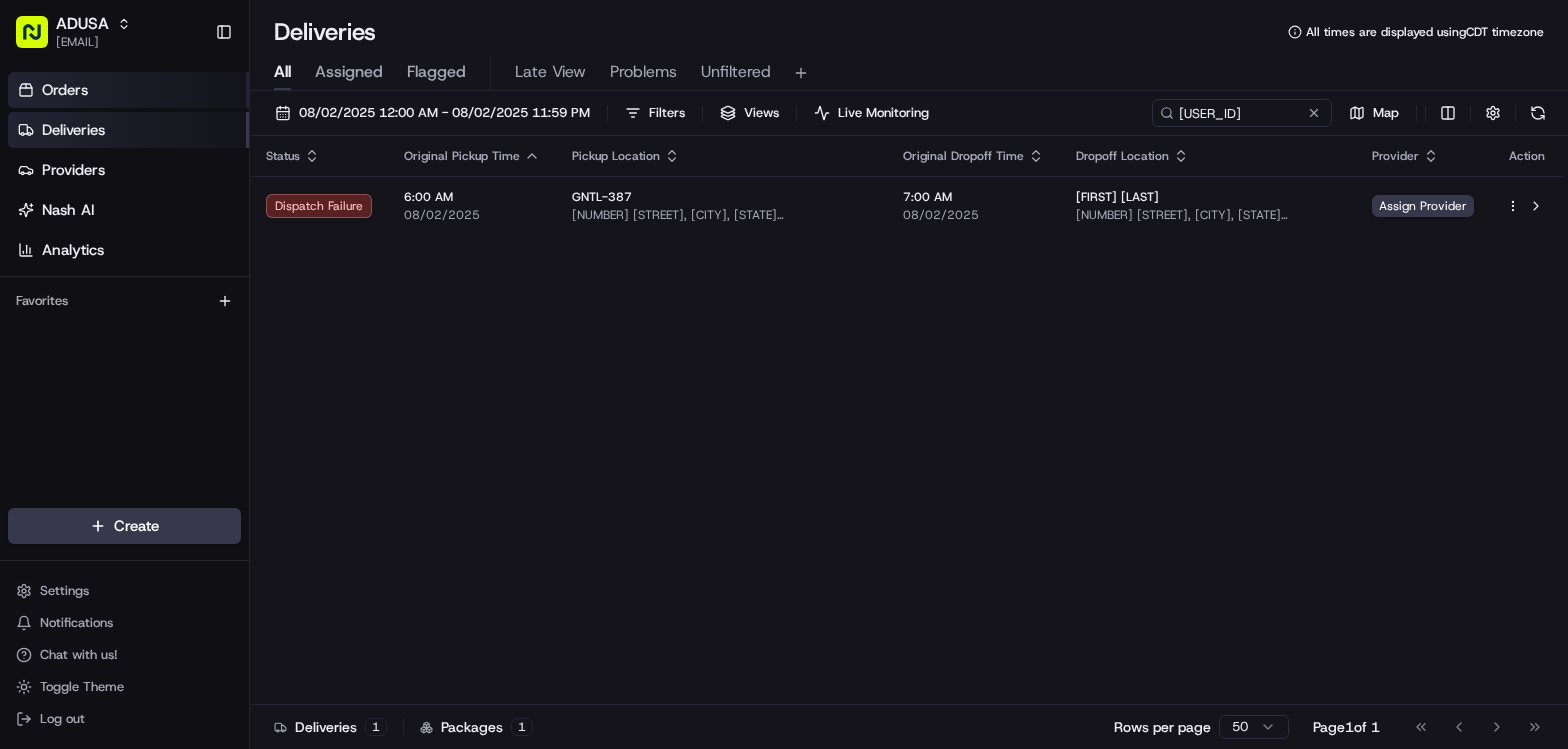 click on "Orders" at bounding box center [128, 90] 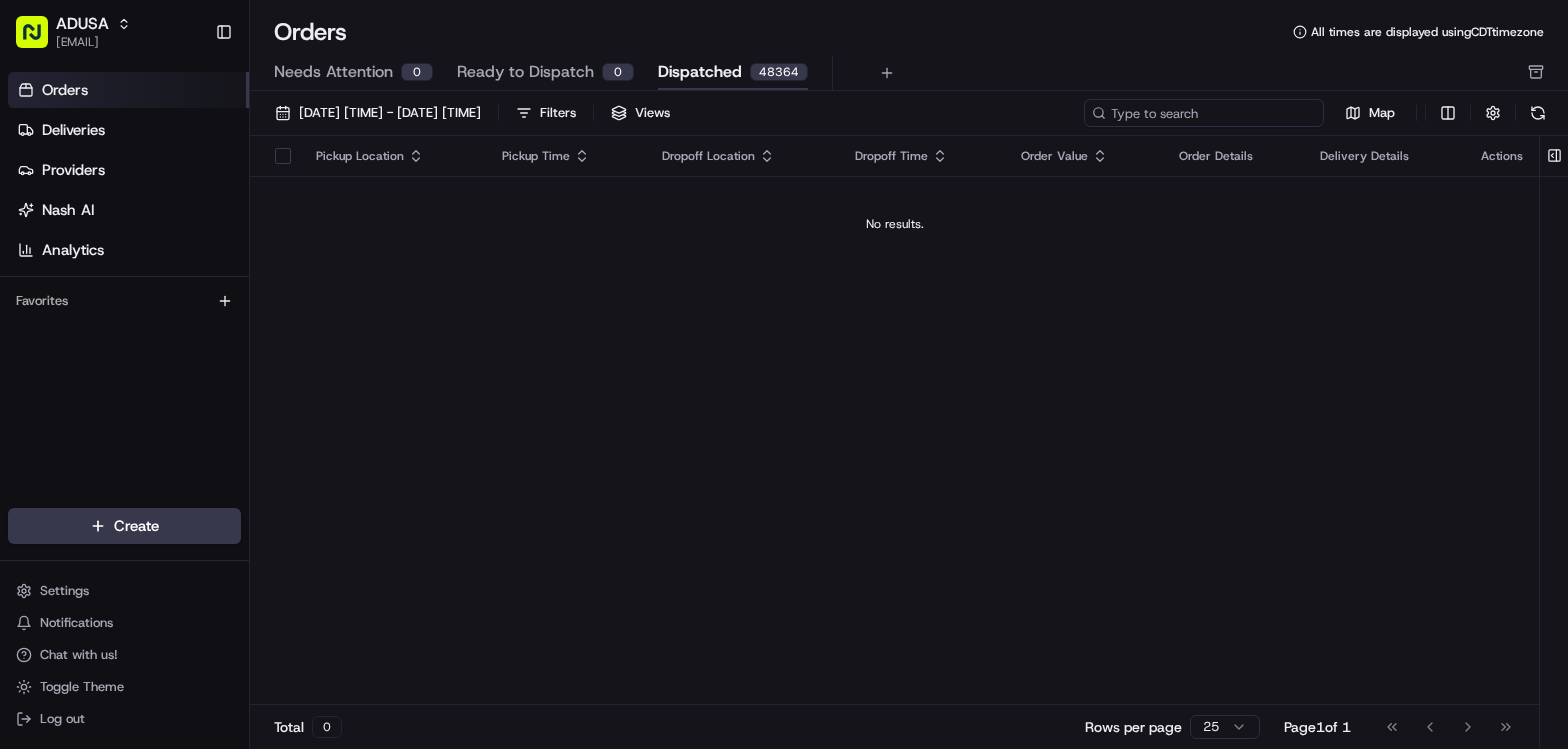 click at bounding box center [1204, 113] 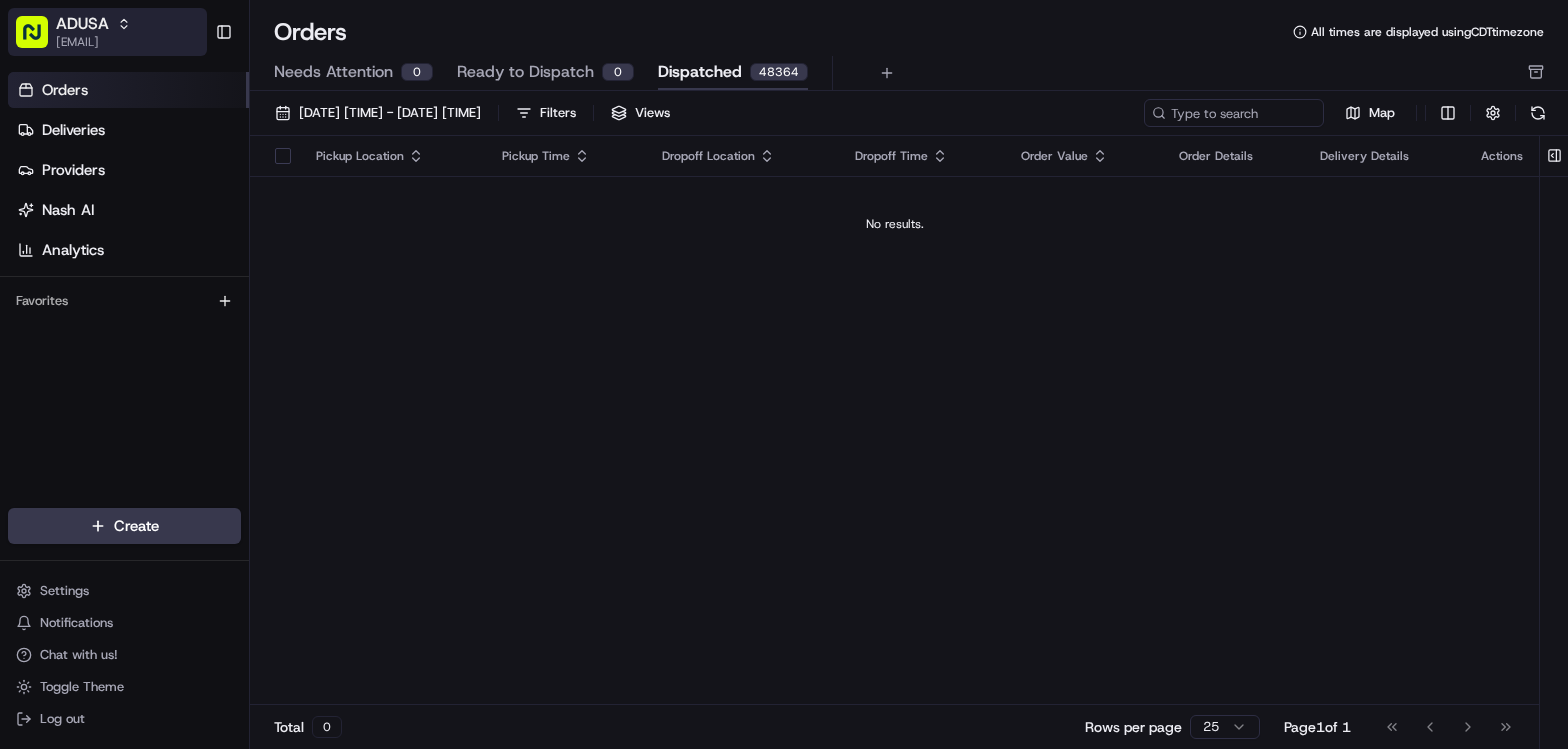 click on "[EMAIL]" at bounding box center (93, 42) 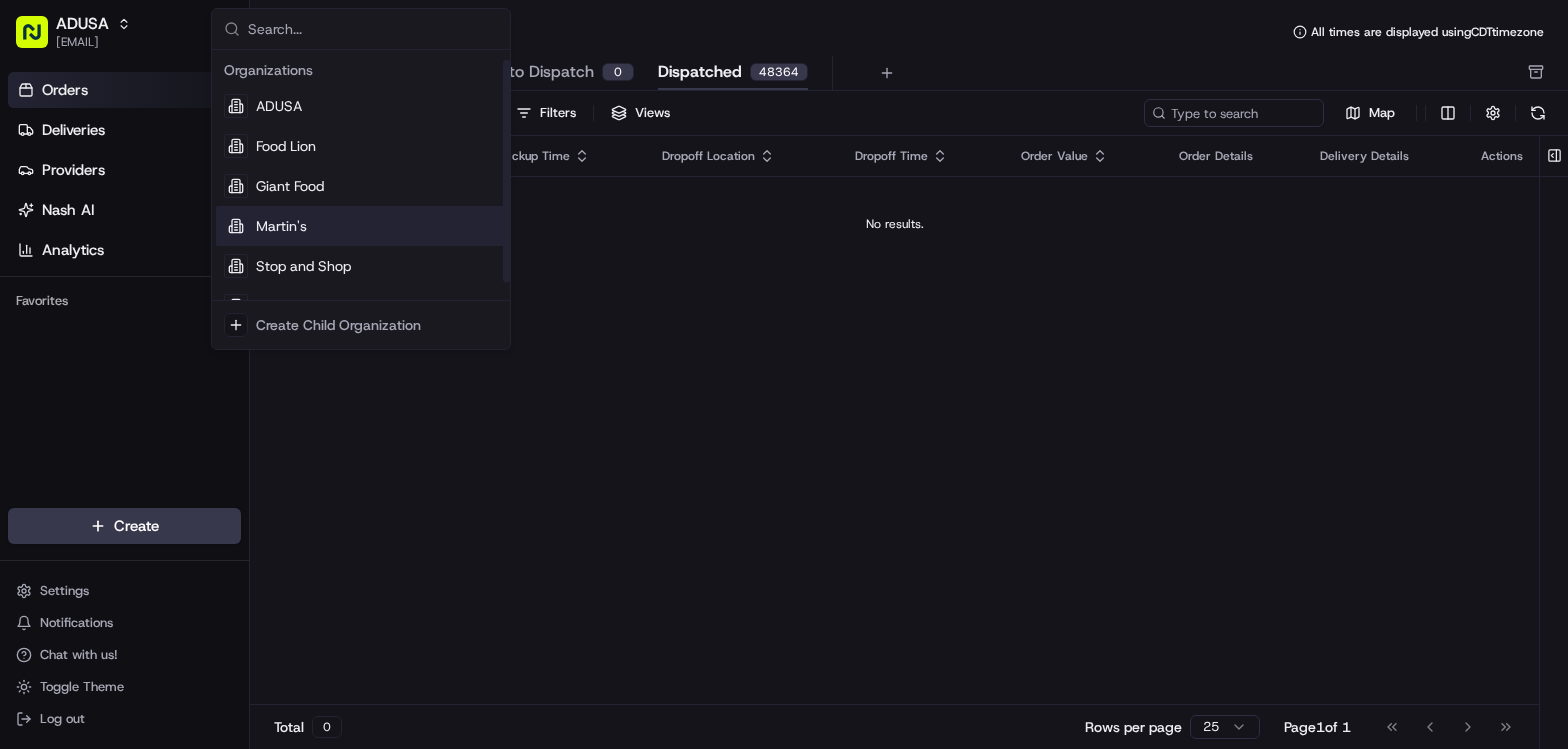 scroll, scrollTop: 30, scrollLeft: 0, axis: vertical 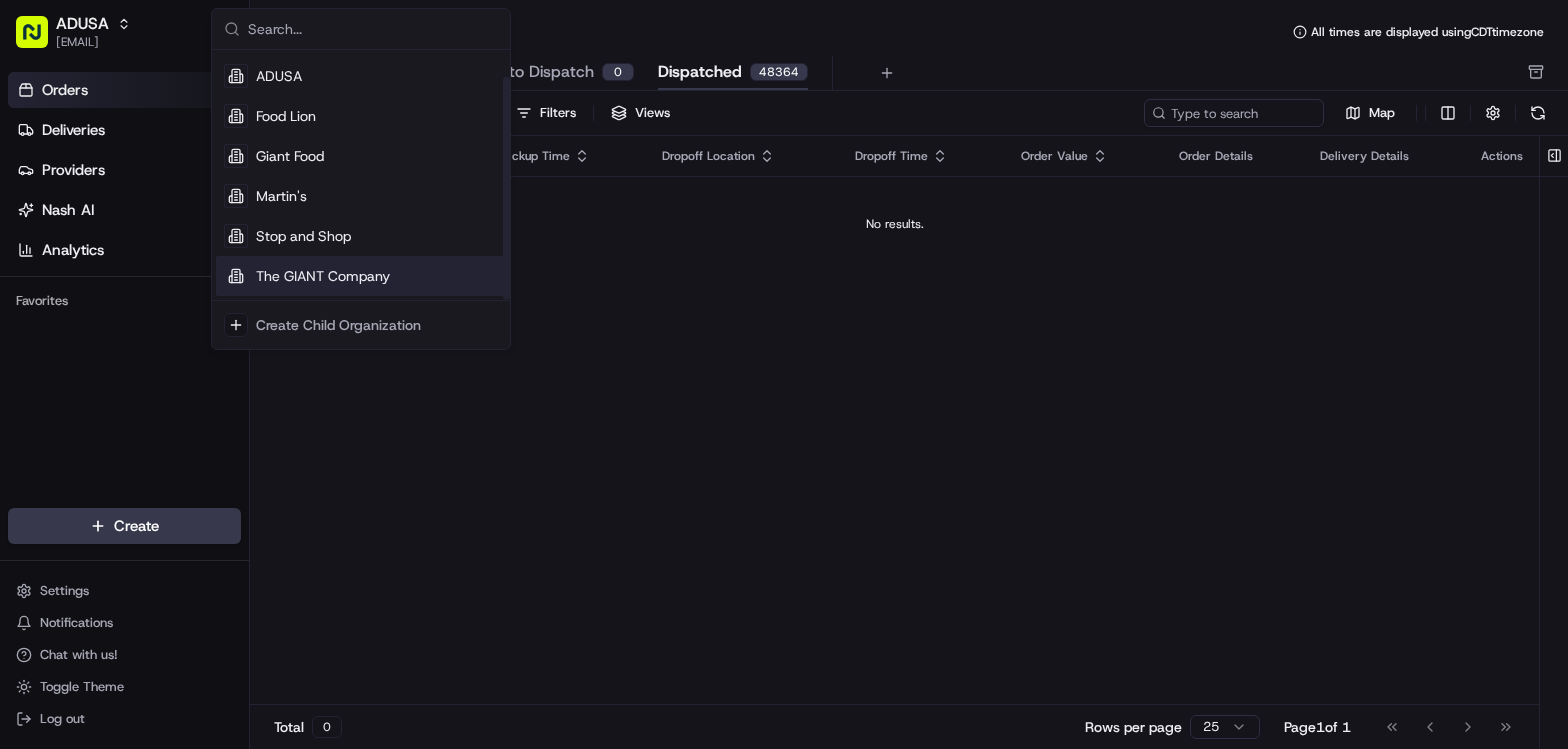 click on "The GIANT Company" at bounding box center (323, 276) 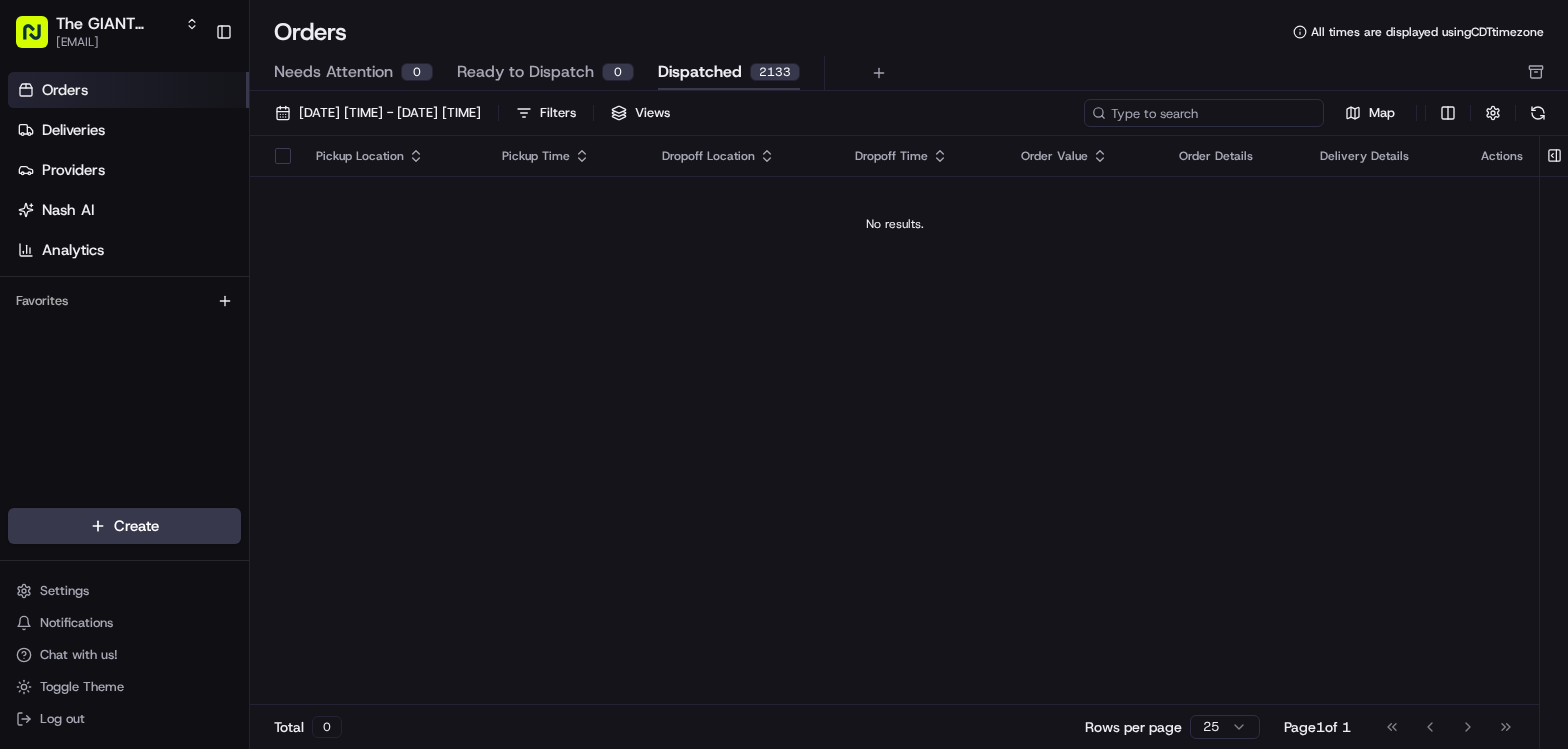 click at bounding box center [1204, 113] 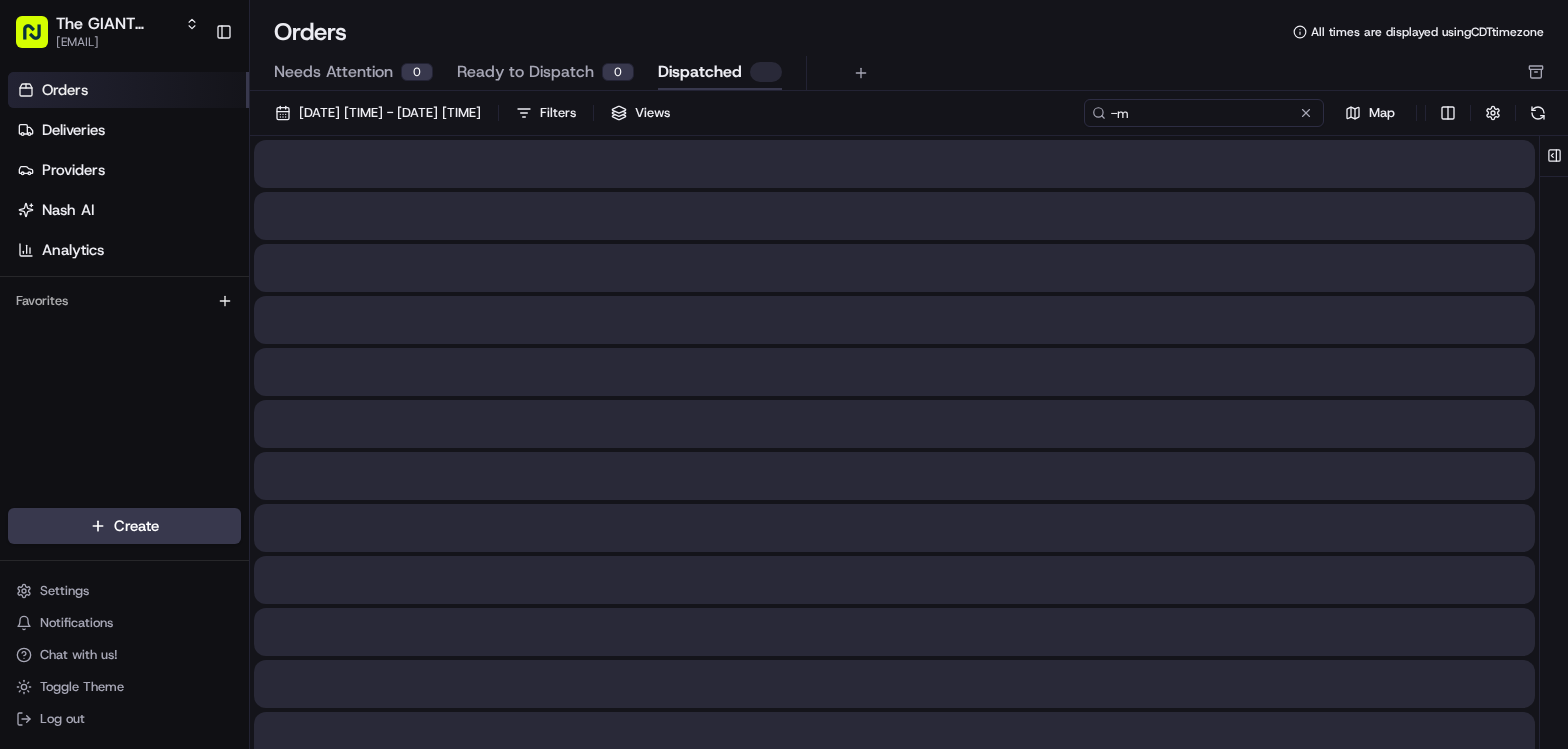 type on "-" 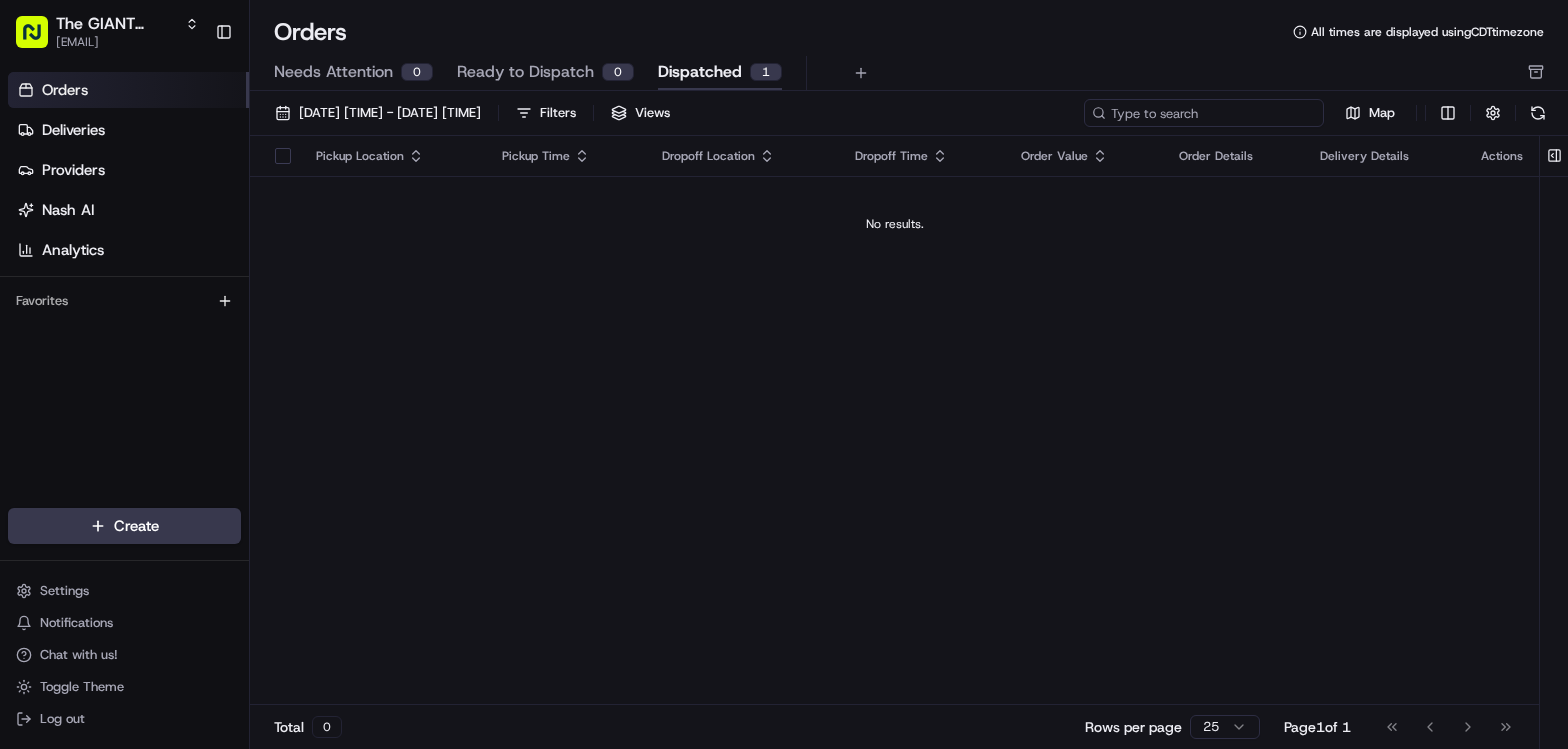 type on "m" 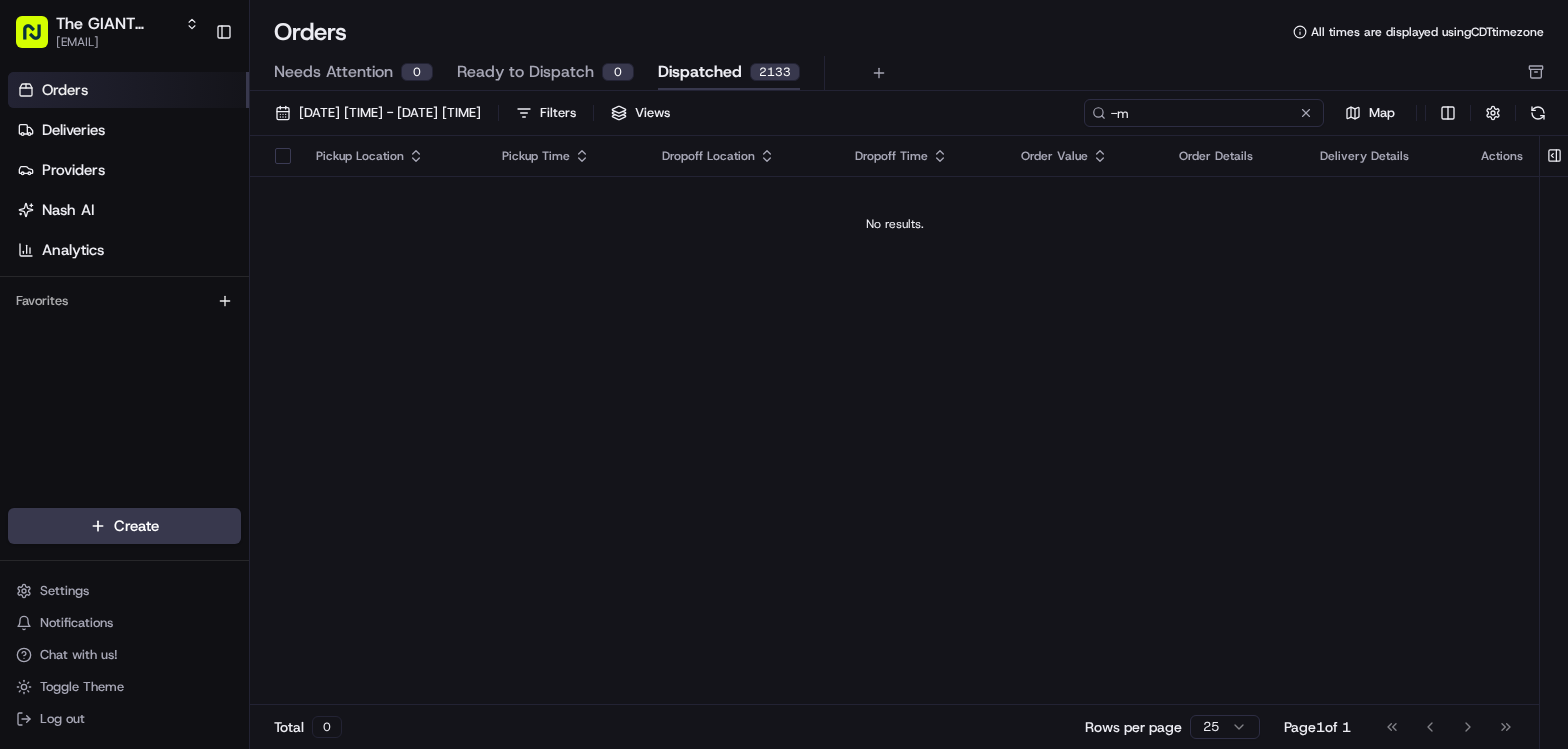 type on "-m" 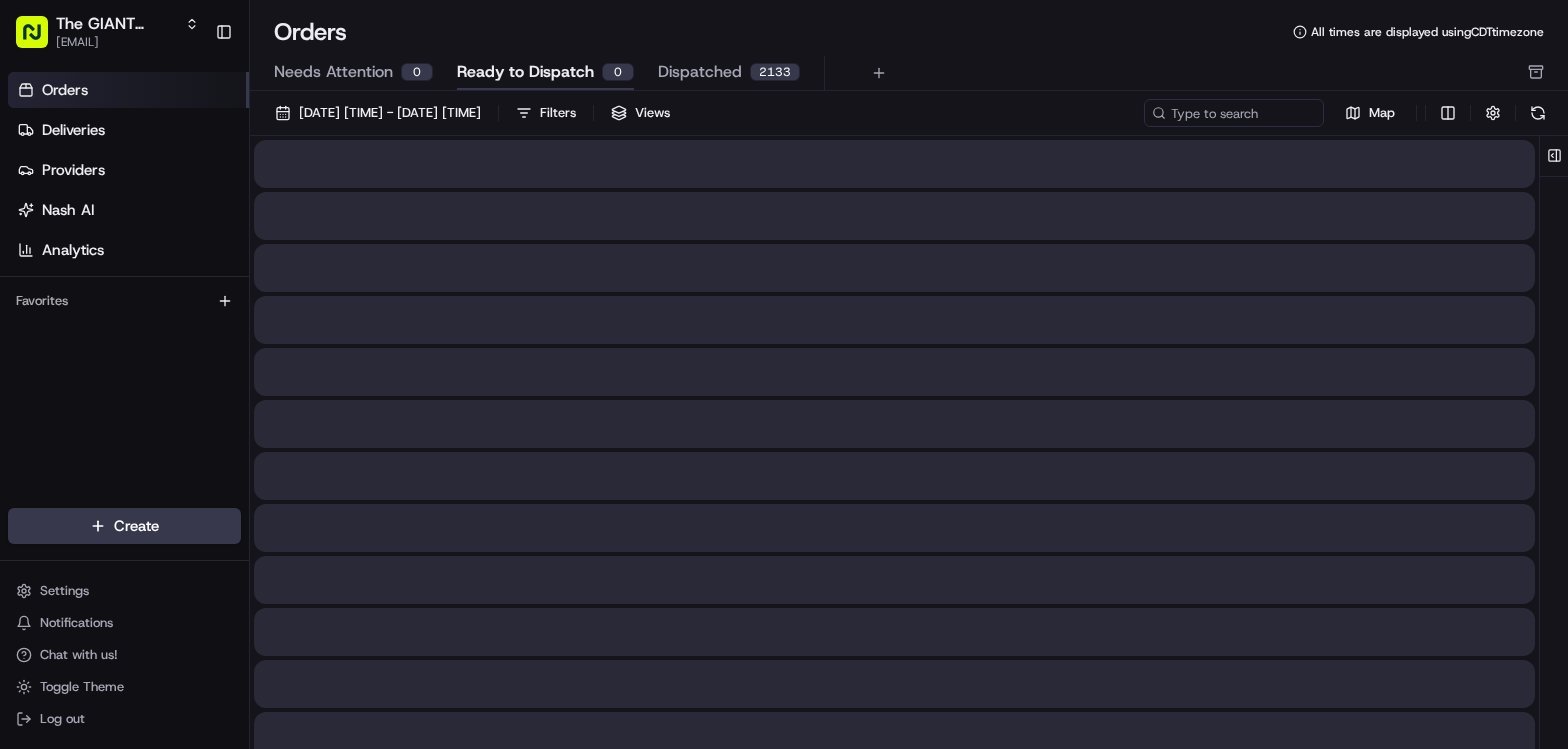 click on "Ready to Dispatch" at bounding box center [525, 72] 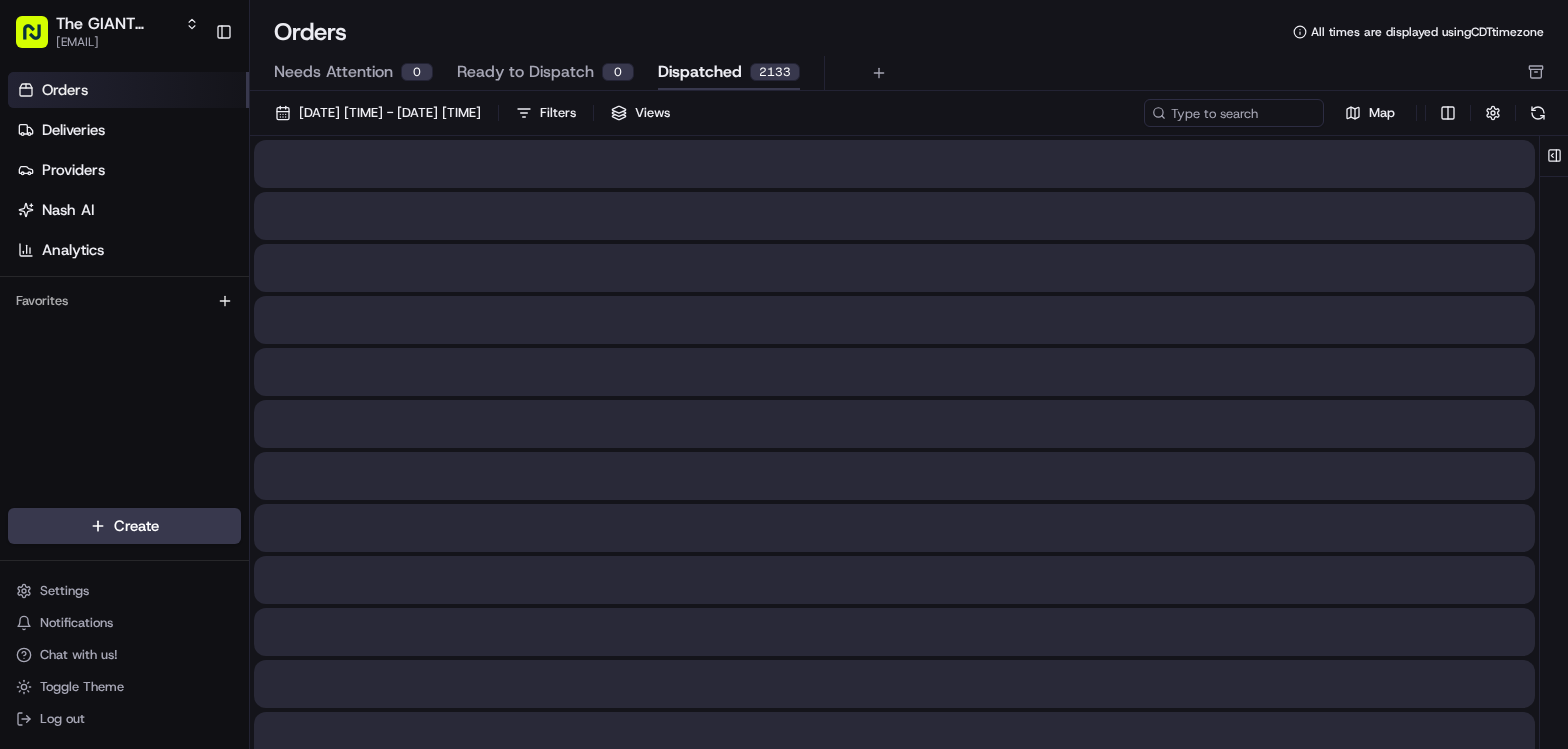 click on "Dispatched" at bounding box center (700, 72) 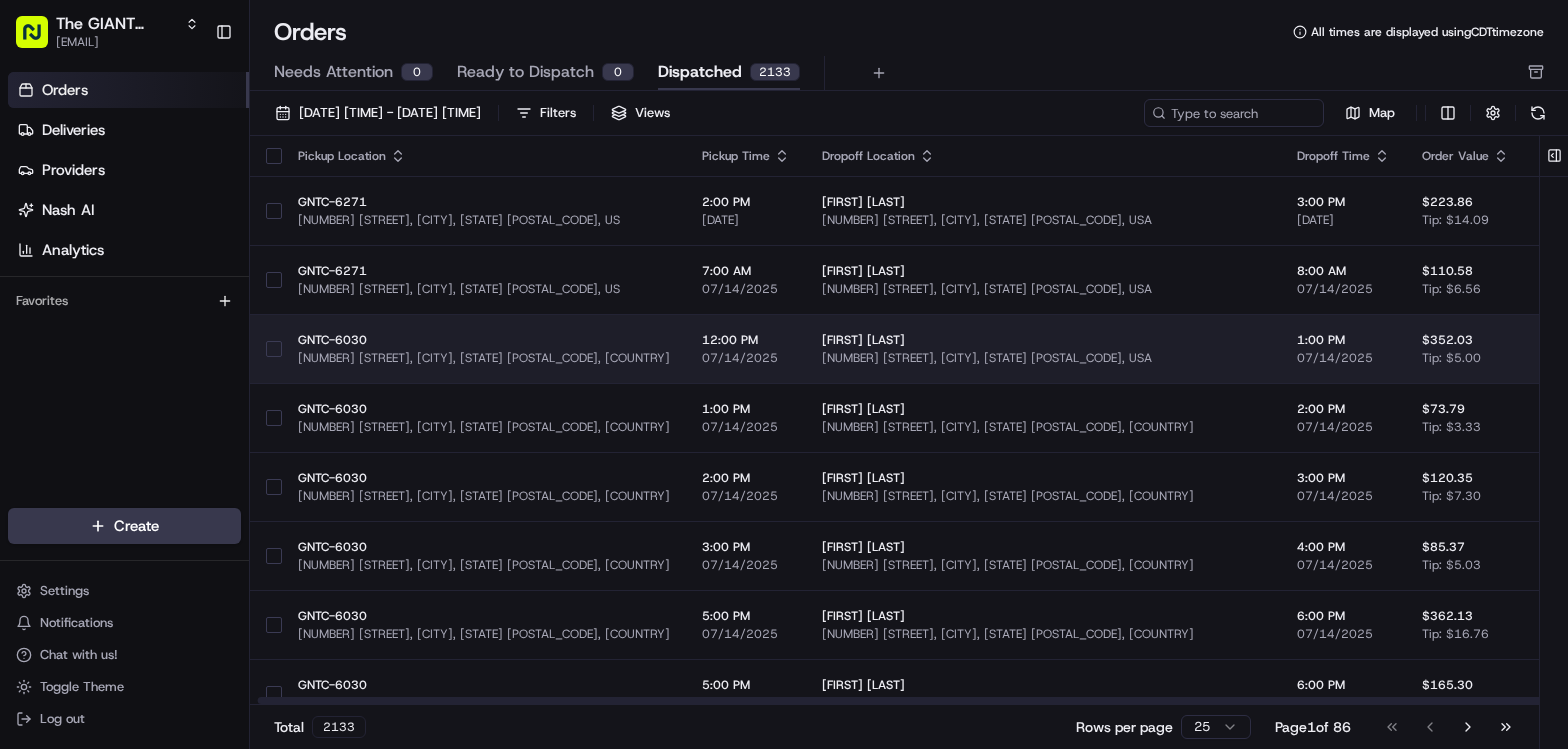 scroll, scrollTop: 0, scrollLeft: 69, axis: horizontal 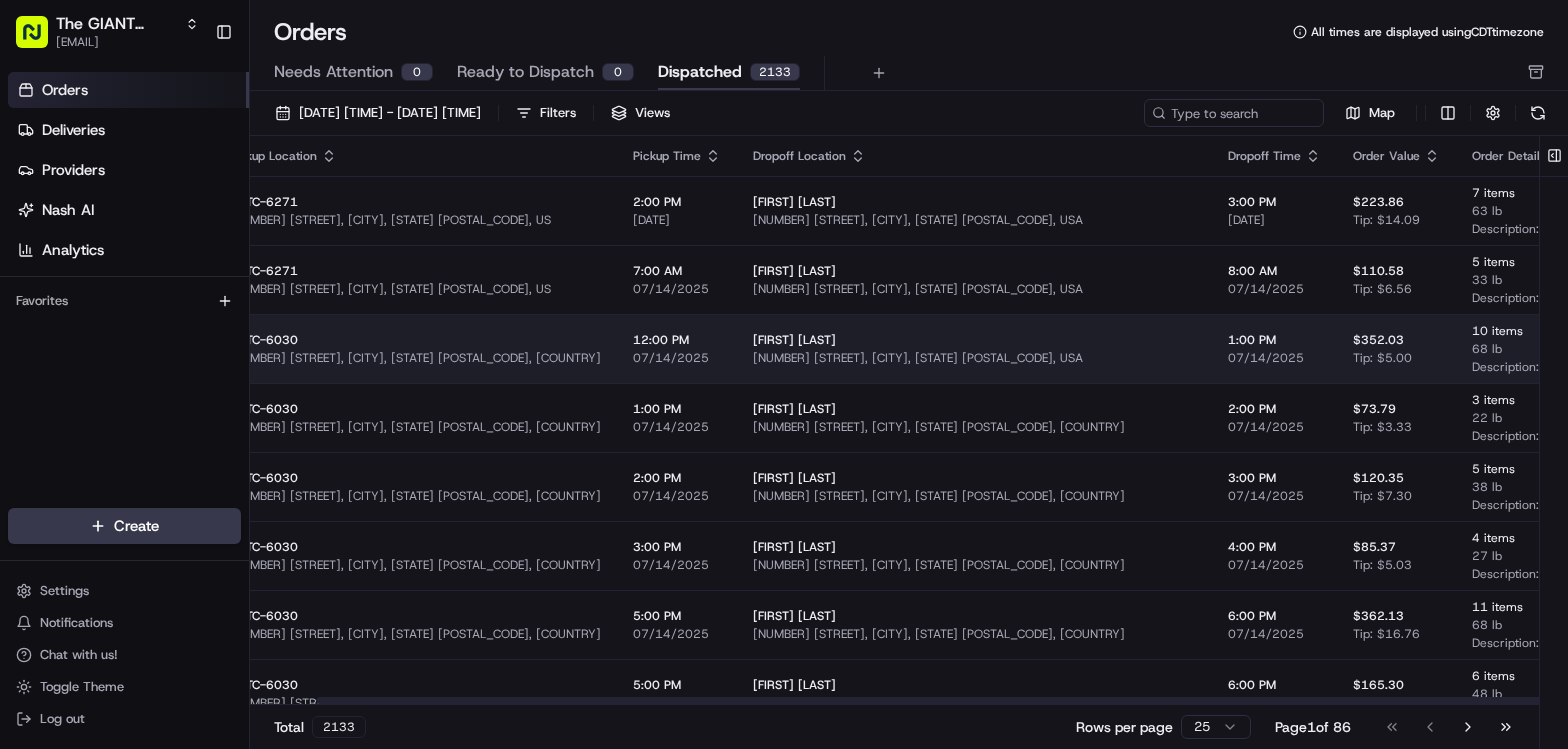 drag, startPoint x: 1111, startPoint y: 356, endPoint x: 1220, endPoint y: 356, distance: 109 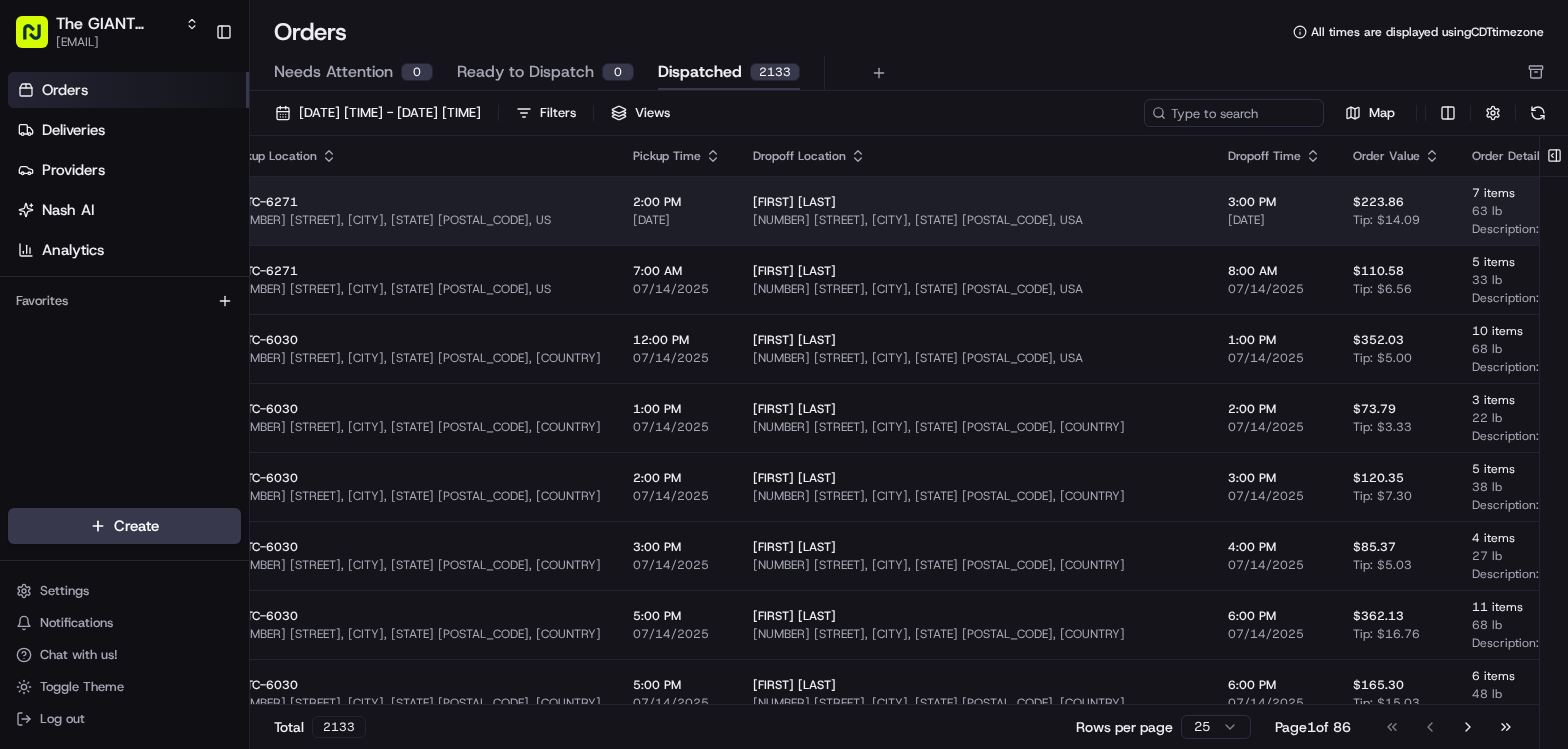 click on "The GIANT Company [EMAIL] Toggle Sidebar Orders Deliveries Providers Nash AI Analytics Favorites Main Menu Members & Organization Organization Users Roles Preferences Customization Tracking Orchestration Automations Dispatch Strategy Locations Pickup Locations Dropoff Locations Zones Shifts Delivery Windows Billing Billing Refund Requests Integrations Notification Triggers Webhooks API Keys Request Logs Create Settings Notifications Chat with us! Toggle Theme Log out Orders All times are displayed using CDT timezone Needs Attention 0 Ready to Dispatch 0 Dispatched 2133 [DATE] [TIME] - [DATE] [TIME] Filters Views Map Pickup Location Pickup Time Dropoff Location Dropoff Time Order Value Order Details Delivery Details Actions GNTC-6271 [NUMBER] [STREET], [CITY], [STATE] [POSTAL_CODE], US [TIME] [DATE] [FIRST] [LAST] [NUMBER] [STREET], [CITY], [STATE] [POSTAL_CODE], USA [TIME] [DATE] [PRICE] Tip: [PRICE] [NUMBER] items [NUMBER] lb Description: grocery bags View Job GNTC-6271 [TIME] [NUMBER]" at bounding box center (784, 374) 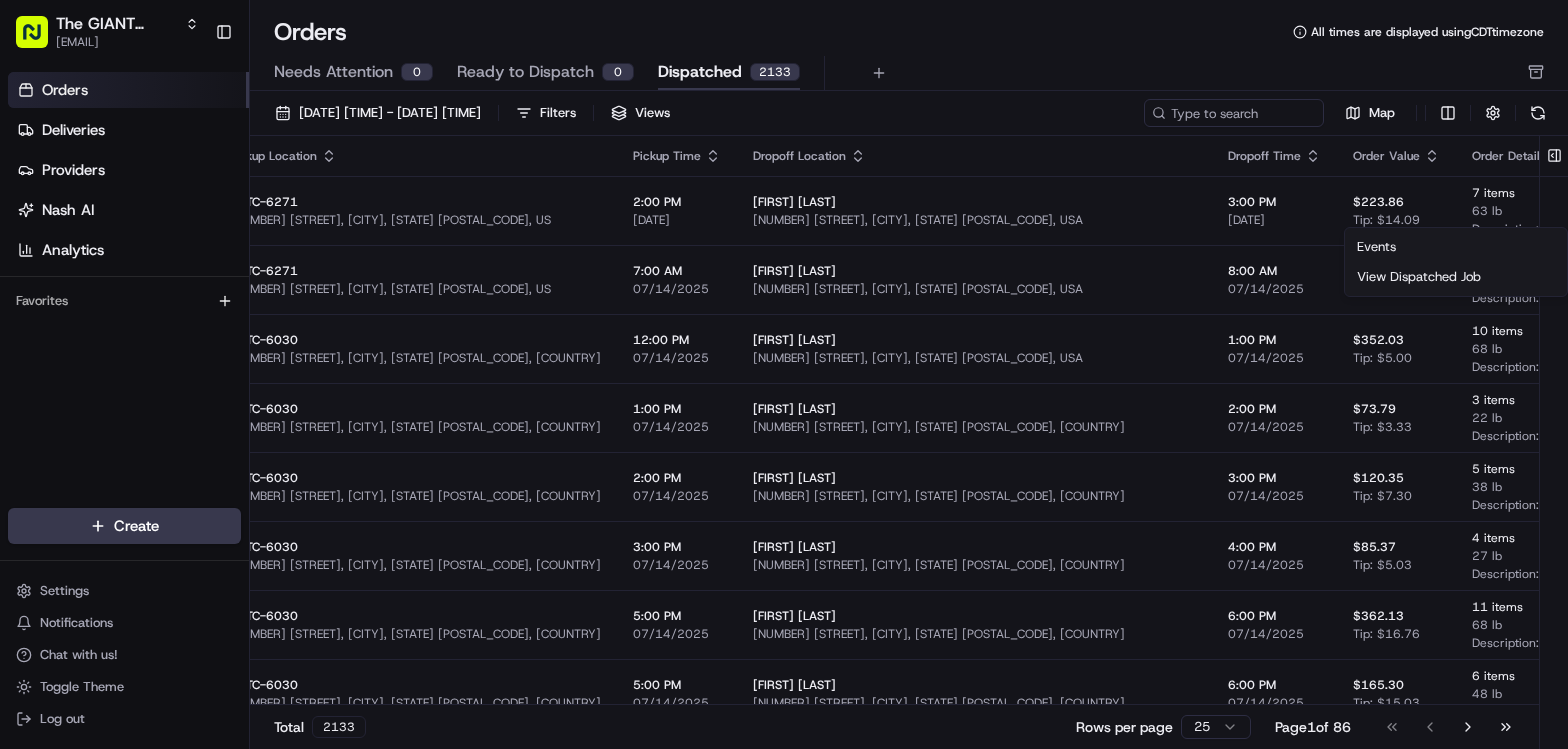 click on "The GIANT Company [EMAIL] Toggle Sidebar Orders Deliveries Providers Nash AI Analytics Favorites Main Menu Members & Organization Organization Users Roles Preferences Customization Tracking Orchestration Automations Dispatch Strategy Locations Pickup Locations Dropoff Locations Zones Shifts Delivery Windows Billing Billing Refund Requests Integrations Notification Triggers Webhooks API Keys Request Logs Create Settings Notifications Chat with us! Toggle Theme Log out Orders All times are displayed using CDT timezone Needs Attention 0 Ready to Dispatch 0 Dispatched 2133 [DATE] [TIME] - [DATE] [TIME] Filters Views Map Pickup Location Pickup Time Dropoff Location Dropoff Time Order Value Order Details Delivery Details Actions GNTC-6271 [NUMBER] [STREET], [CITY], [STATE] [POSTAL_CODE], US [TIME] [DATE] [FIRST] [LAST] [NUMBER] [STREET], [CITY], [STATE] [POSTAL_CODE], USA [TIME] [DATE] [PRICE] Tip: [PRICE] [NUMBER] items [NUMBER] lb Description: grocery bags View Job GNTC-6271 [TIME] [NUMBER]" at bounding box center [784, 374] 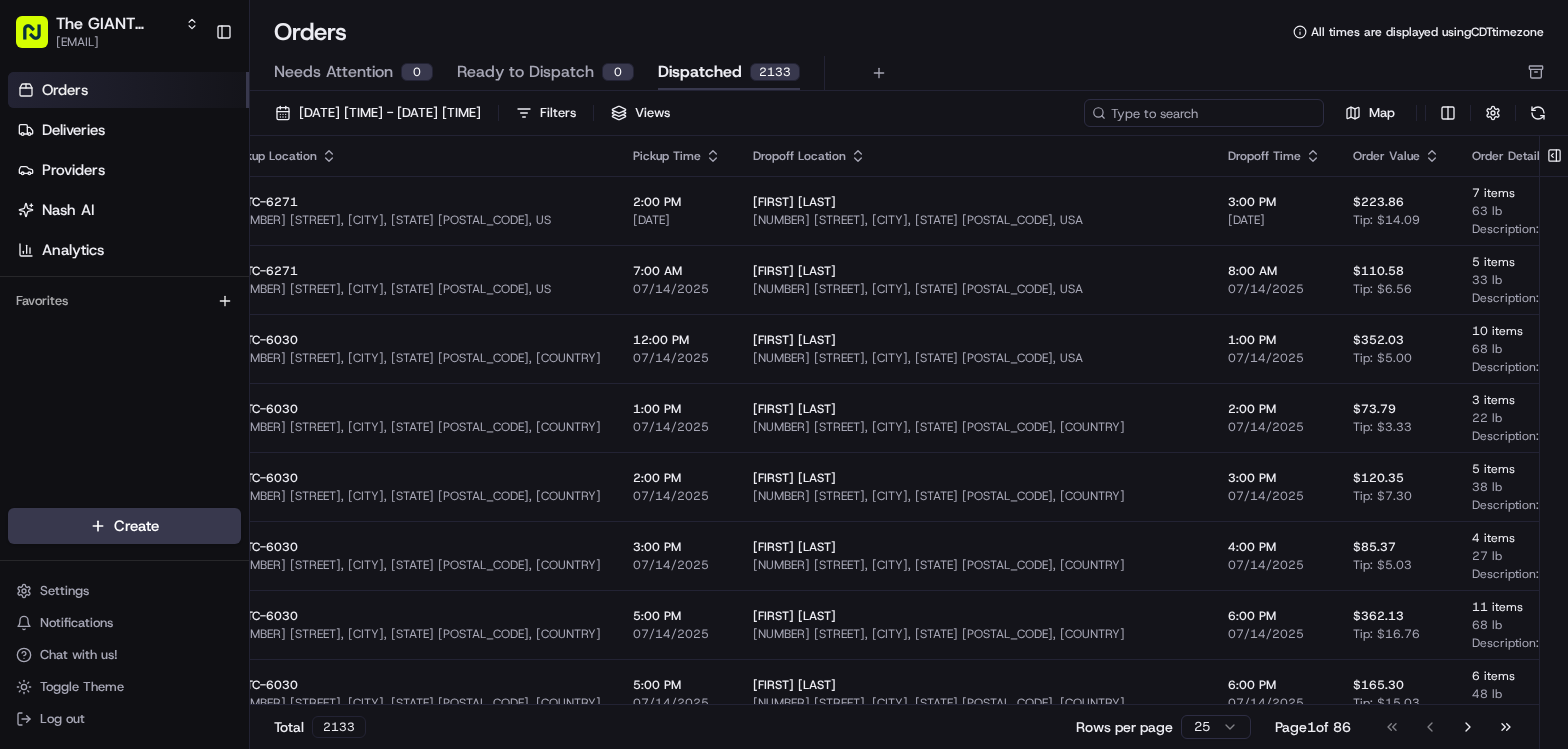 click at bounding box center [1204, 113] 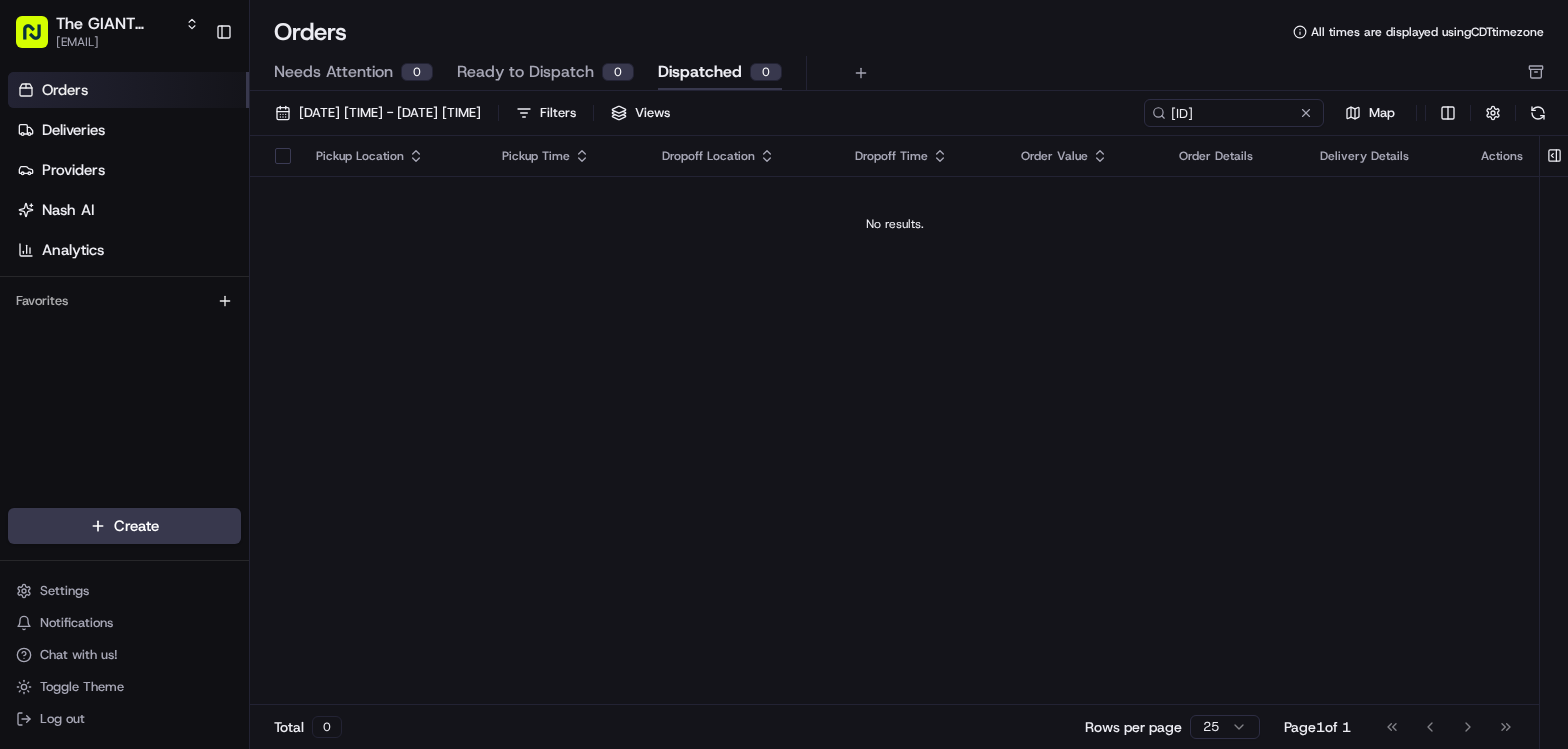 click on "Needs Attention 0 Ready to Dispatch 0 Dispatched 0" at bounding box center (895, 73) 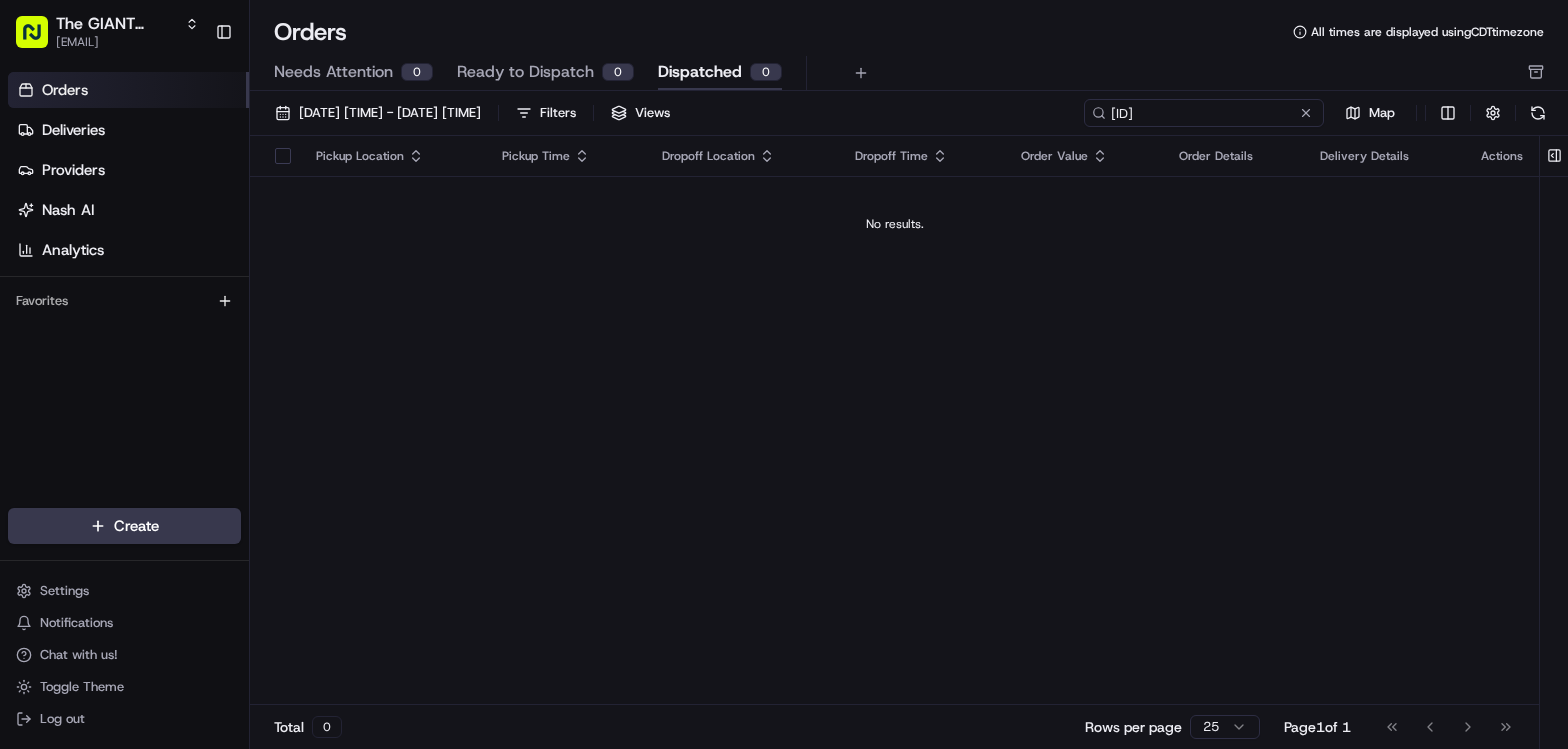 drag, startPoint x: 1134, startPoint y: 113, endPoint x: 1056, endPoint y: 117, distance: 78.10249 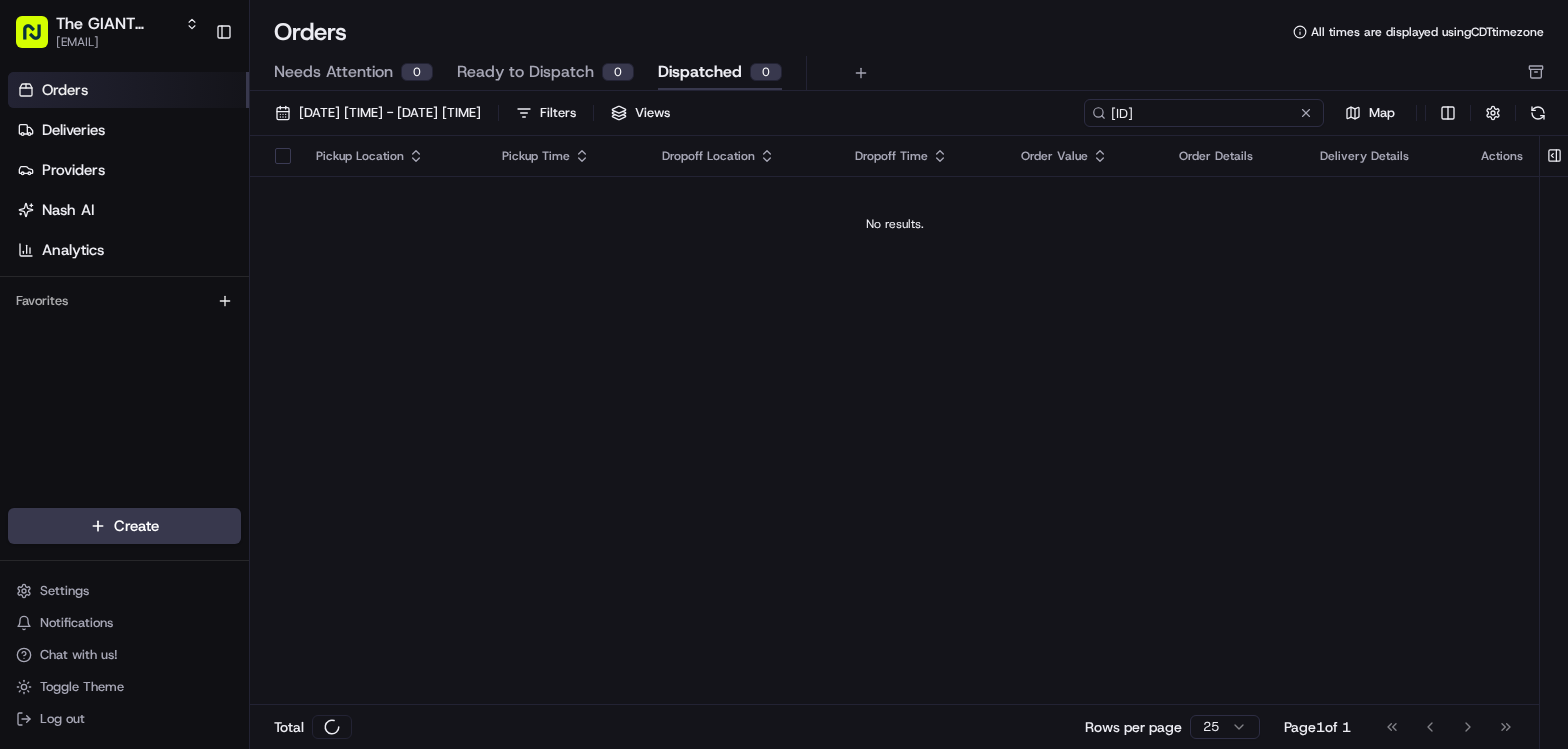 type on "m" 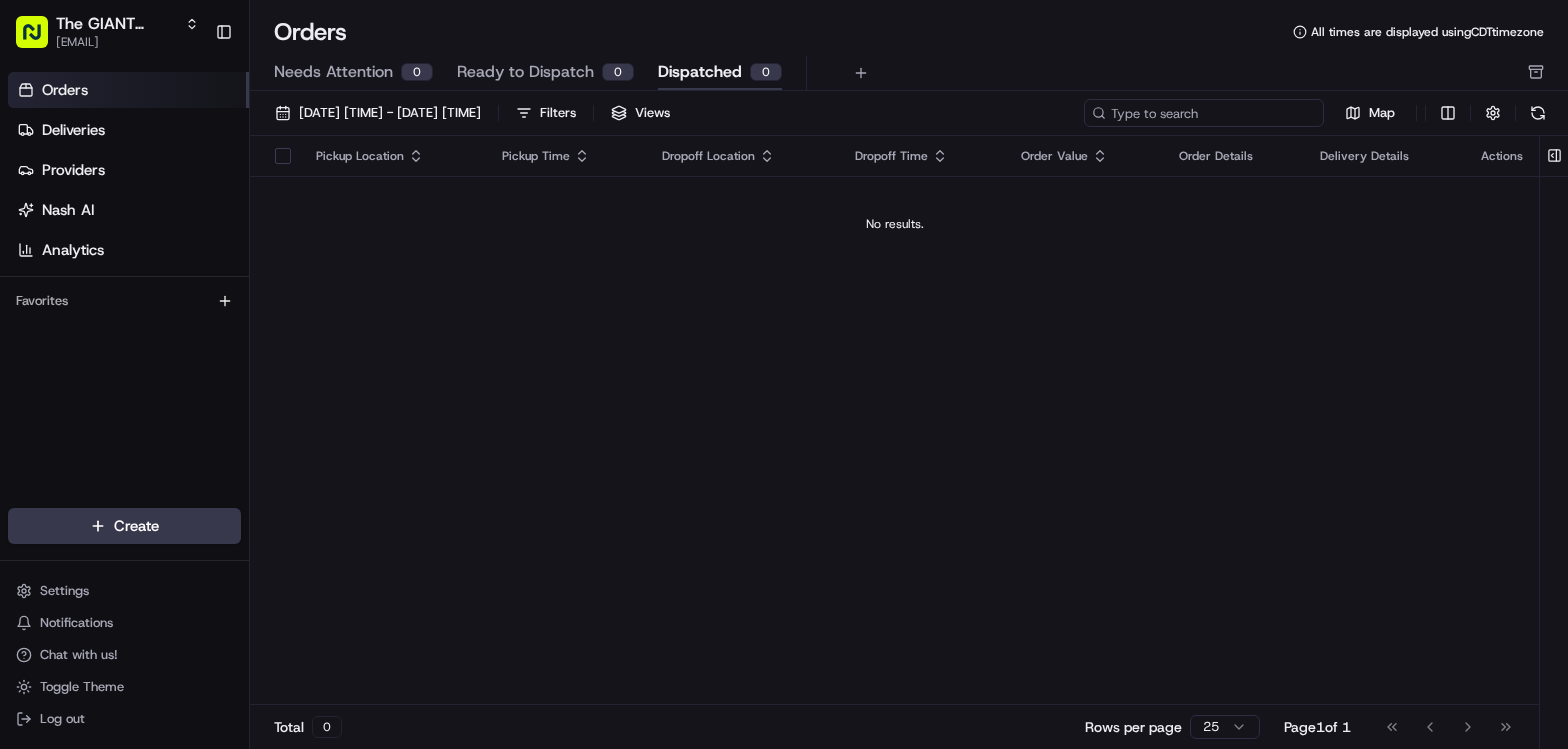 paste on "[USER_ID]" 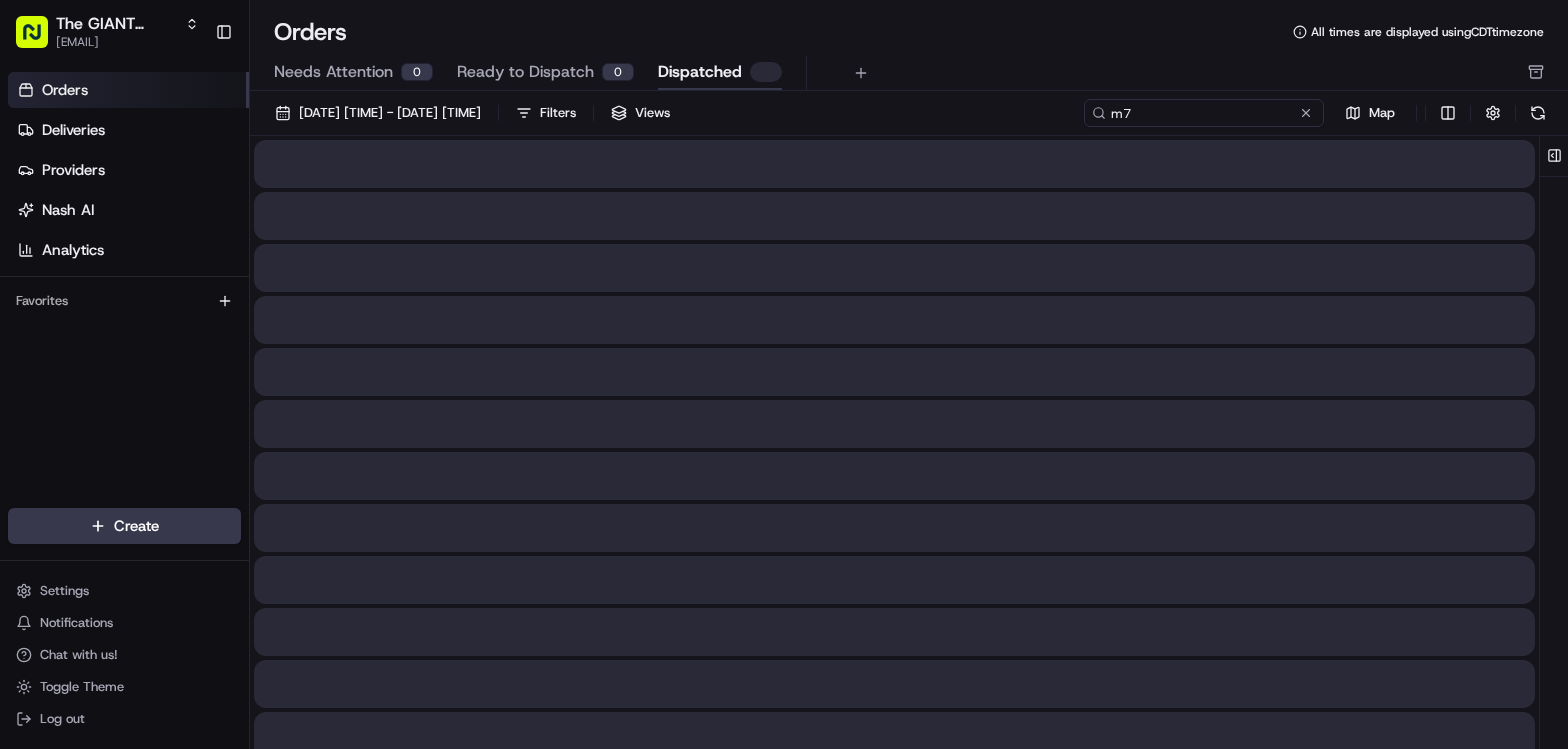 type on "m" 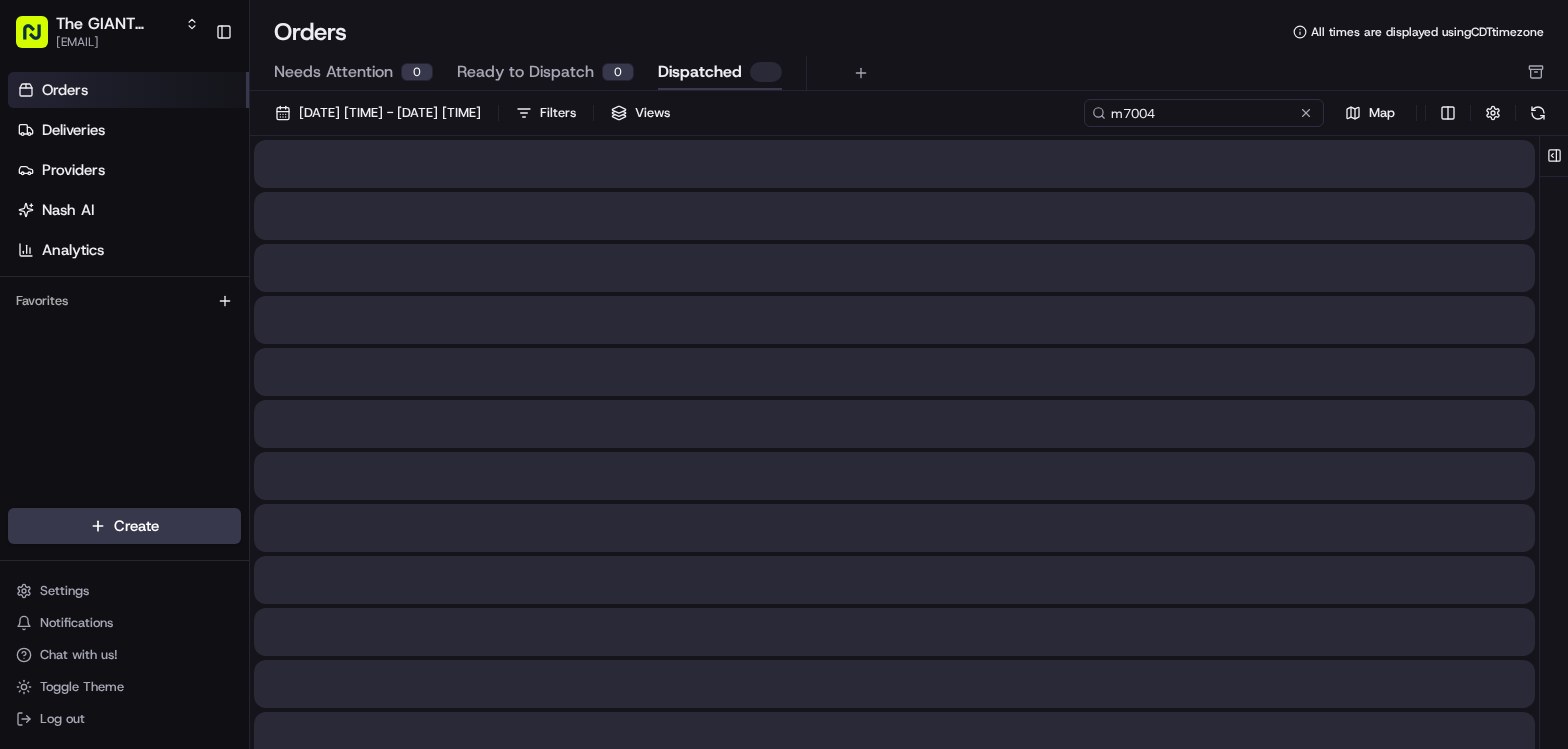 type on "[ID]" 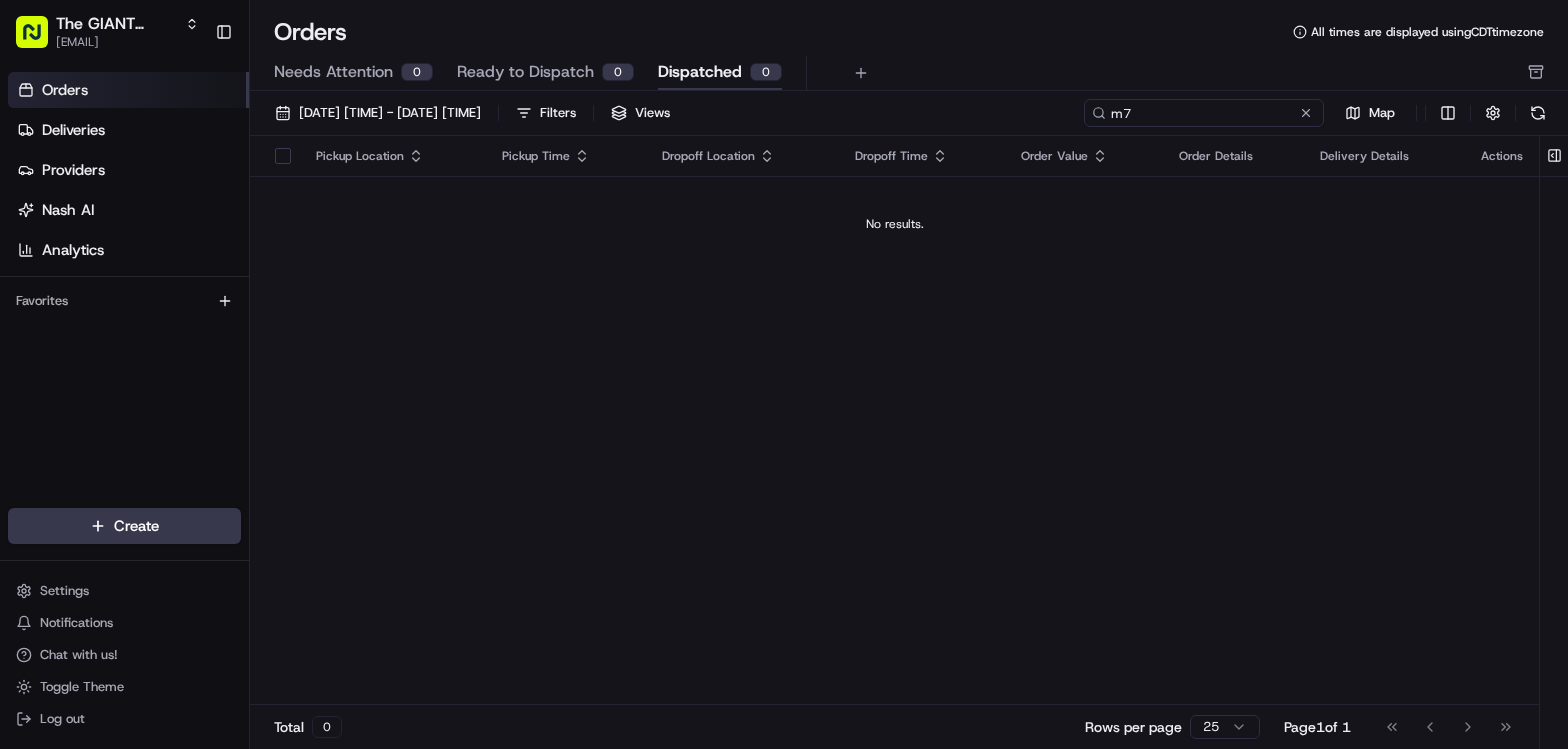 type on "m" 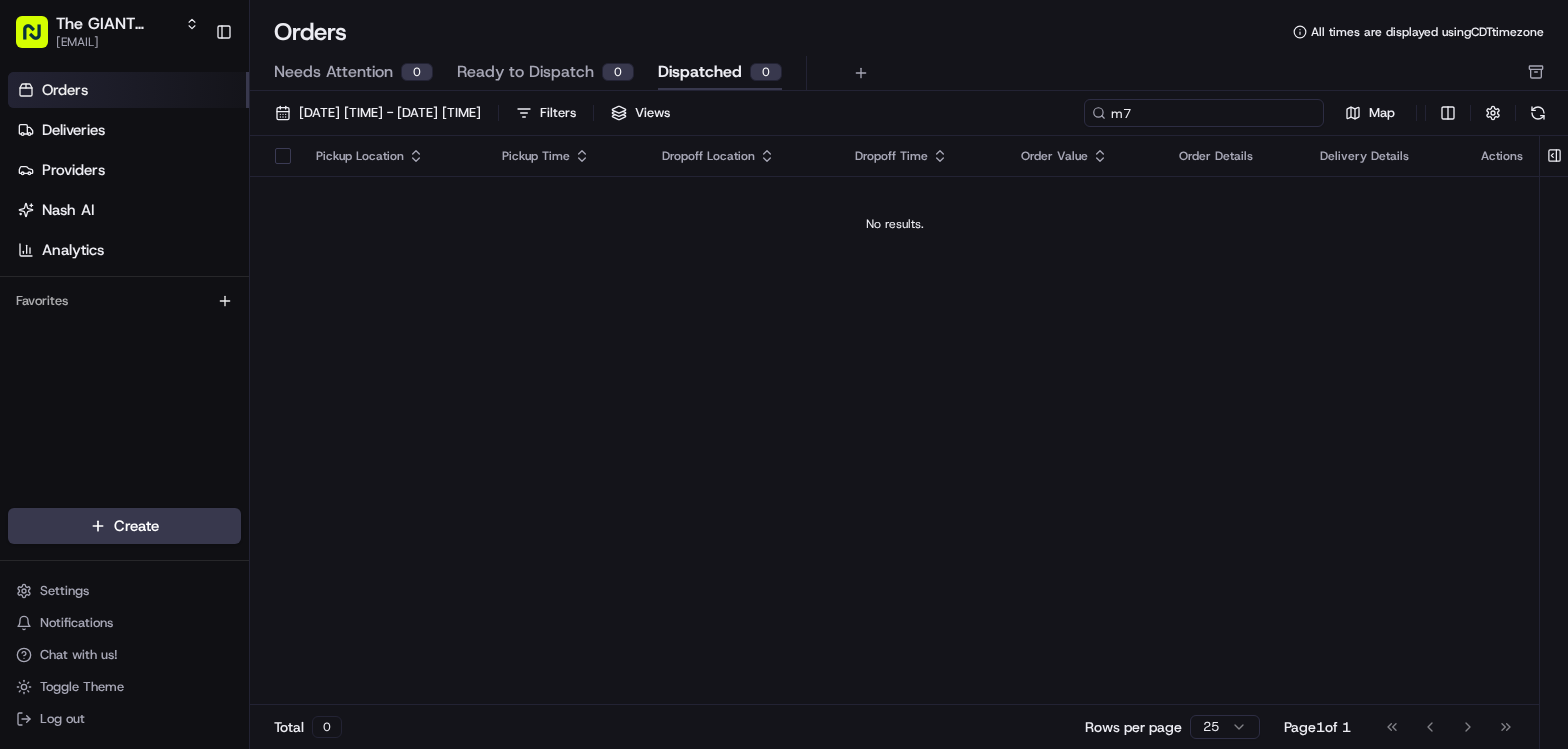 type on "m" 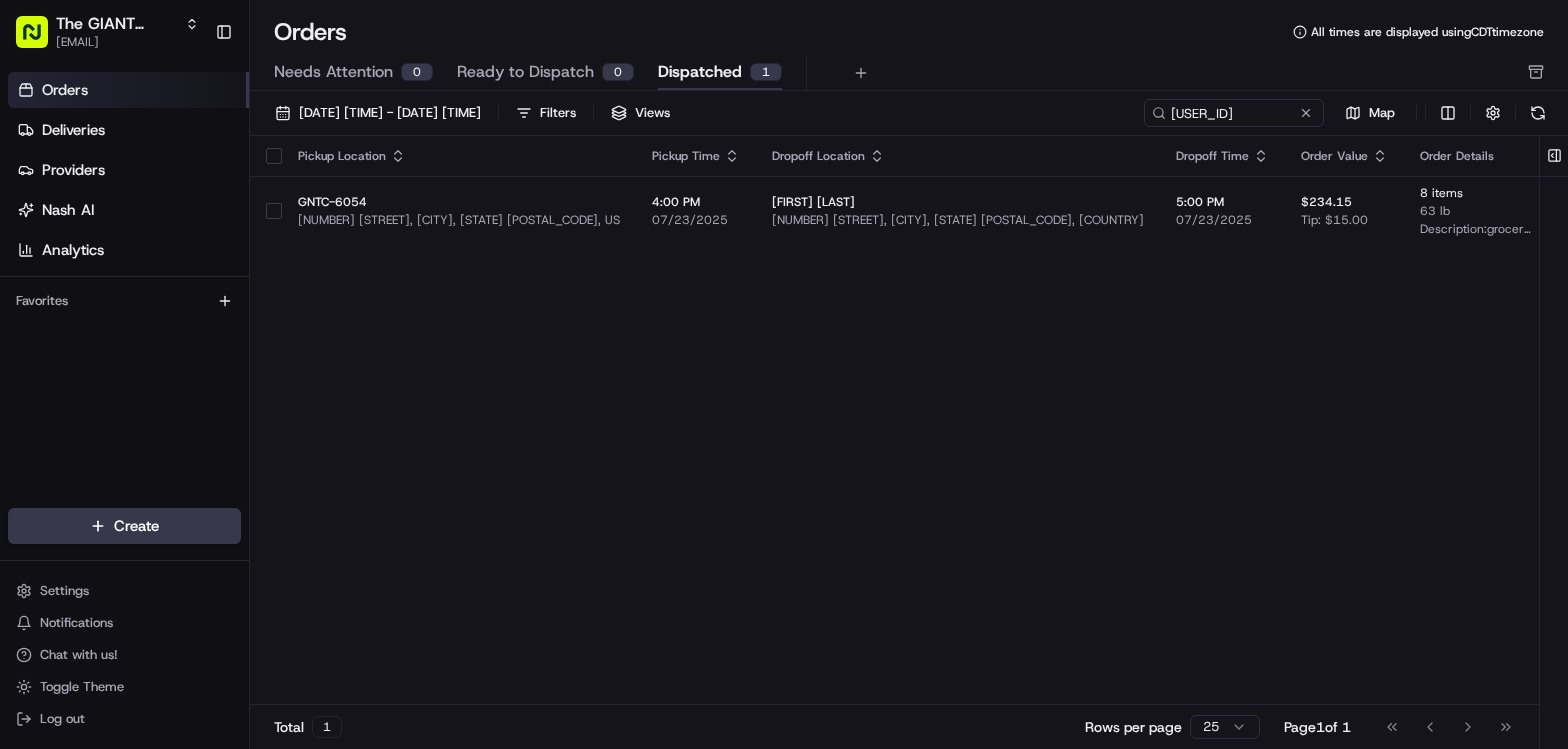 click on "Pickup Location Pickup Time Dropoff Location Dropoff Time Order Value Order Details Delivery Details Actions GNTC-6054 [NUMBER] [STREET], [CITY], [STATE] [POSTAL_CODE], [COUNTRY] [TIME] 07/23/2025 [FIRST] [LAST] [NUMBER] [STREET], [CITY], [STATE] [POSTAL_CODE], [COUNTRY] [TIME] 07/23/2025 [PRICE] Tip: [PRICE] [NUMBER] items [NUMBER] lb Description: grocery bags View Job" at bounding box center (999, 420) 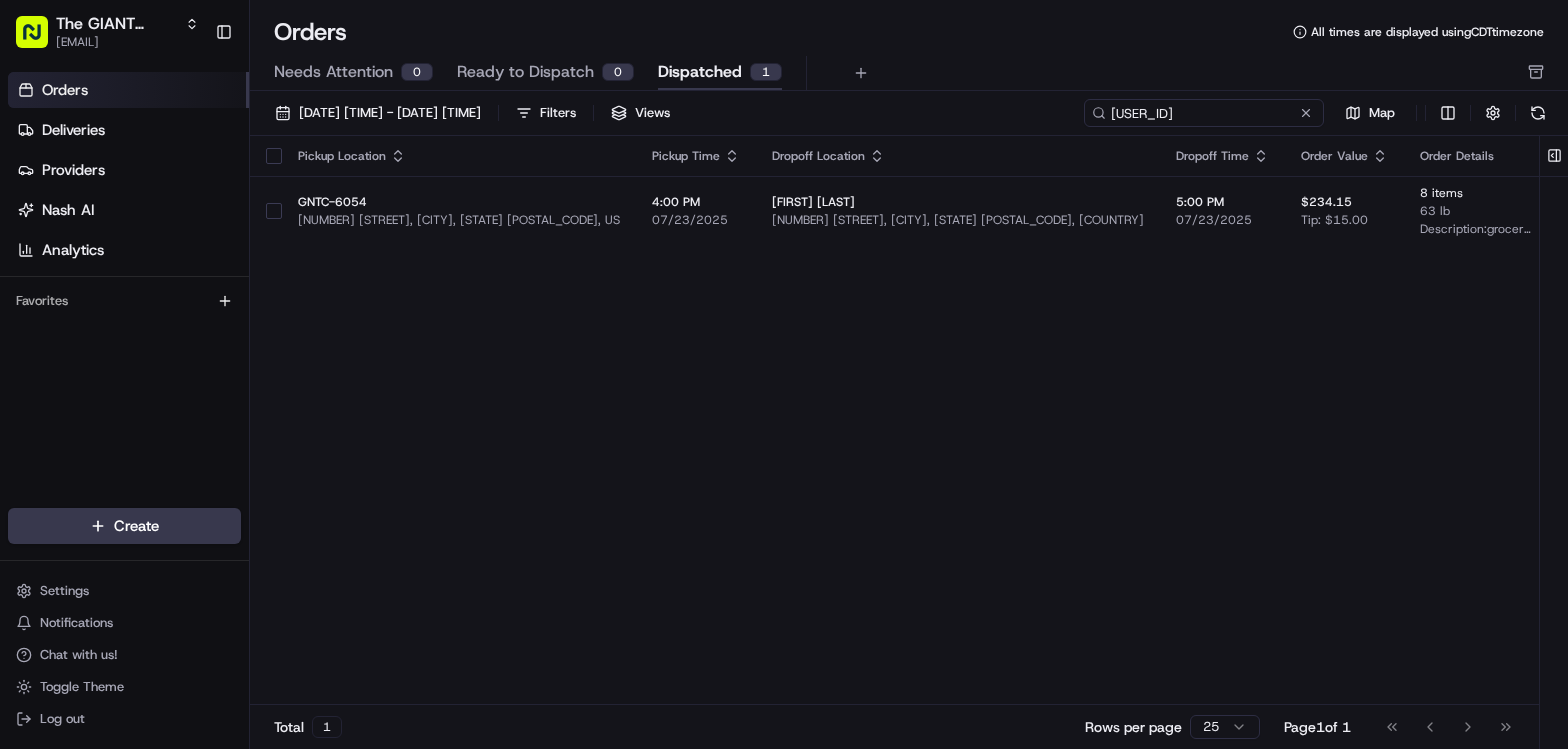 drag, startPoint x: 1274, startPoint y: 111, endPoint x: 1018, endPoint y: 109, distance: 256.0078 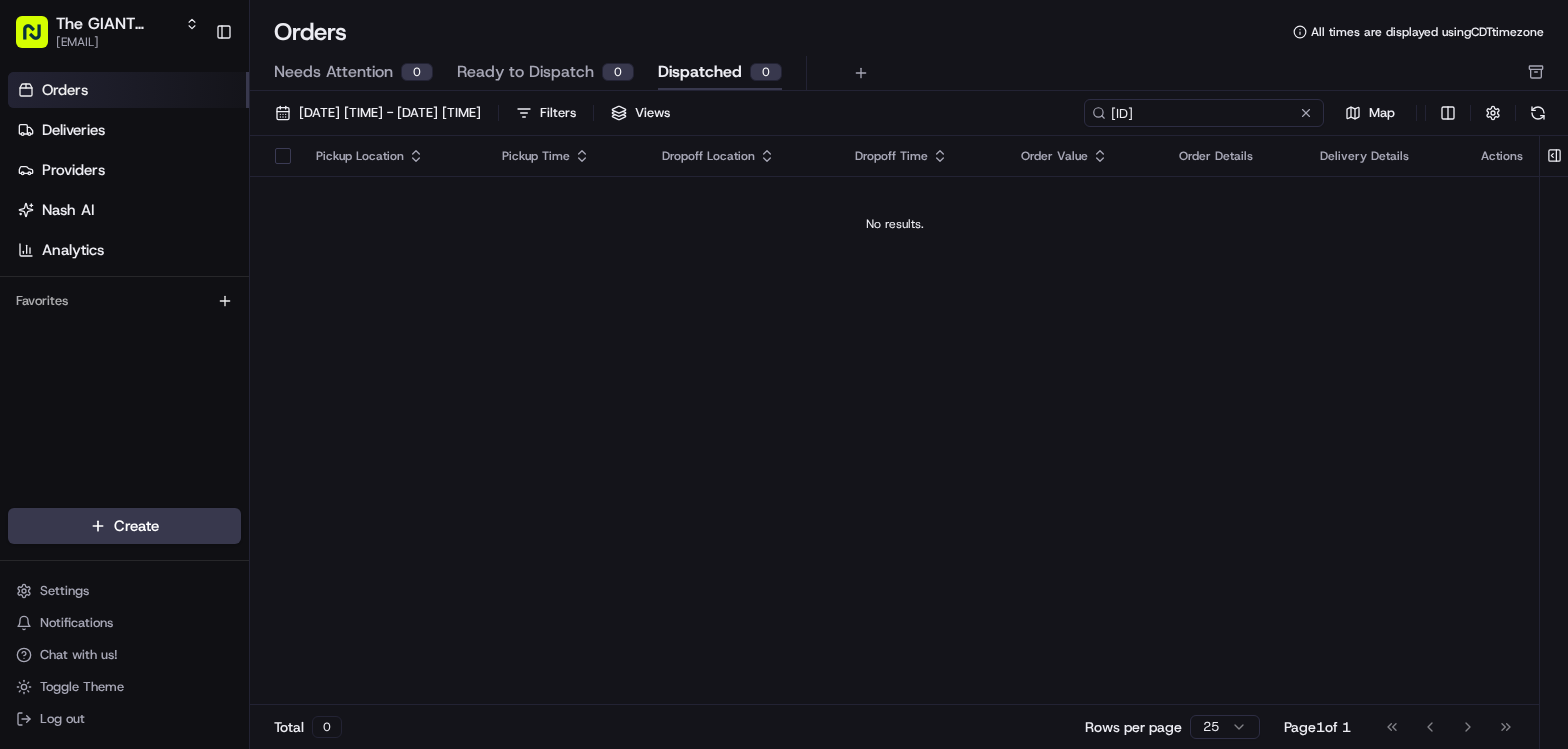 type on "[ID]" 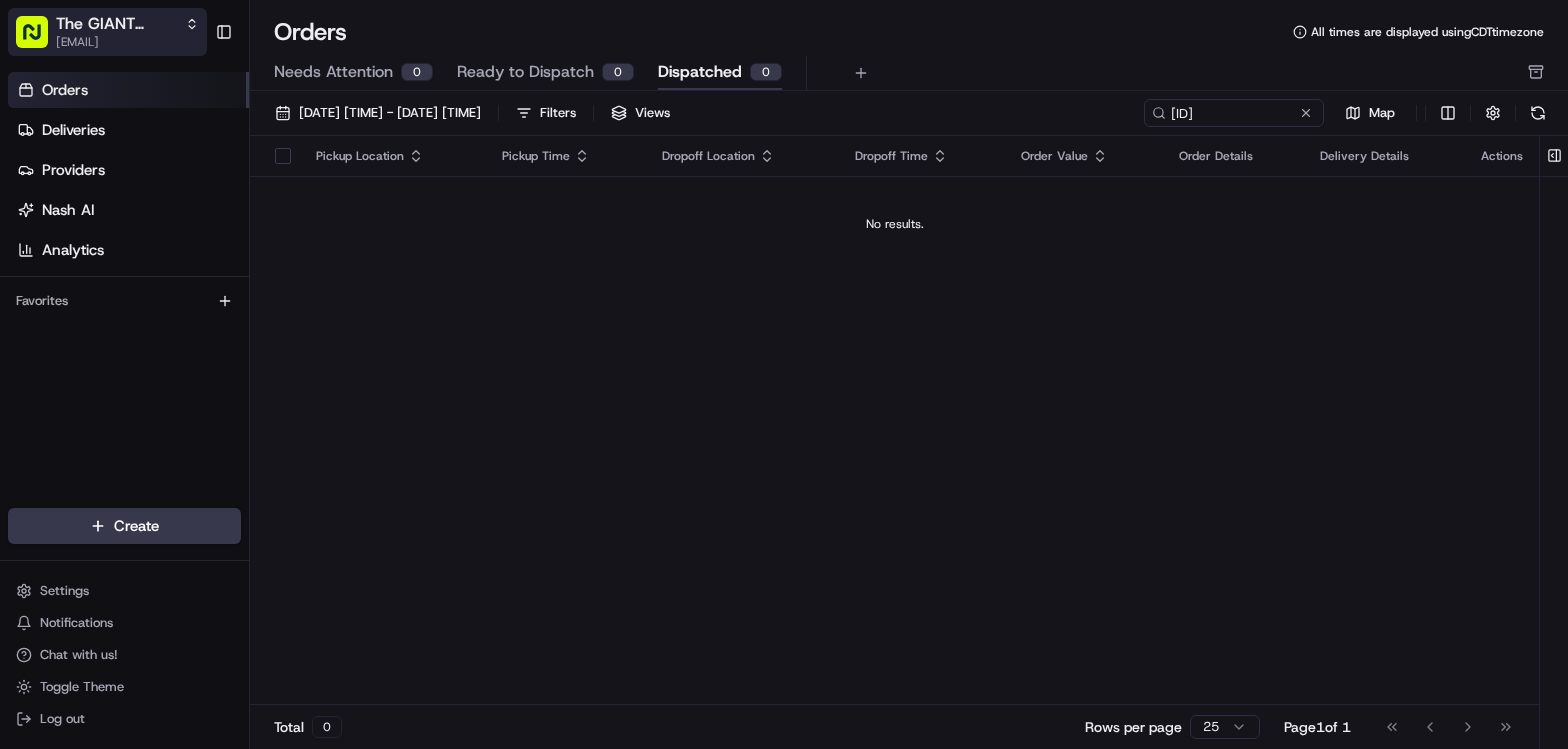 click on "The GIANT Company" at bounding box center (116, 24) 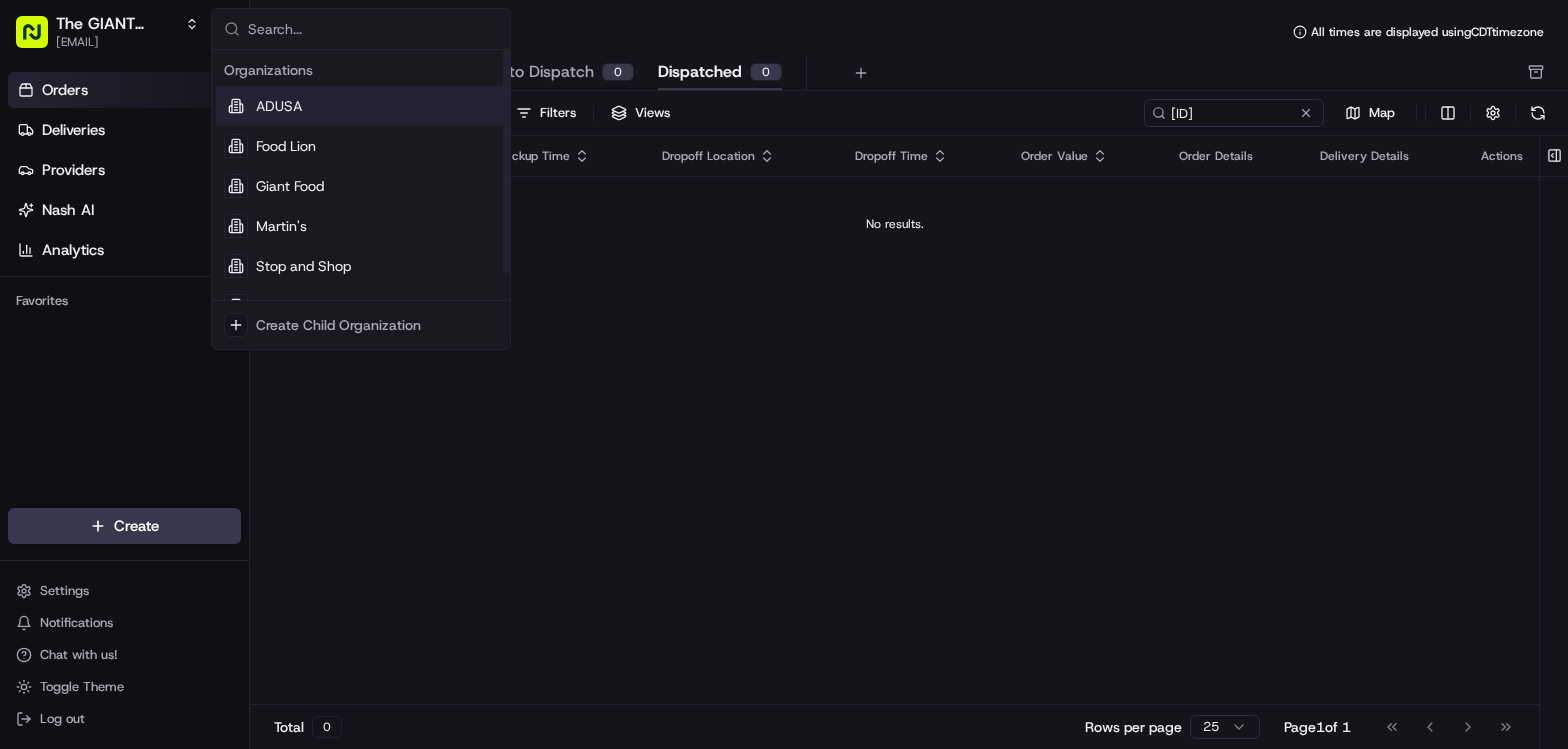 click on "ADUSA" at bounding box center [361, 106] 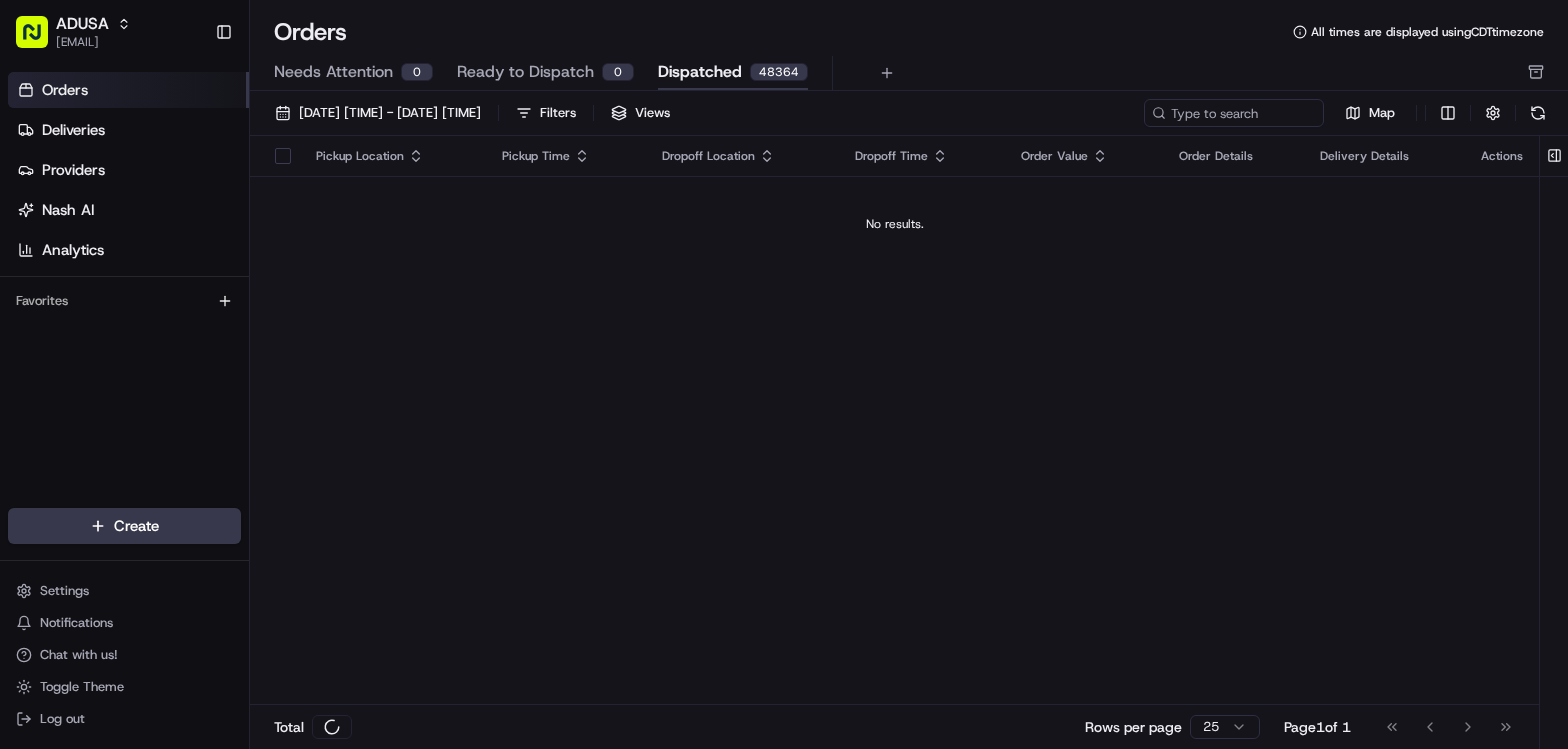 click on "Deliveries" at bounding box center (73, 130) 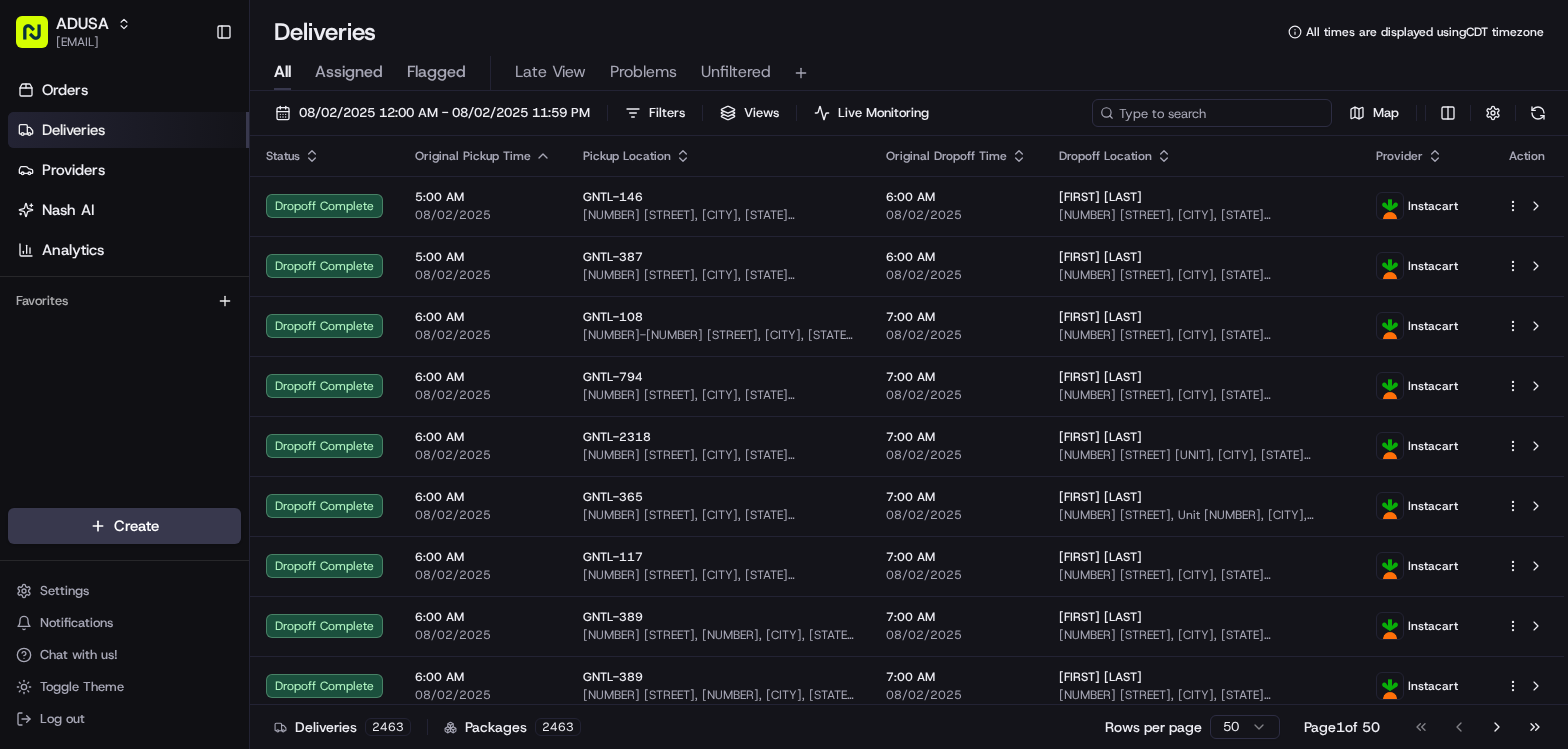 click at bounding box center [1212, 113] 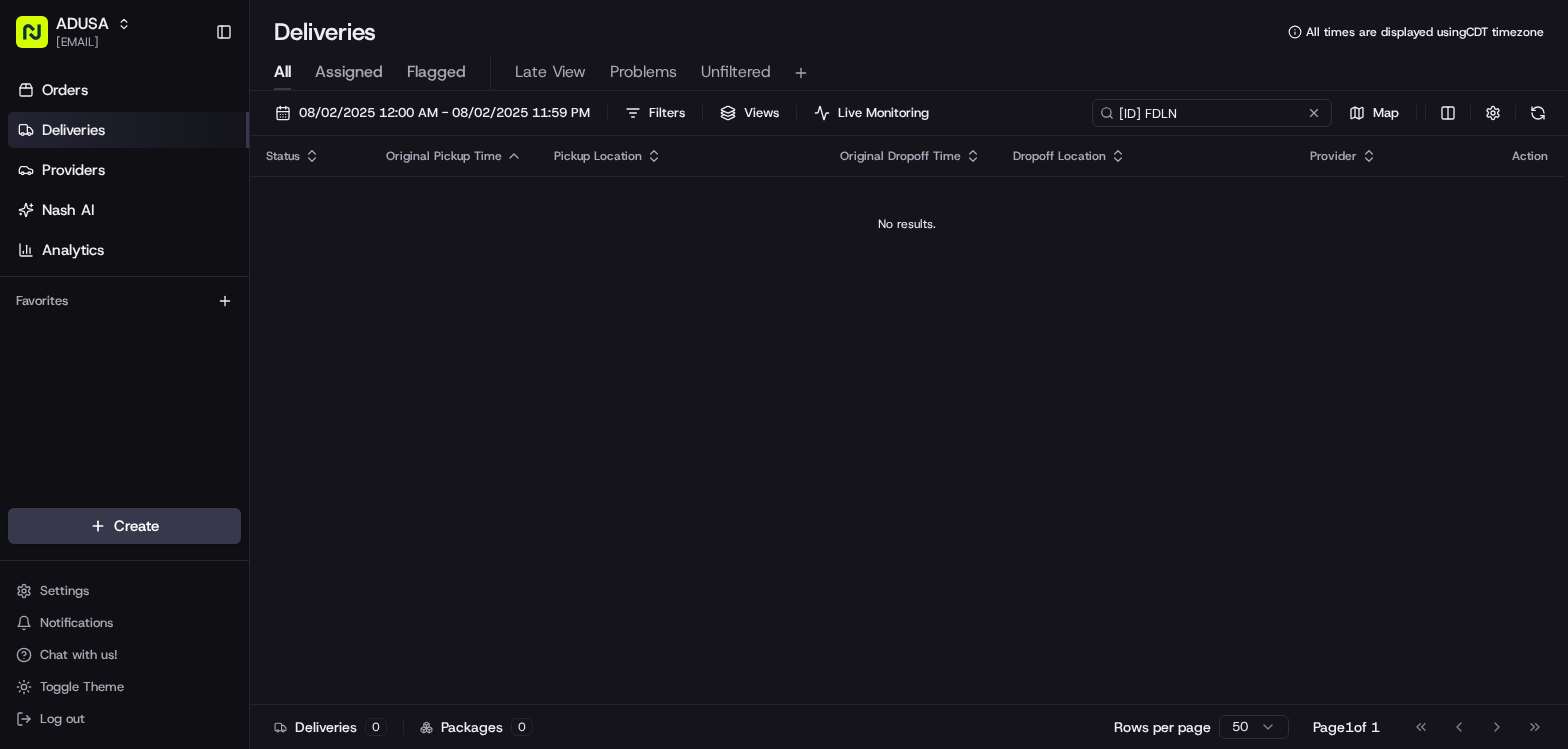 drag, startPoint x: 1206, startPoint y: 117, endPoint x: 1261, endPoint y: 120, distance: 55.081757 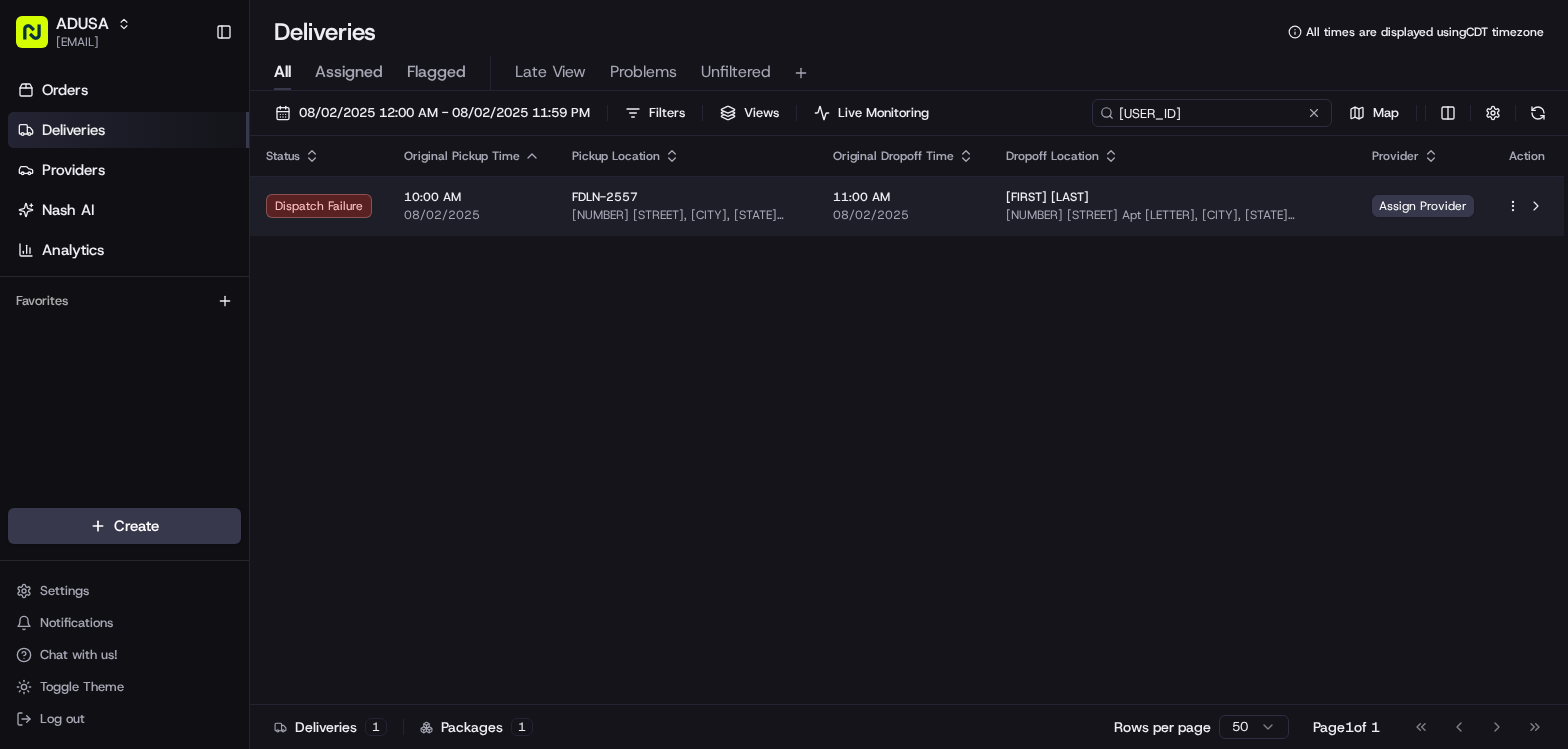 type on "[USER_ID]" 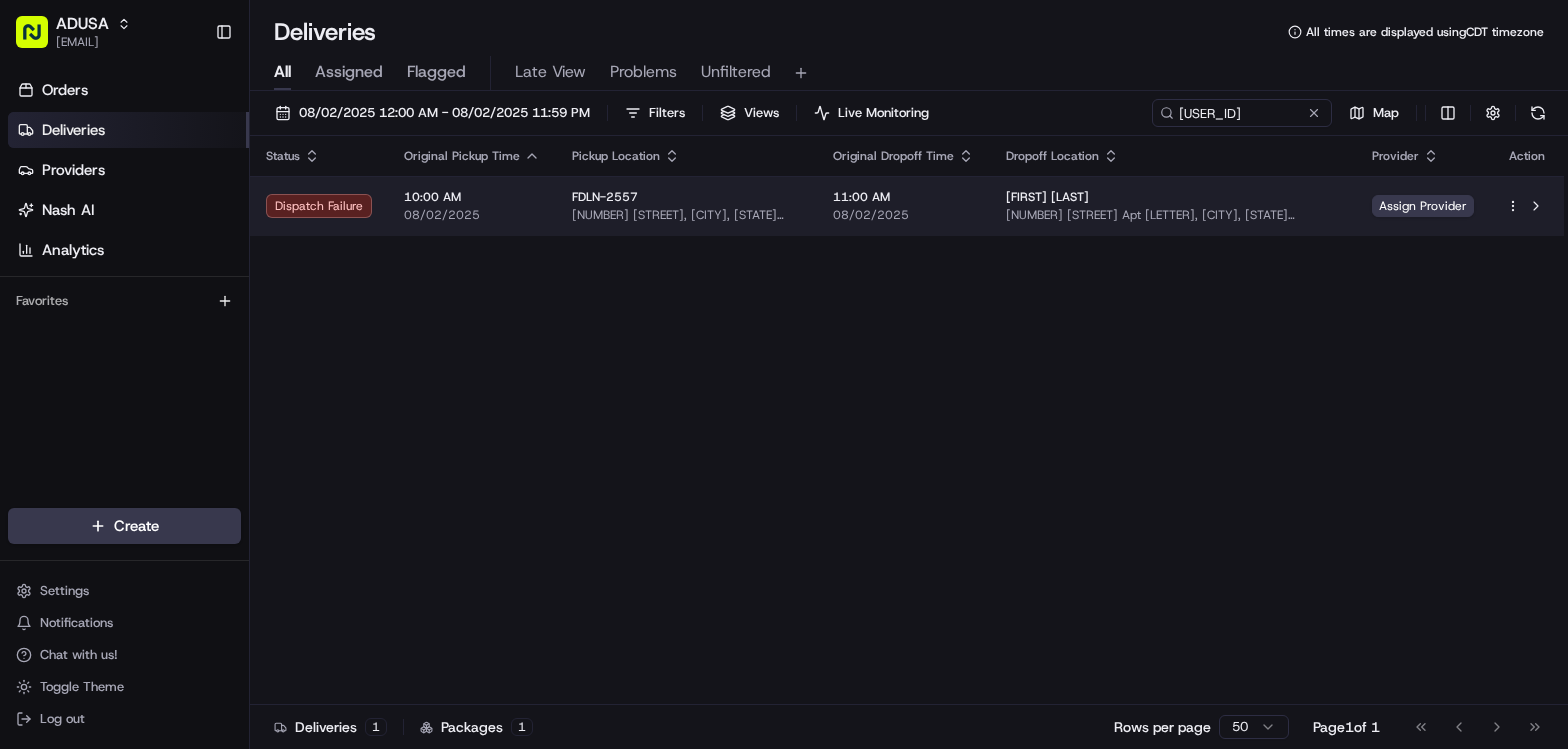 click on "[NUMBER] [STREET] Apt [LETTER], [CITY], [STATE] [POSTAL_CODE]-[POSTAL_CODE], USA" at bounding box center (1173, 215) 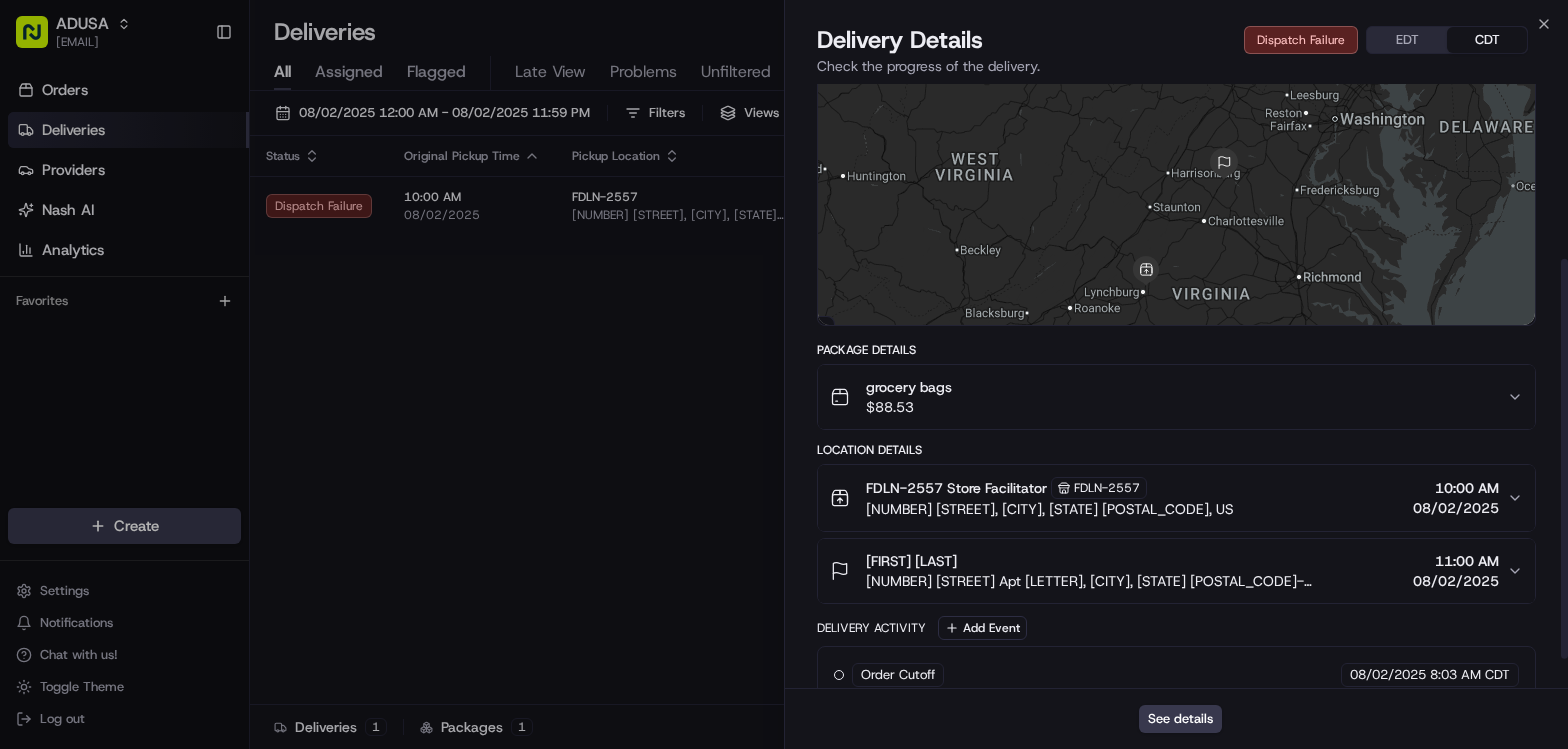 scroll, scrollTop: 308, scrollLeft: 0, axis: vertical 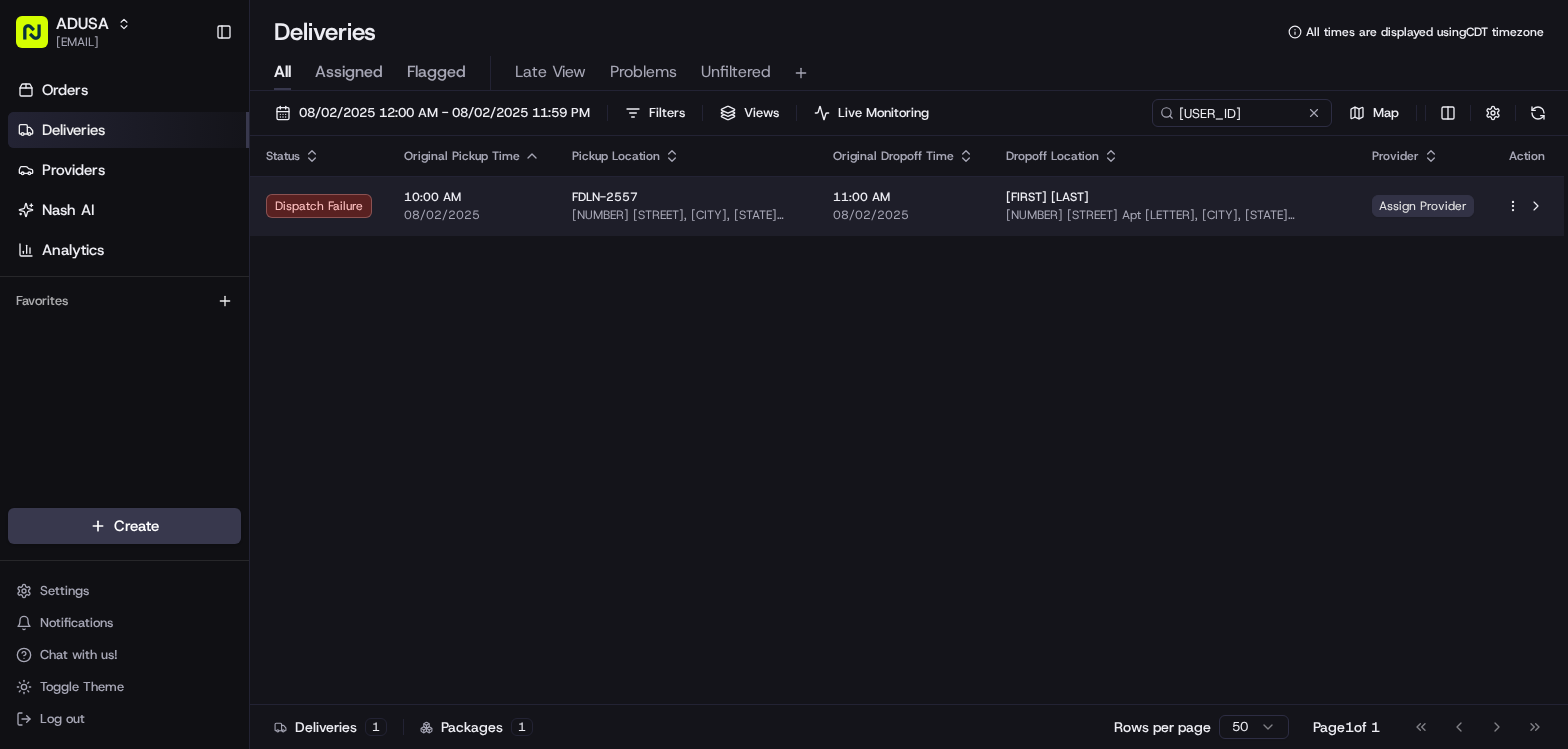 click on "Assign Provider" at bounding box center [1423, 206] 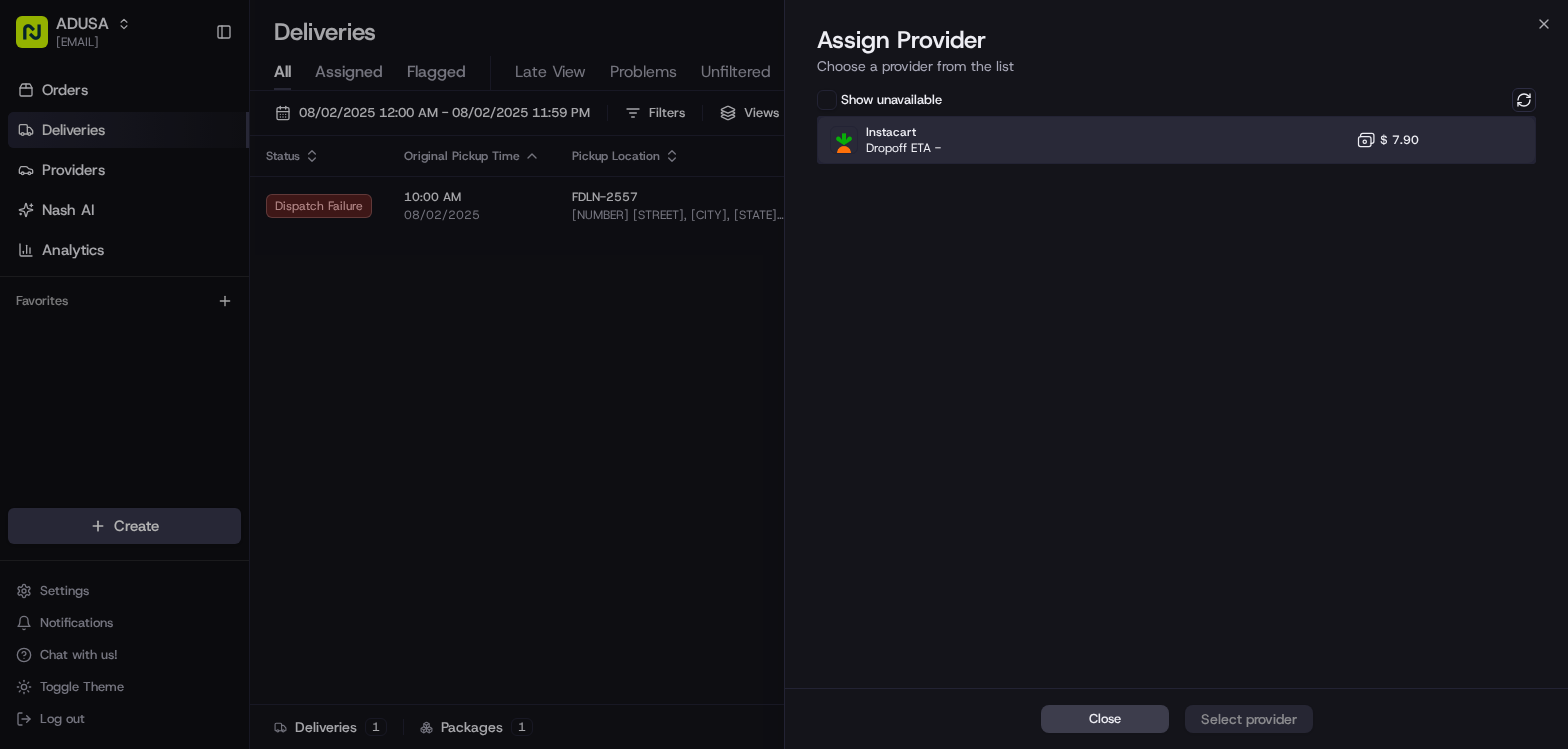 click on "Instacart Dropoff ETA   - $   7.90" at bounding box center (1176, 140) 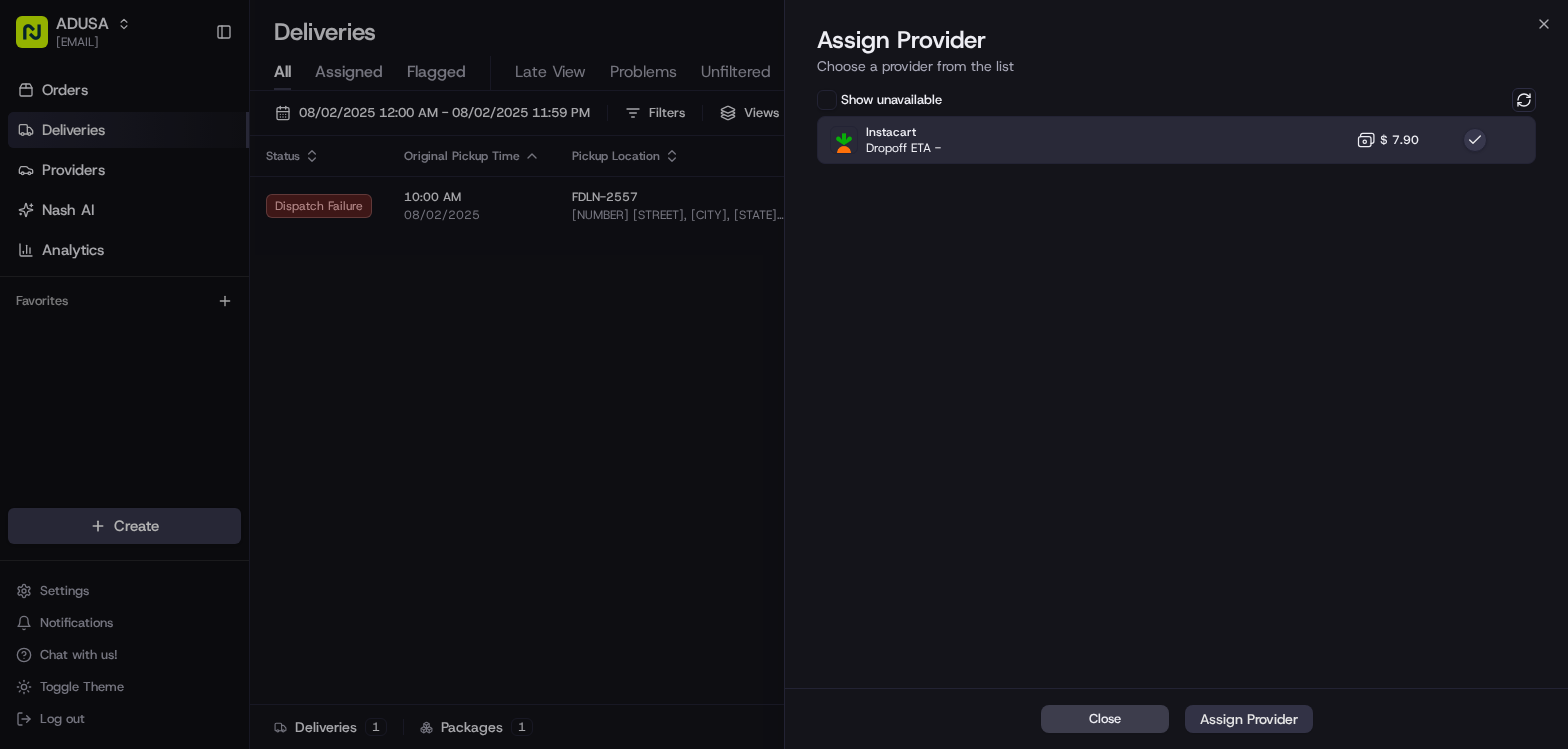 click on "Assign Provider" at bounding box center [1249, 719] 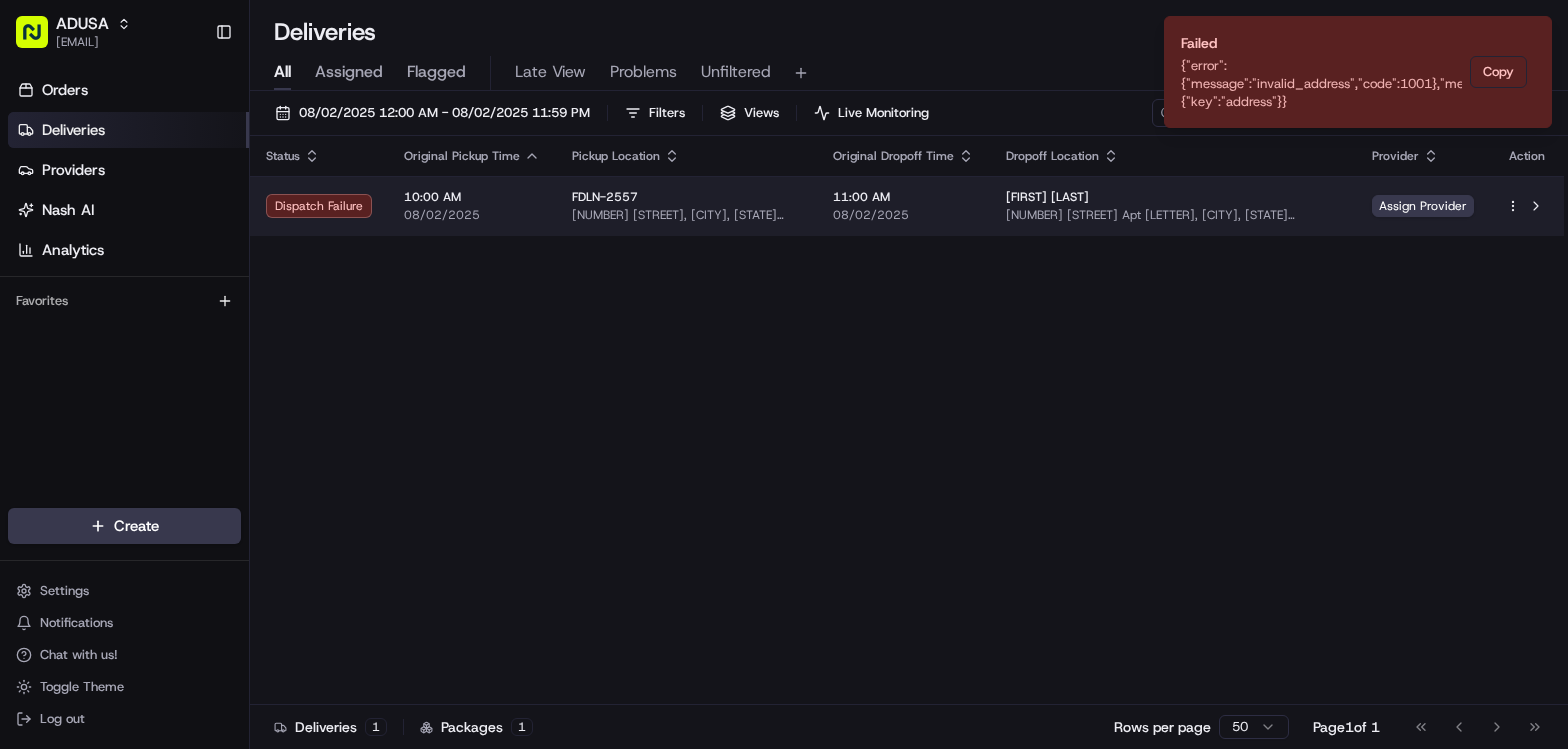 click on "[FIRST] [LAST] [NUMBER] [STREET] [APT] [LETTER], [CITY], [STATE] [POSTAL_CODE], [COUNTRY]" at bounding box center (1173, 206) 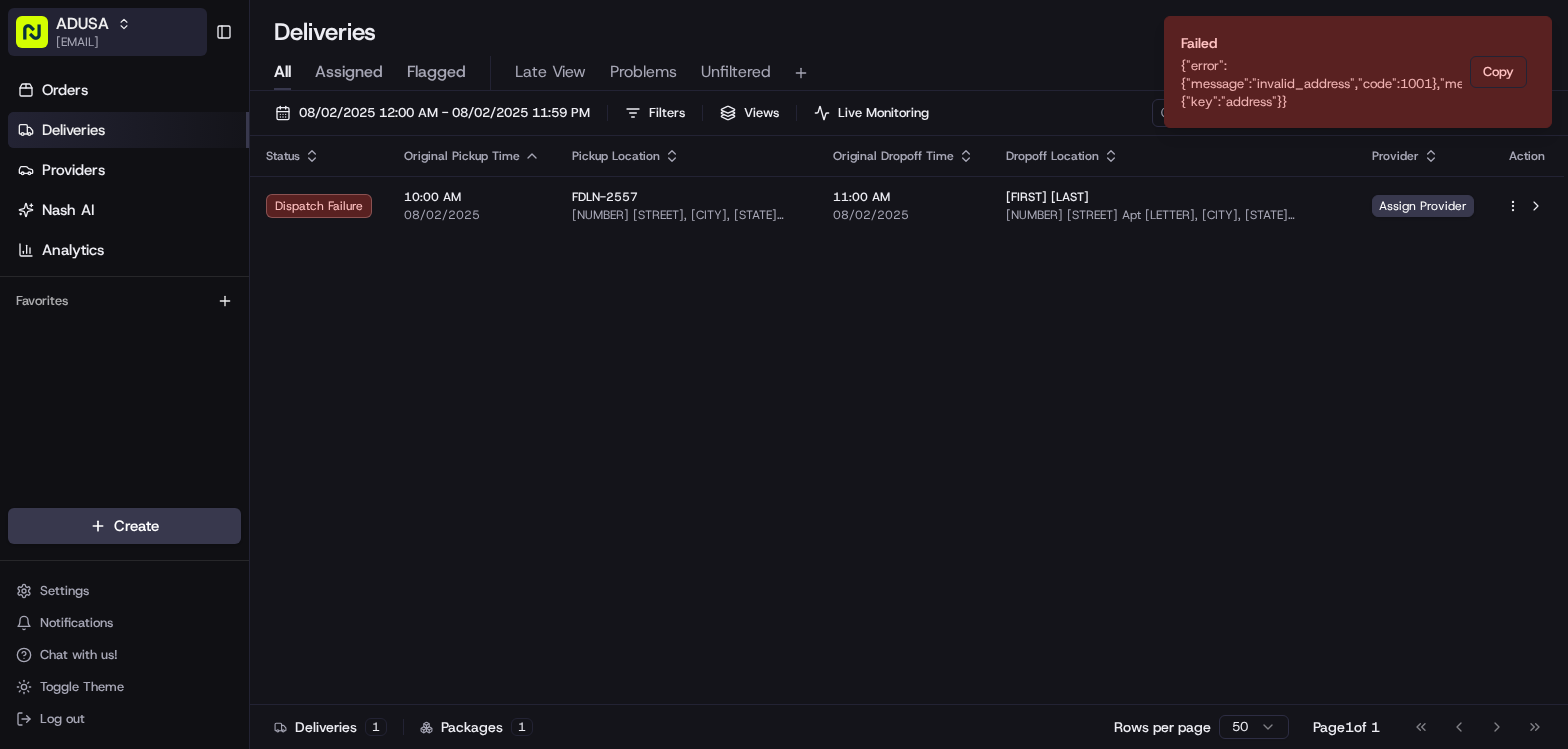 click on "[EMAIL]" at bounding box center [93, 42] 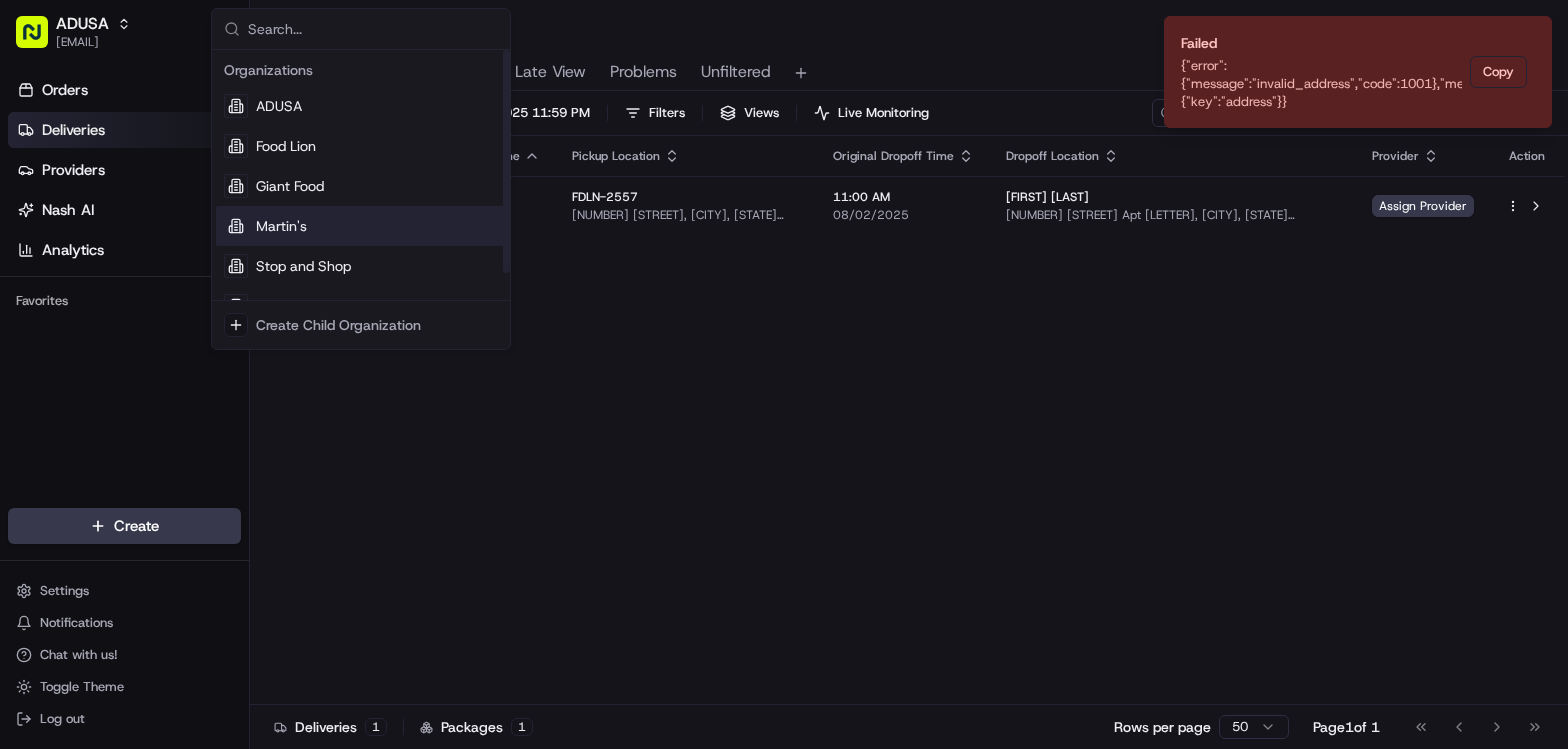 click on "Martin's" at bounding box center (281, 226) 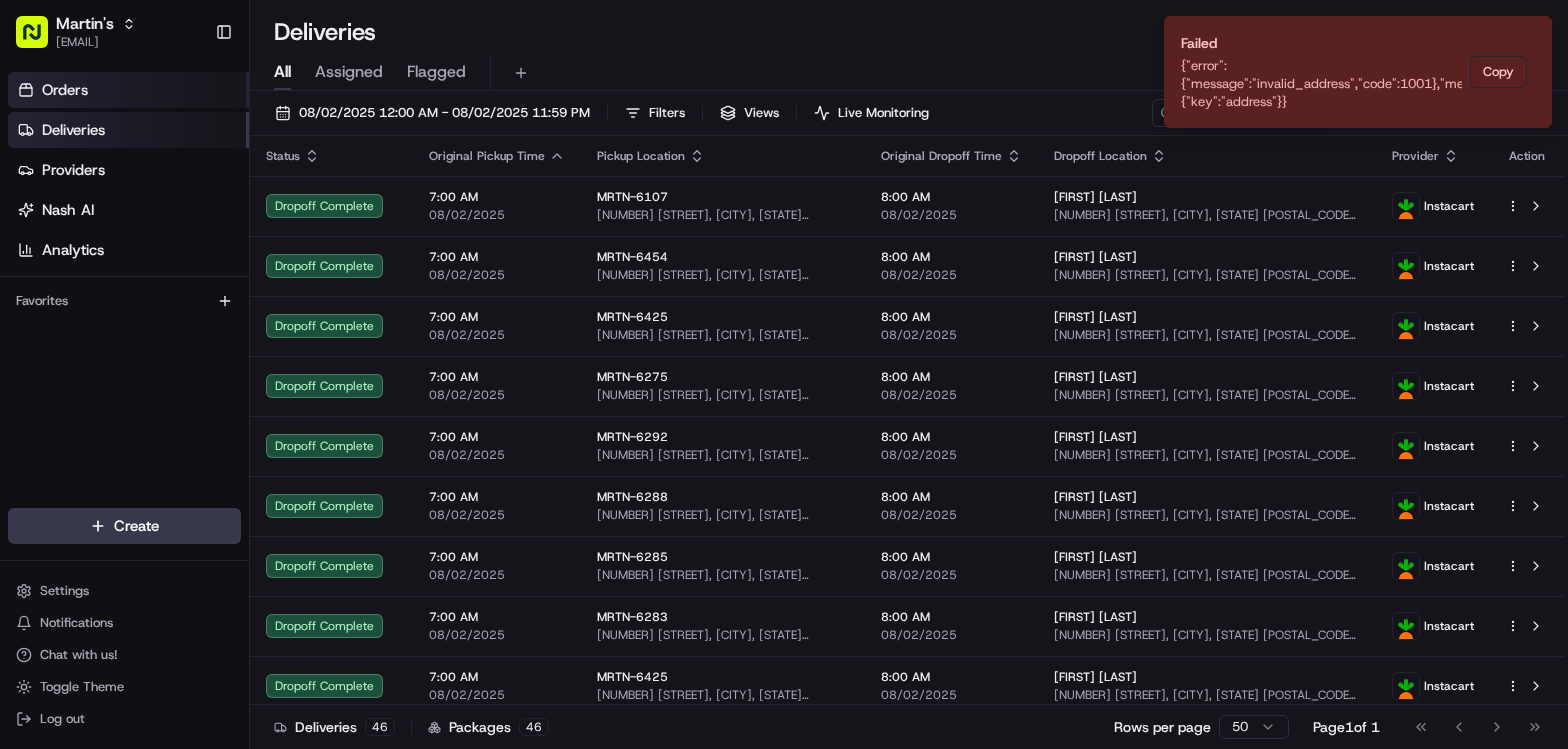 click on "Orders" at bounding box center [128, 90] 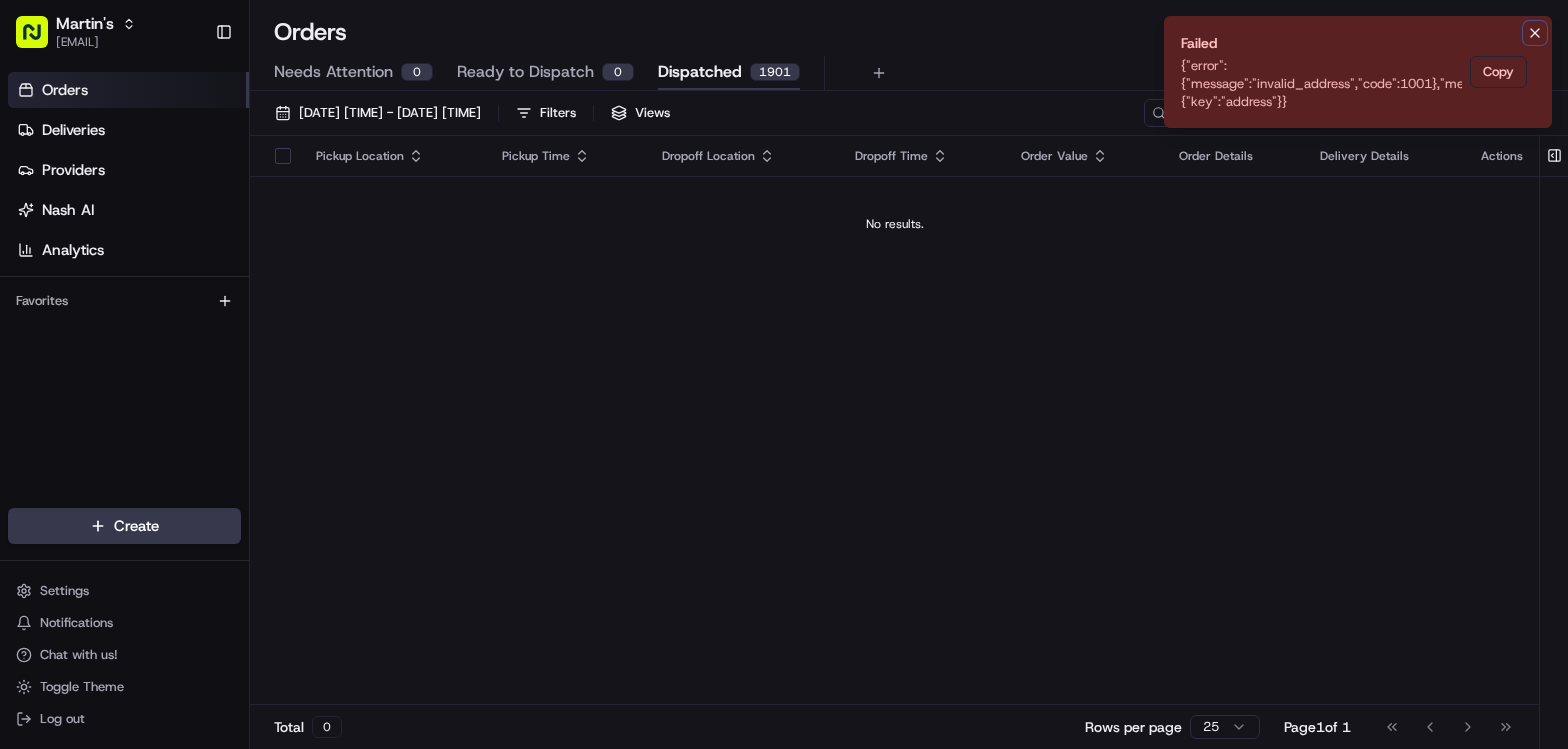 click 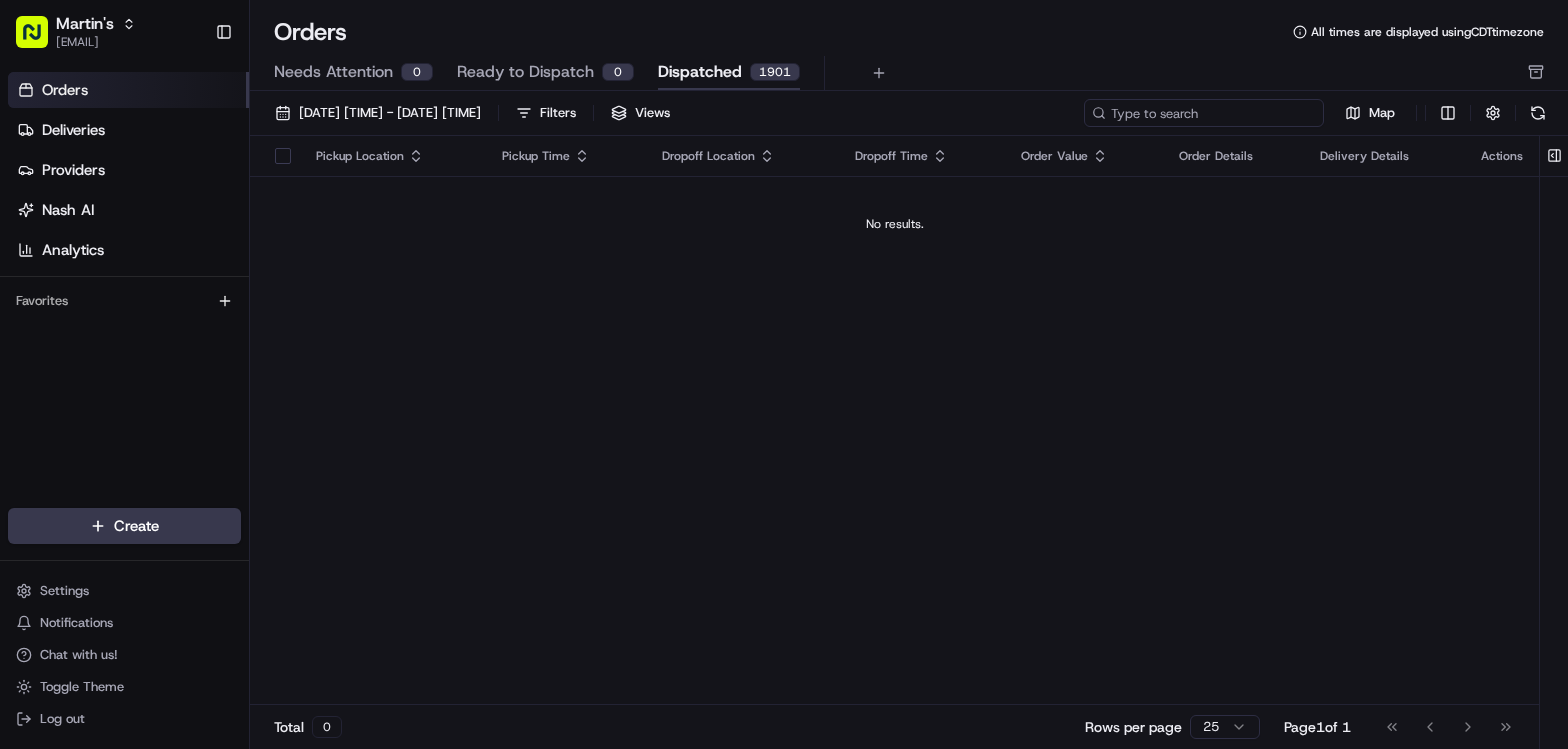 click at bounding box center (1204, 113) 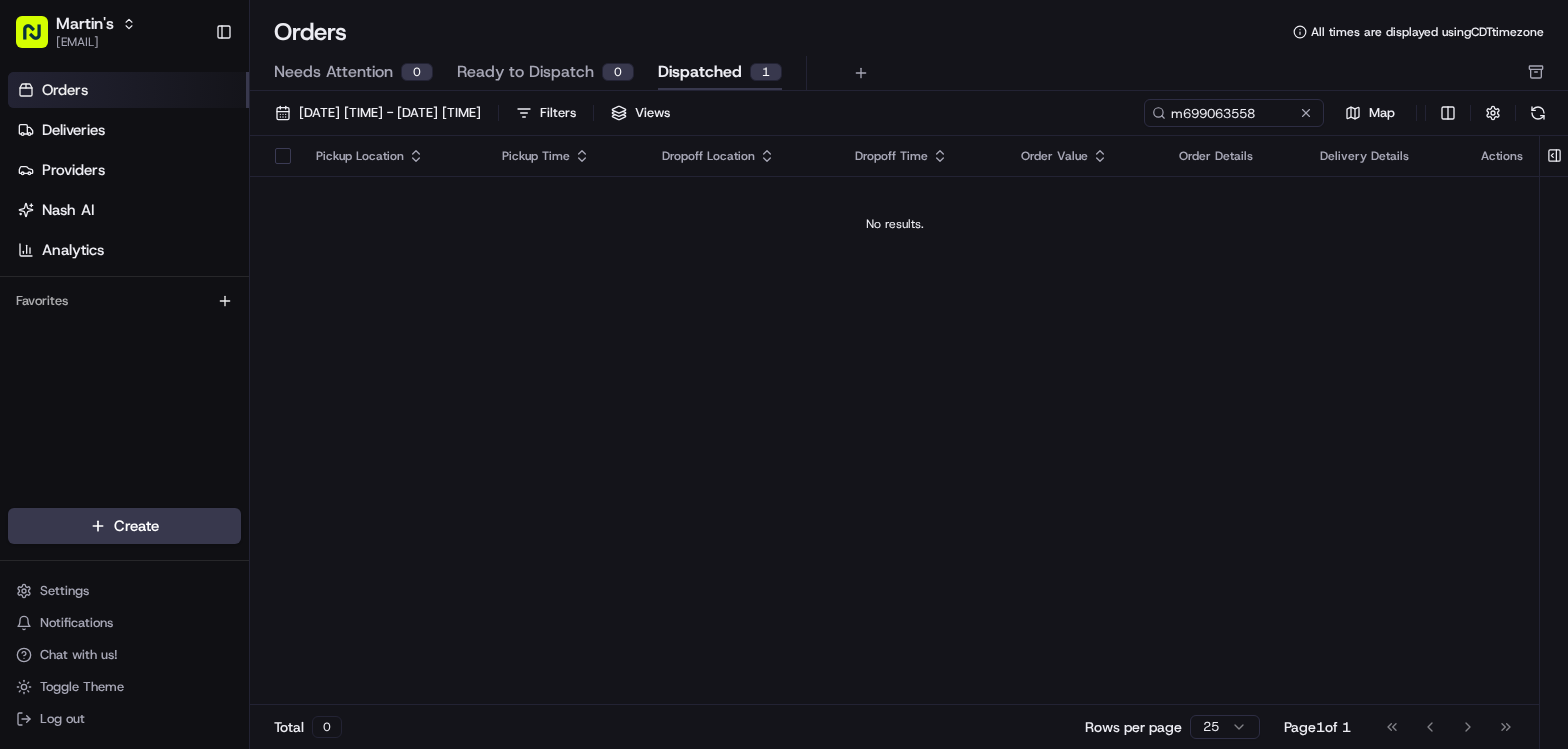click on "Needs Attention 0 Ready to Dispatch 0 Dispatched 1" at bounding box center (895, 73) 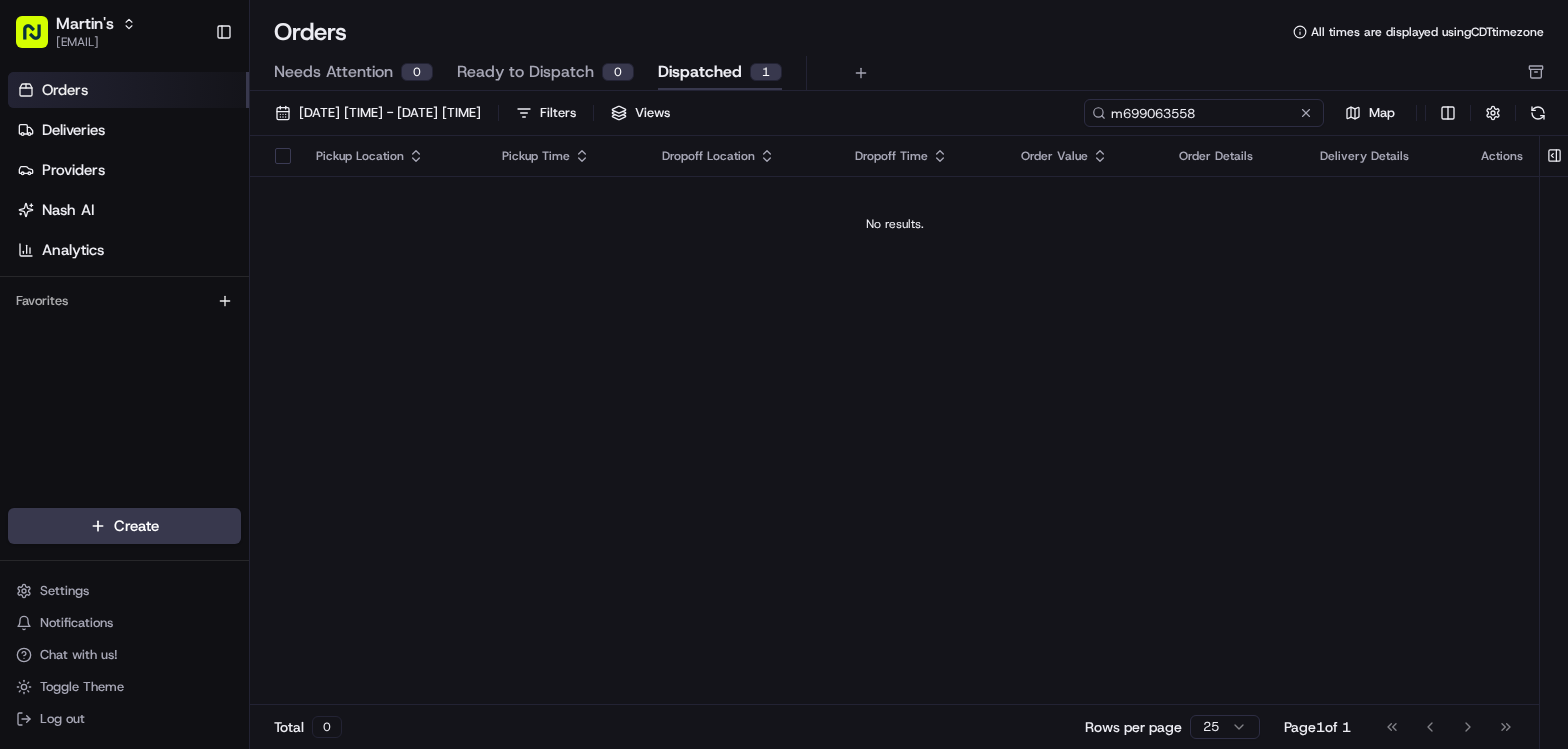 click on "m699063558" at bounding box center (1204, 113) 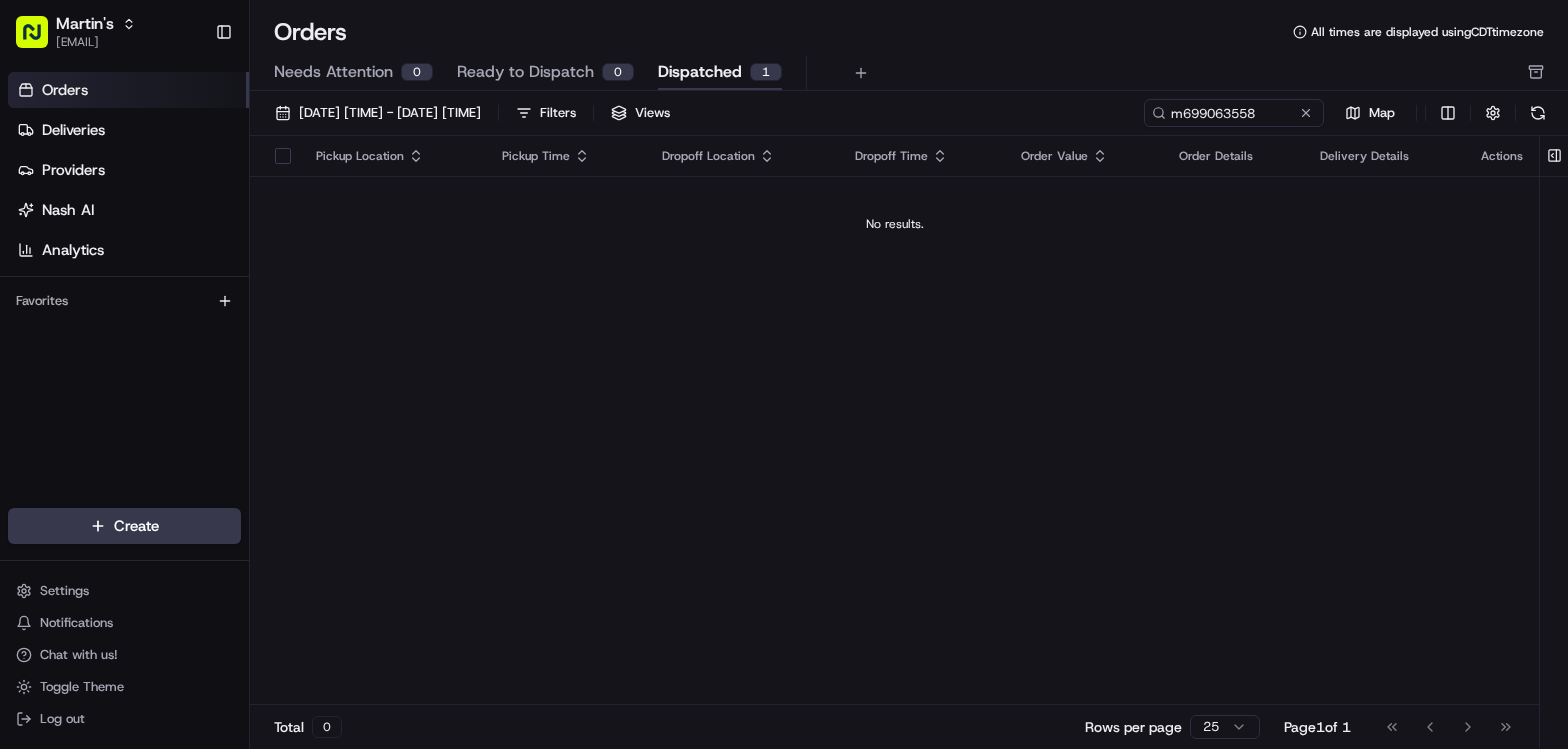 click on "[DATE] [TIME] - [DATE] [TIME] Filters Views [ID] Map Pickup Location Pickup Time Dropoff Location Dropoff Time Order Value Order Details Delivery Details Actions No results. Total 0 Rows per page 25 Page 1 of 1 Go to first page Go to previous page Go to next page Go to last page" at bounding box center [909, 426] 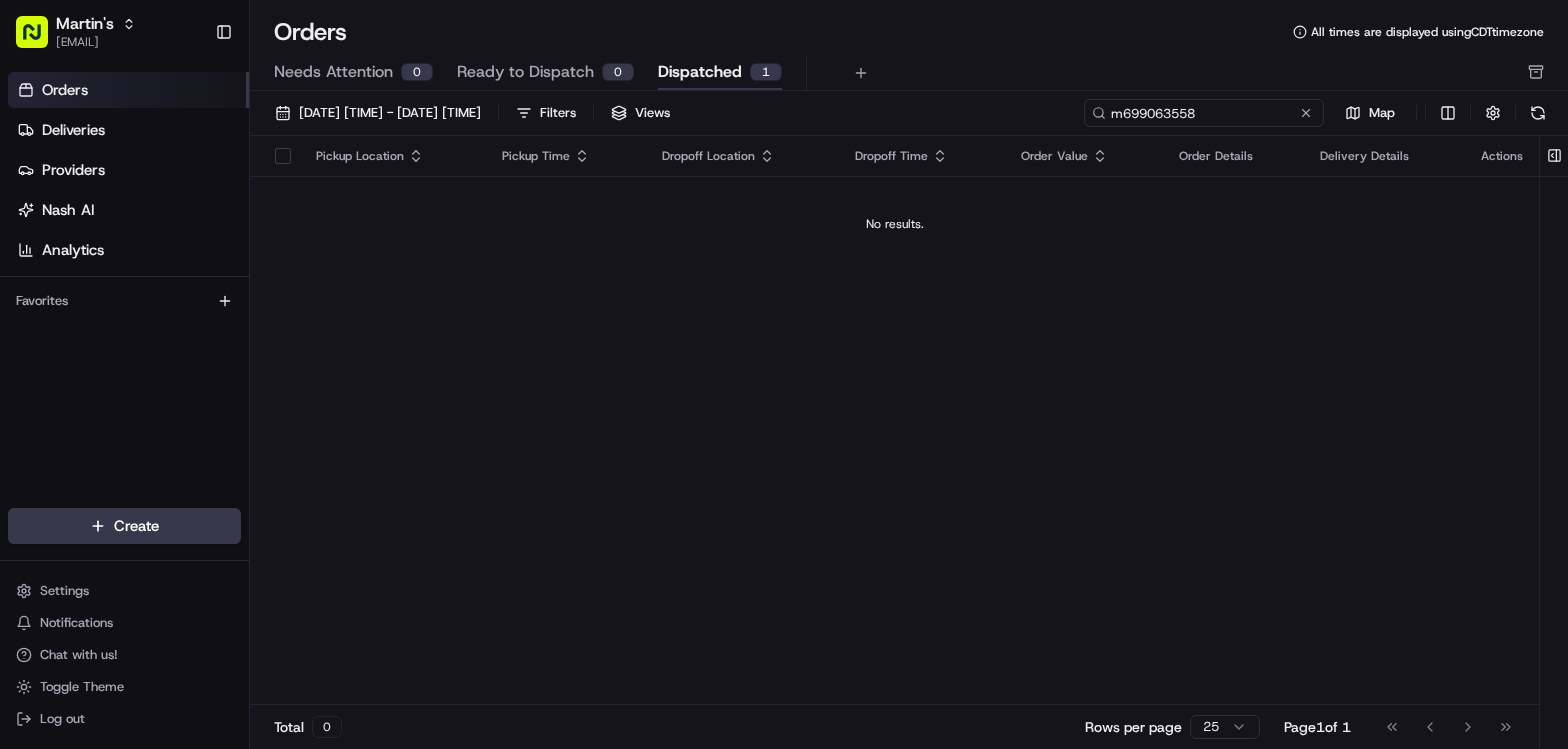 click on "m699063558" at bounding box center [1204, 113] 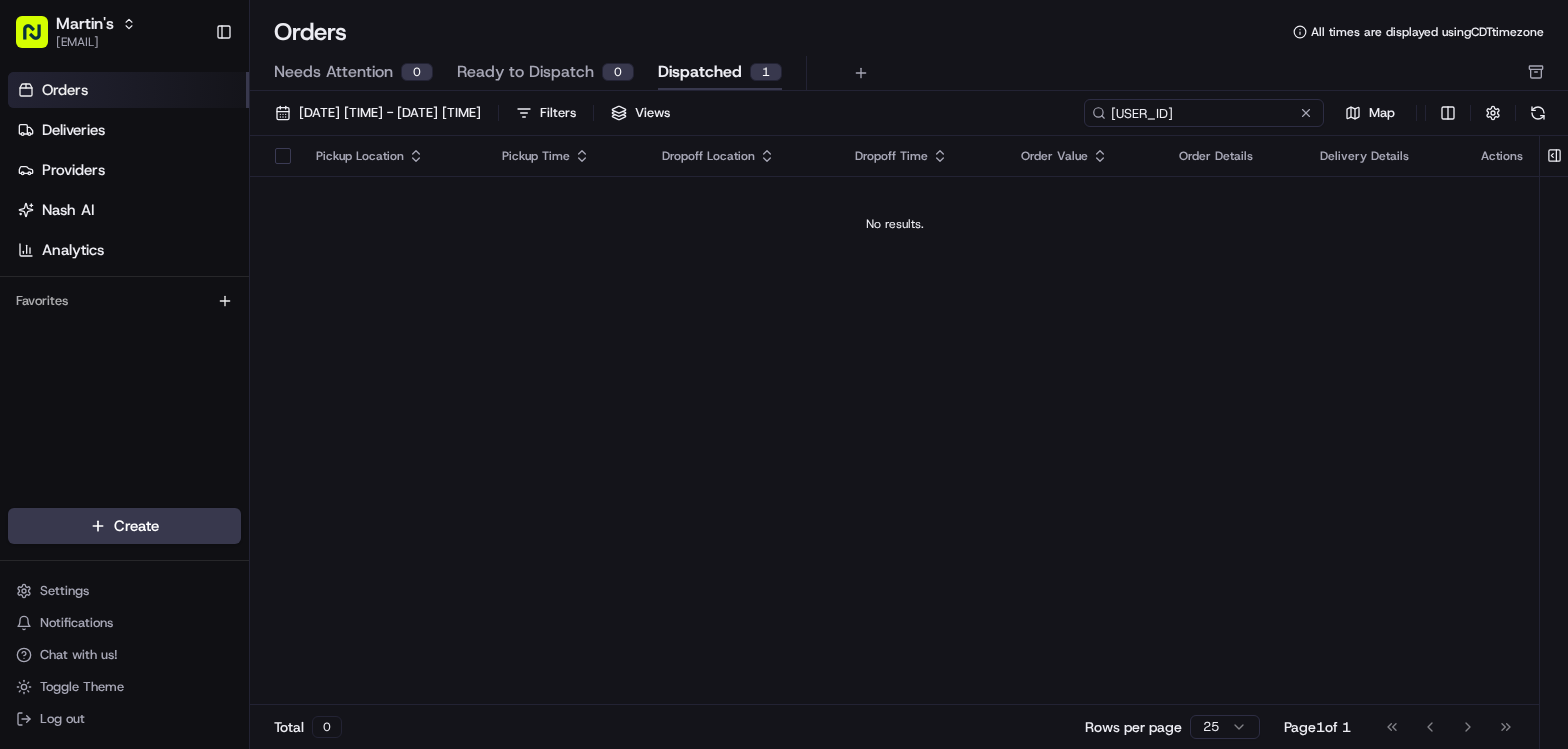type on "m699063558" 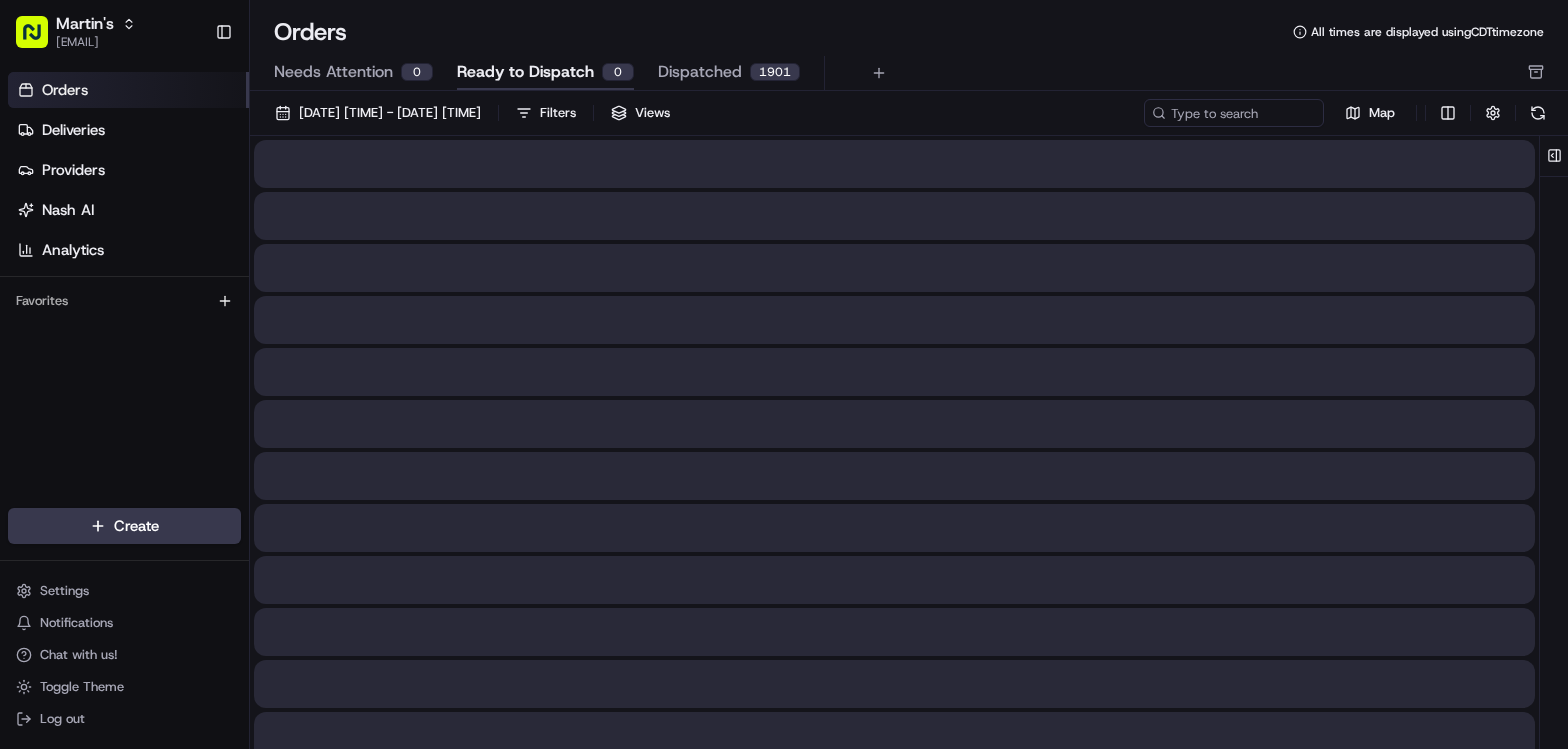 click on "Ready to Dispatch" at bounding box center (525, 72) 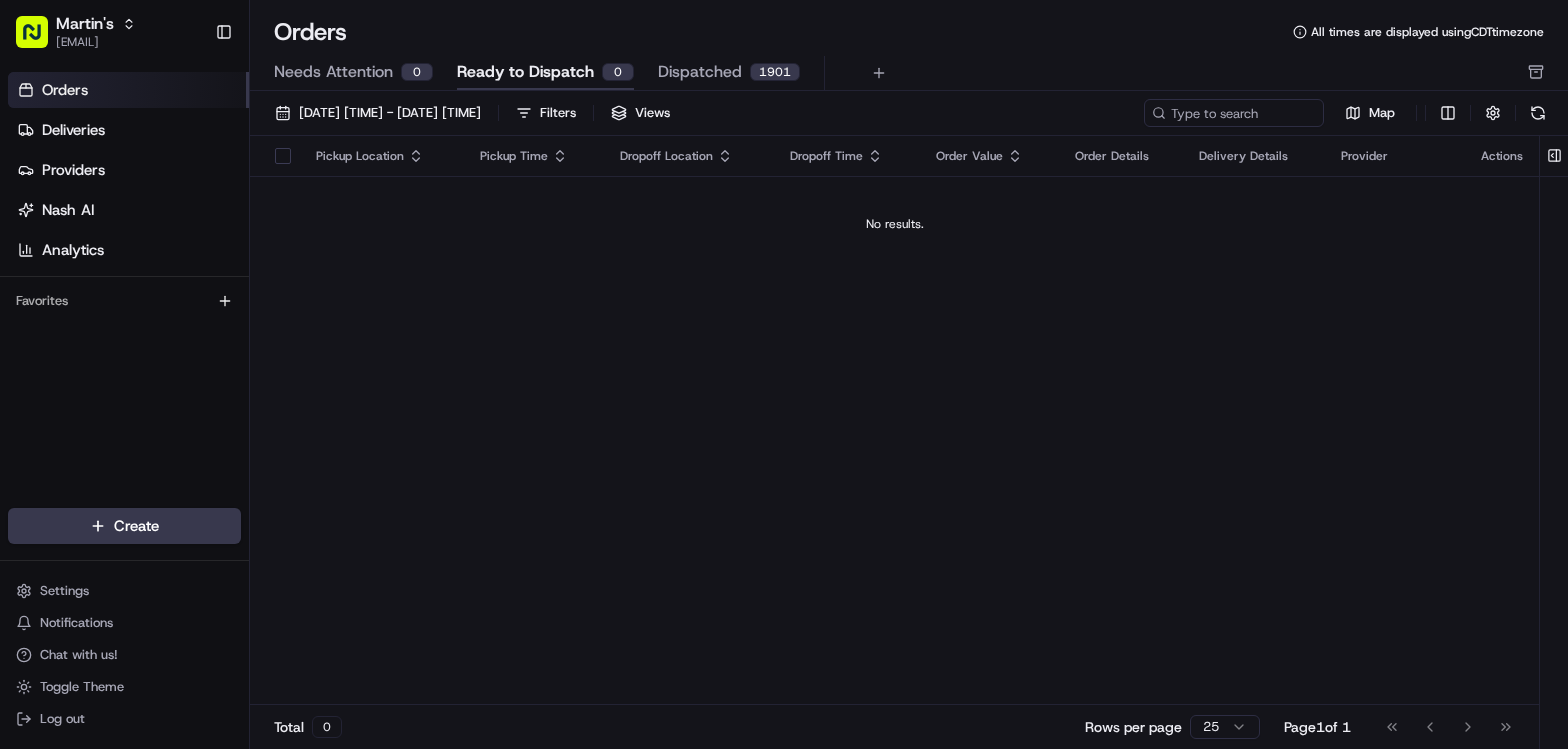 click on "Dispatched" at bounding box center [700, 72] 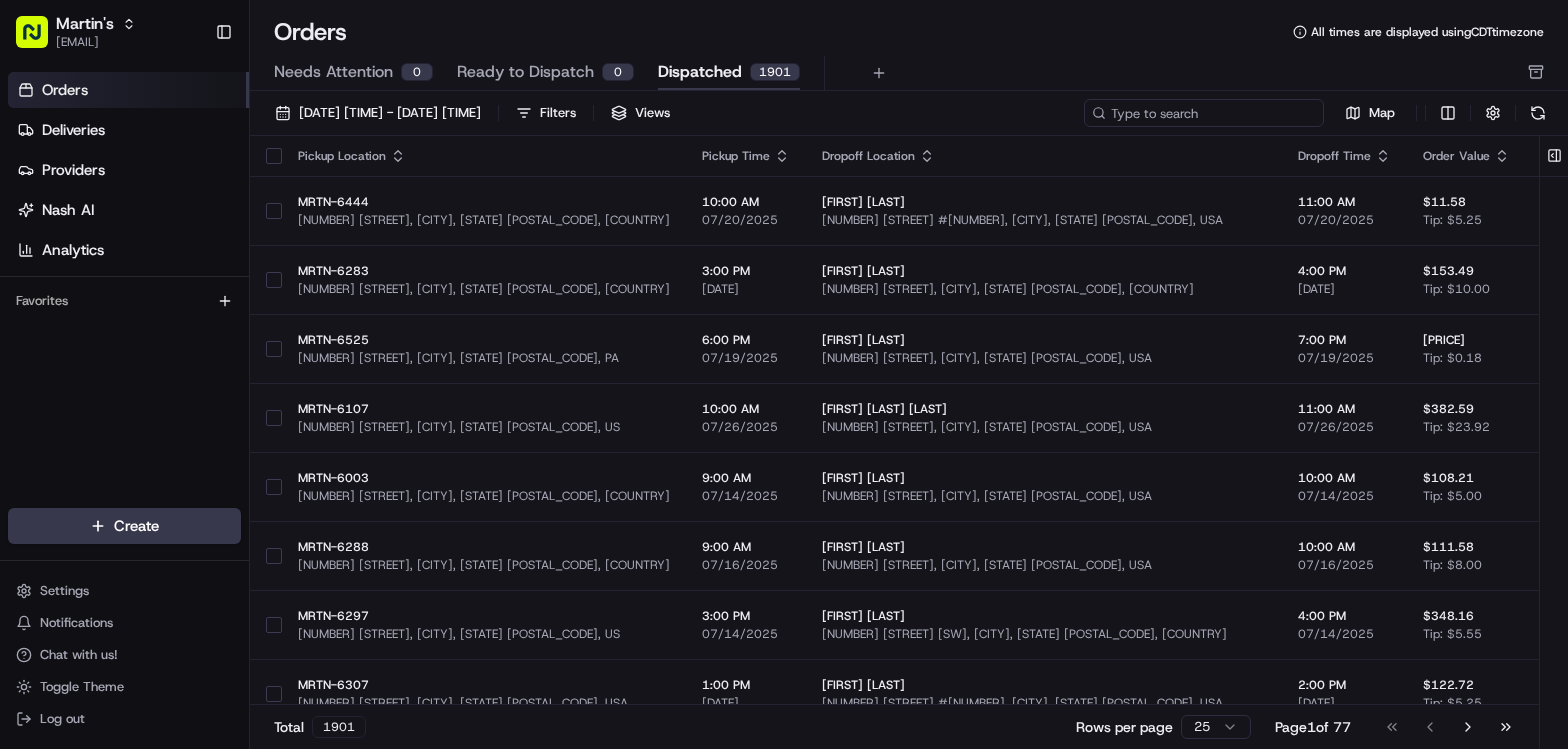 click at bounding box center (1204, 113) 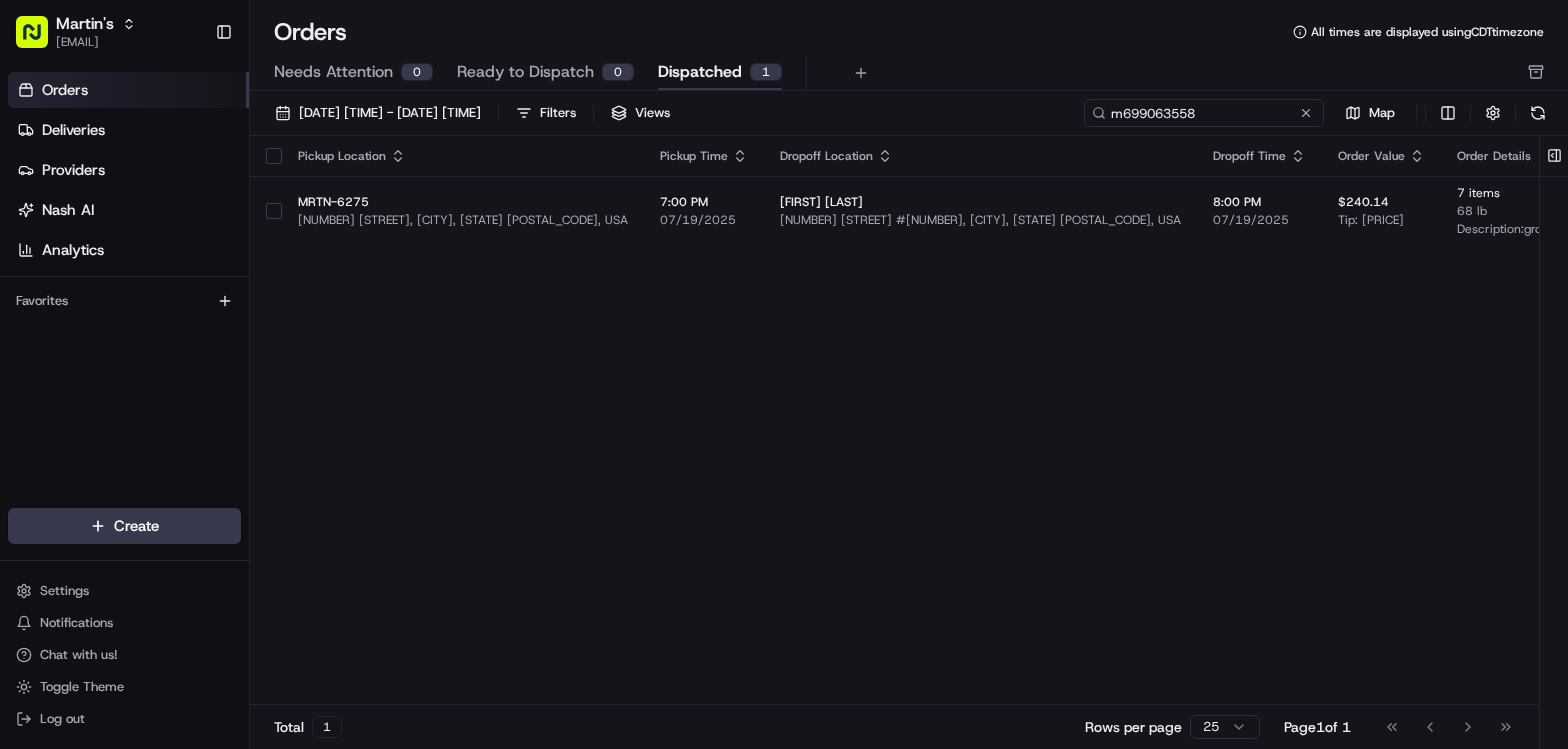 type on "m699063558" 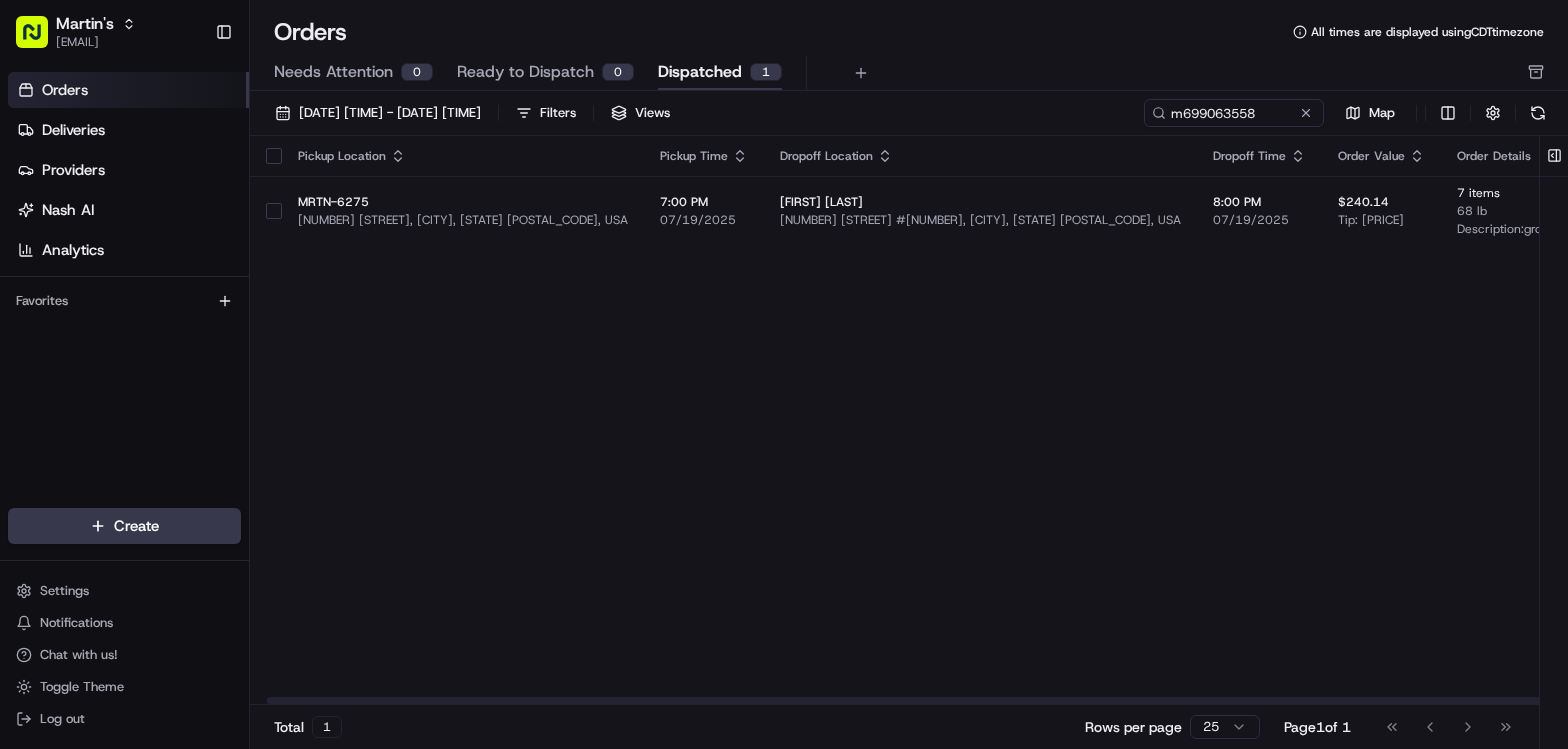 scroll, scrollTop: 0, scrollLeft: 98, axis: horizontal 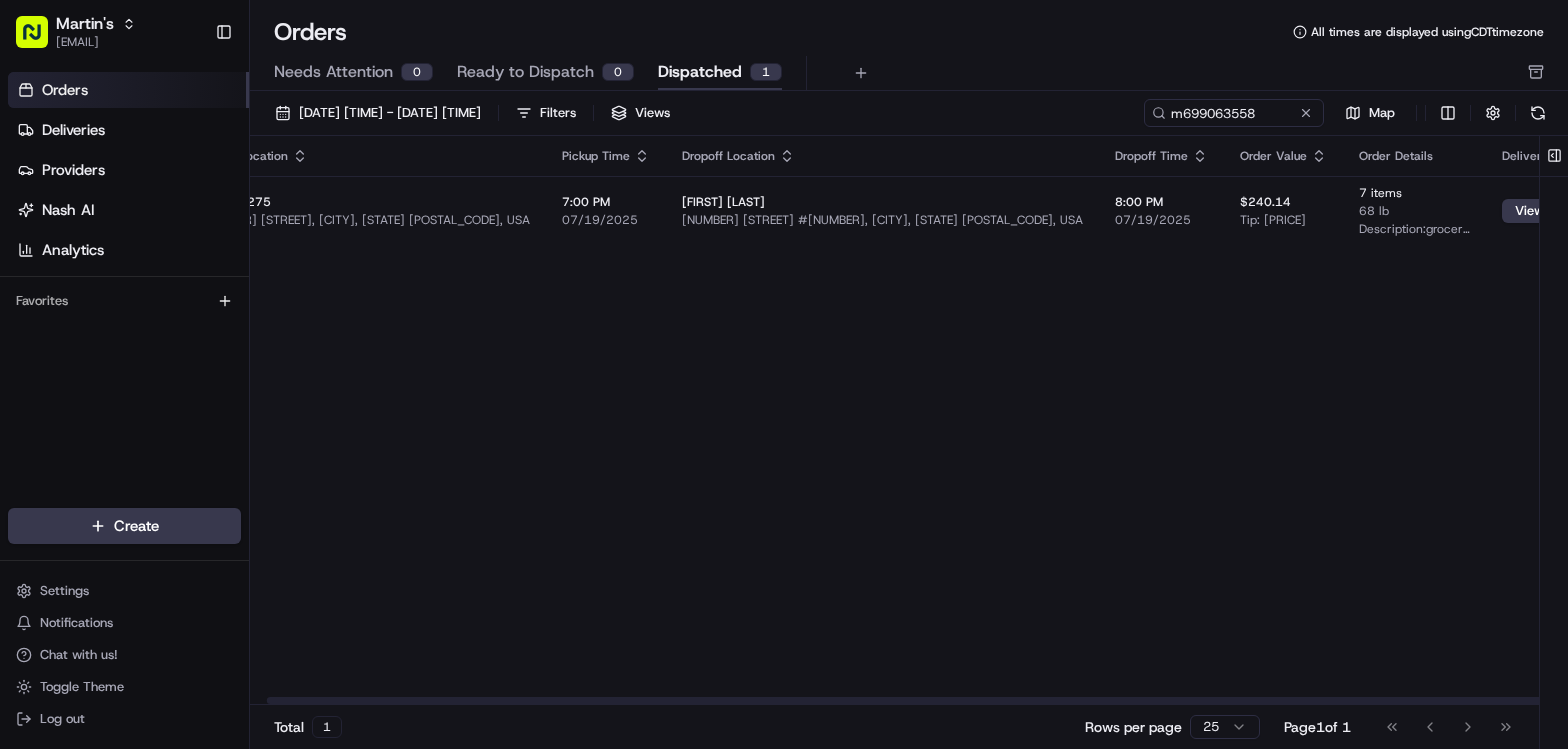 drag, startPoint x: 980, startPoint y: 378, endPoint x: 1152, endPoint y: 366, distance: 172.41809 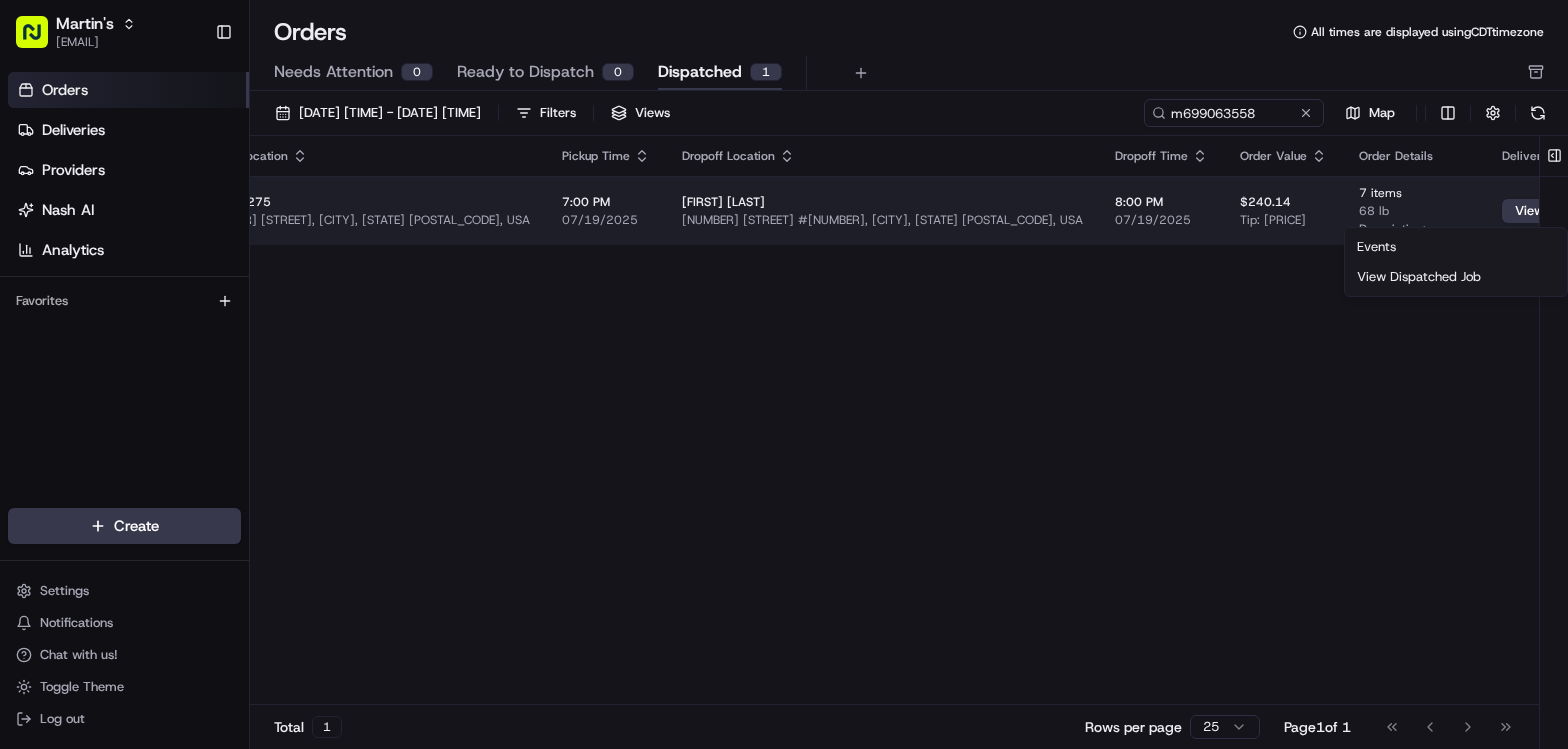 click on "[BRAND] [FIRST].[LAST]@[DOMAIN].com Toggle Sidebar Orders Deliveries Providers Nash AI Analytics Favorites Main Menu Members & Organization Organization Users Roles Preferences Customization Tracking Orchestration Automations Dispatch Strategy Locations Pickup Locations Dropoff Locations Zones Shifts Delivery Windows Billing Billing Refund Requests Integrations Notification Triggers Webhooks API Keys Request Logs Create Settings Notifications Chat with us! Toggle Theme Log out Orders All times are displayed using CDT timezone Needs Attention 0 Ready to Dispatch 0 Dispatched 1 [DATE] [TIME] - [DATE] [TIME] Filters Views [USER_ID] Map Pickup Location Pickup Time Dropoff Location Dropoff Time Order Value Order Details Delivery Details Actions [ORDER_ID] [NUMBER] [STREET], [CITY], [STATE] [POSTAL_CODE], US [TIME] [DATE] [FIRST] [LAST] [NUMBER] [STREET] #[NUMBER], [CITY], [STATE] [POSTAL_CODE], USA [TIME] [DATE] $[PRICE] Tip: $[PRICE] [NUMBER] items [NUMBER] lb Description: grocery bags View Job Total 1 25 Page" at bounding box center (784, 374) 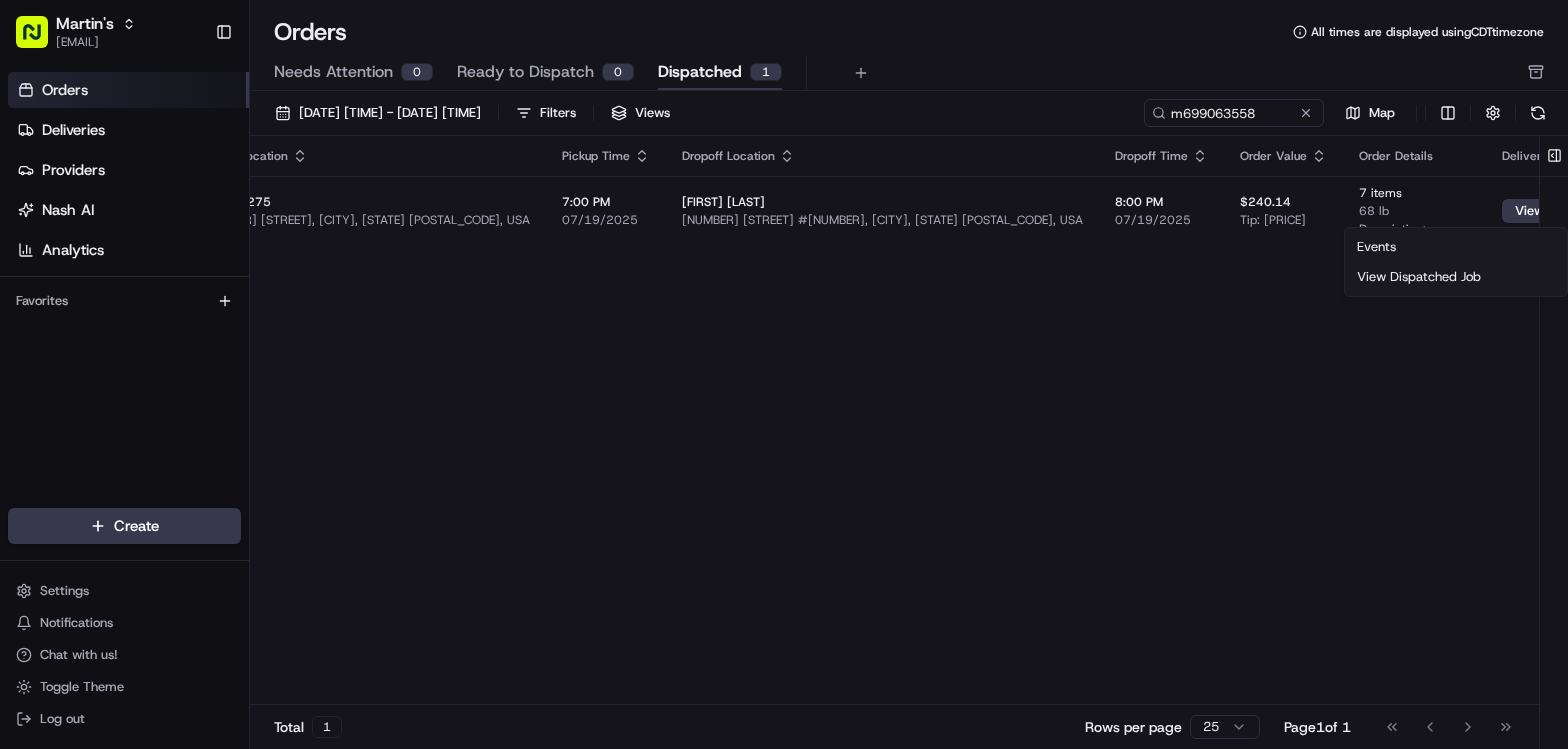 click on "[BRAND] [FIRST].[LAST]@[DOMAIN].com Toggle Sidebar Orders Deliveries Providers Nash AI Analytics Favorites Main Menu Members & Organization Organization Users Roles Preferences Customization Tracking Orchestration Automations Dispatch Strategy Locations Pickup Locations Dropoff Locations Zones Shifts Delivery Windows Billing Billing Refund Requests Integrations Notification Triggers Webhooks API Keys Request Logs Create Settings Notifications Chat with us! Toggle Theme Log out Orders All times are displayed using CDT timezone Needs Attention 0 Ready to Dispatch 0 Dispatched 1 [DATE] [TIME] - [DATE] [TIME] Filters Views [USER_ID] Map Pickup Location Pickup Time Dropoff Location Dropoff Time Order Value Order Details Delivery Details Actions [ORDER_ID] [NUMBER] [STREET], [CITY], [STATE] [POSTAL_CODE], US [TIME] [DATE] [FIRST] [LAST] [NUMBER] [STREET] #[NUMBER], [CITY], [STATE] [POSTAL_CODE], USA [TIME] [DATE] $[PRICE] Tip: $[PRICE] [NUMBER] items [NUMBER] lb Description: grocery bags View Job Total 1 25 Page" at bounding box center [784, 374] 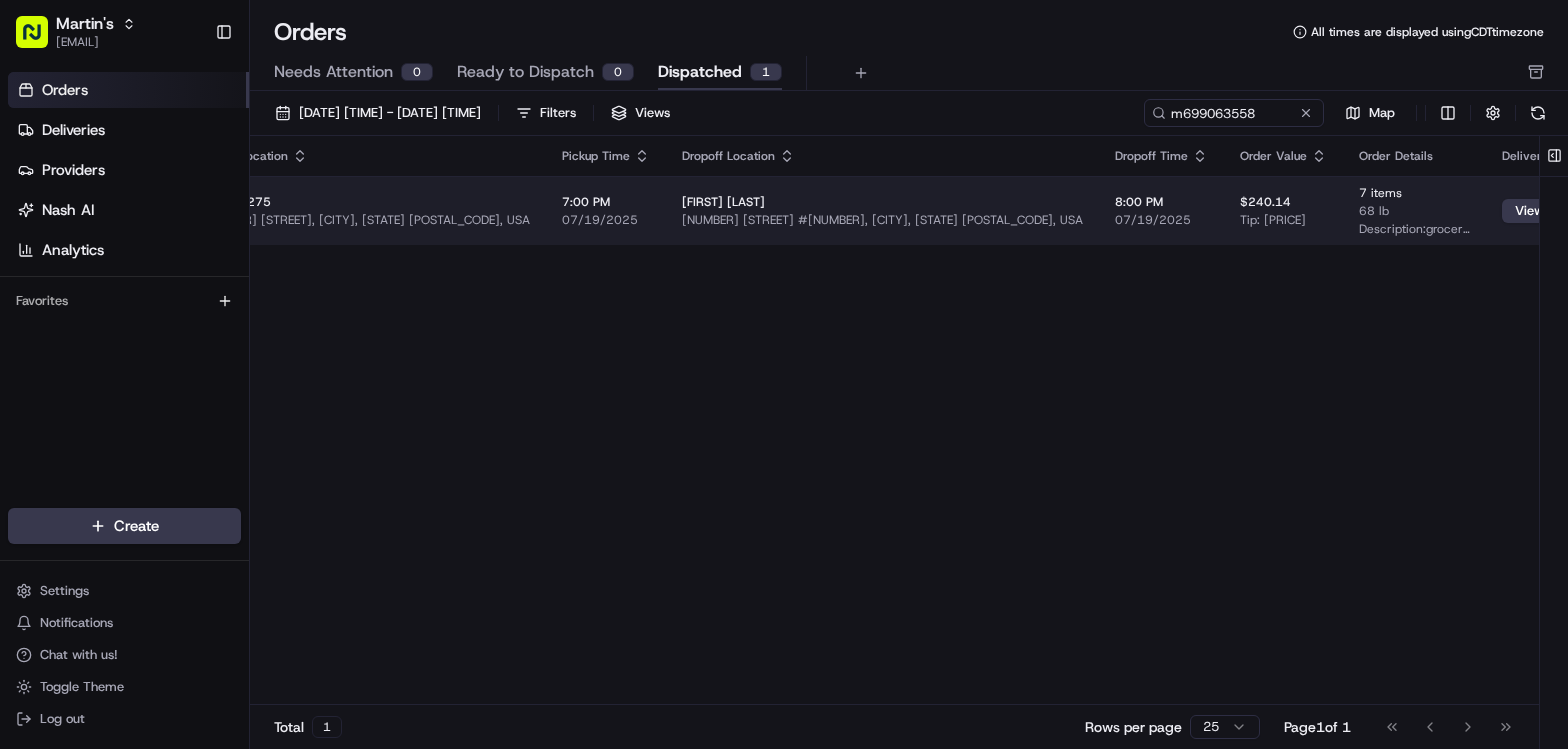 click on "[FIRST] [LAST] [NUMBER] [STREET] #[UNIT], [CITY], [STATE] [POSTAL_CODE], USA" at bounding box center [882, 210] 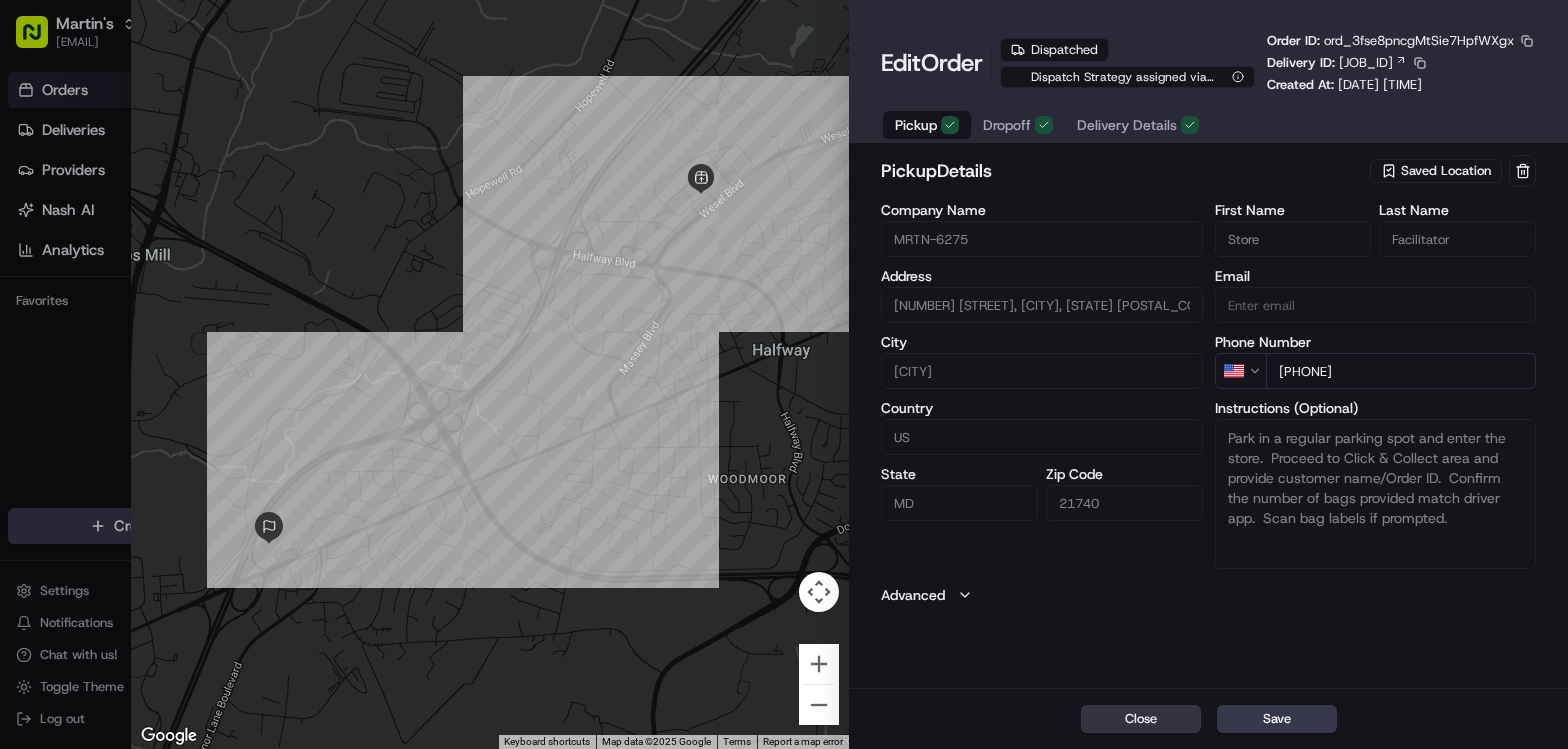 click on "Close" at bounding box center [1141, 719] 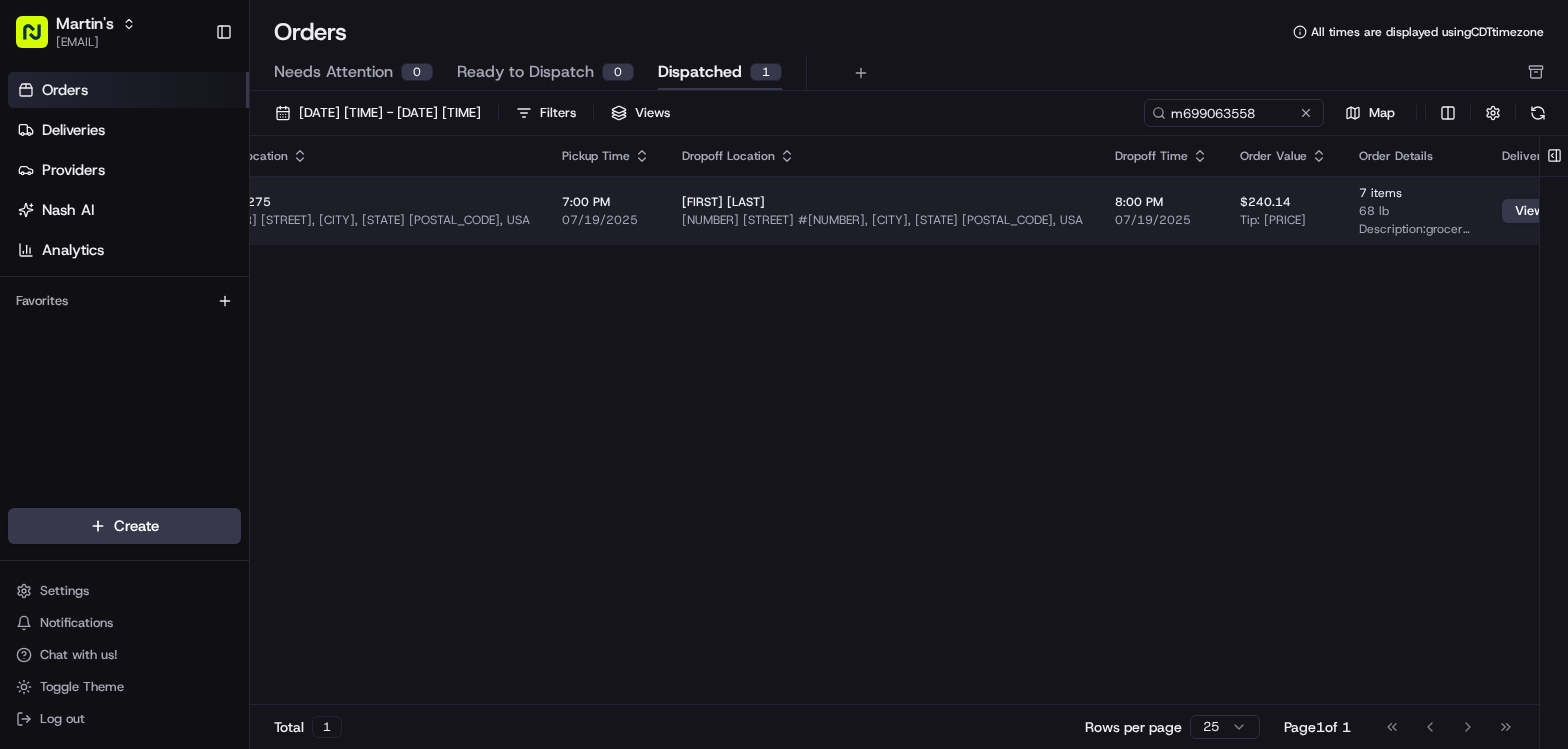 click on "[BRAND] [FIRST].[LAST]@[DOMAIN].com Toggle Sidebar Orders Deliveries Providers Nash AI Analytics Favorites Main Menu Members & Organization Organization Users Roles Preferences Customization Tracking Orchestration Automations Dispatch Strategy Locations Pickup Locations Dropoff Locations Zones Shifts Delivery Windows Billing Billing Refund Requests Integrations Notification Triggers Webhooks API Keys Request Logs Create Settings Notifications Chat with us! Toggle Theme Log out Orders All times are displayed using CDT timezone Needs Attention 0 Ready to Dispatch 0 Dispatched 1 [DATE] [TIME] - [DATE] [TIME] Filters Views [USER_ID] Map Pickup Location Pickup Time Dropoff Location Dropoff Time Order Value Order Details Delivery Details Actions [ORDER_ID] [NUMBER] [STREET], [CITY], [STATE] [POSTAL_CODE], US [TIME] [DATE] [FIRST] [LAST] [NUMBER] [STREET] #[NUMBER], [CITY], [STATE] [POSTAL_CODE], USA [TIME] [DATE] $[PRICE] Tip: $[PRICE] [NUMBER] items [NUMBER] lb Description: grocery bags View Job Total 1 25 Page" at bounding box center (784, 374) 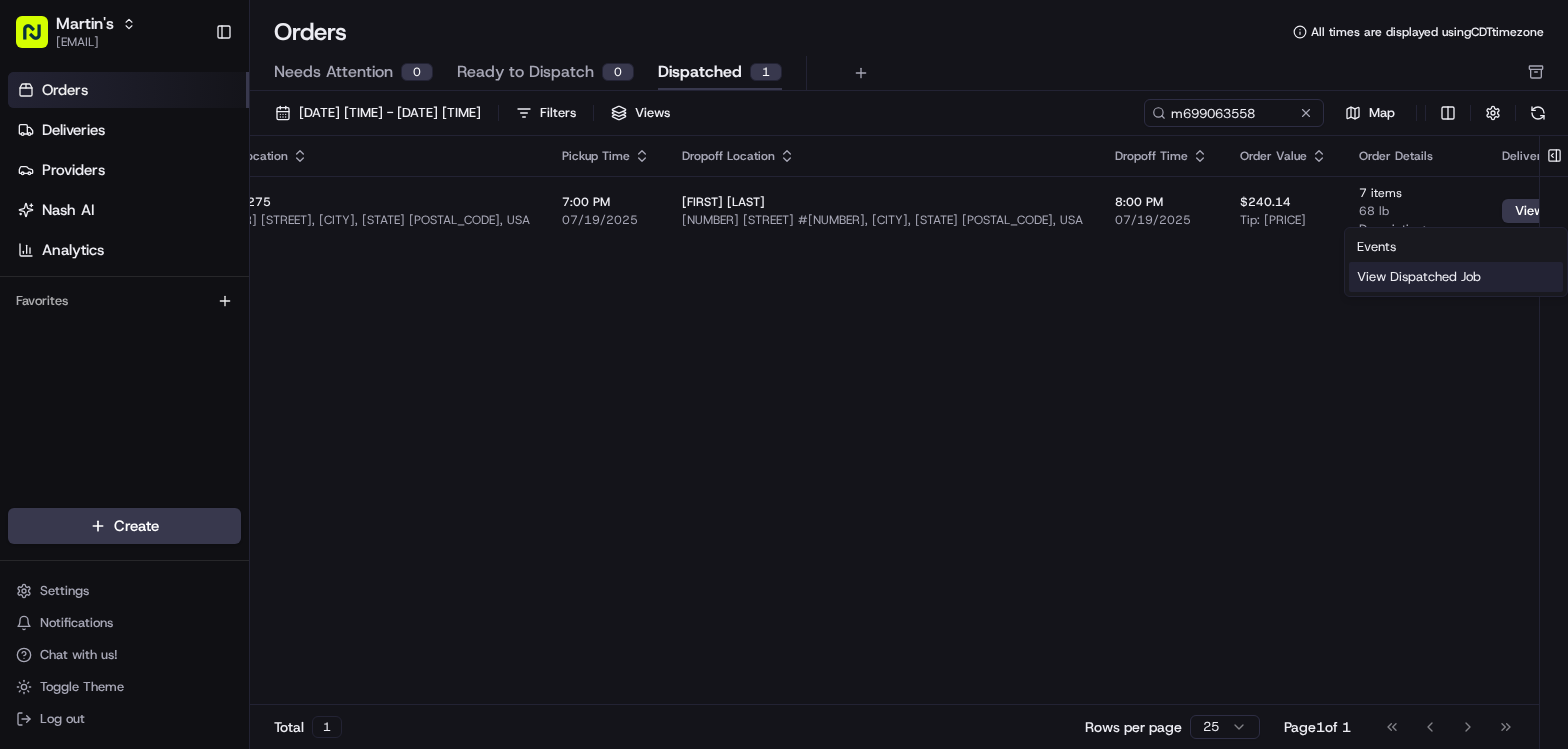 click on "View Dispatched Job" at bounding box center (1456, 277) 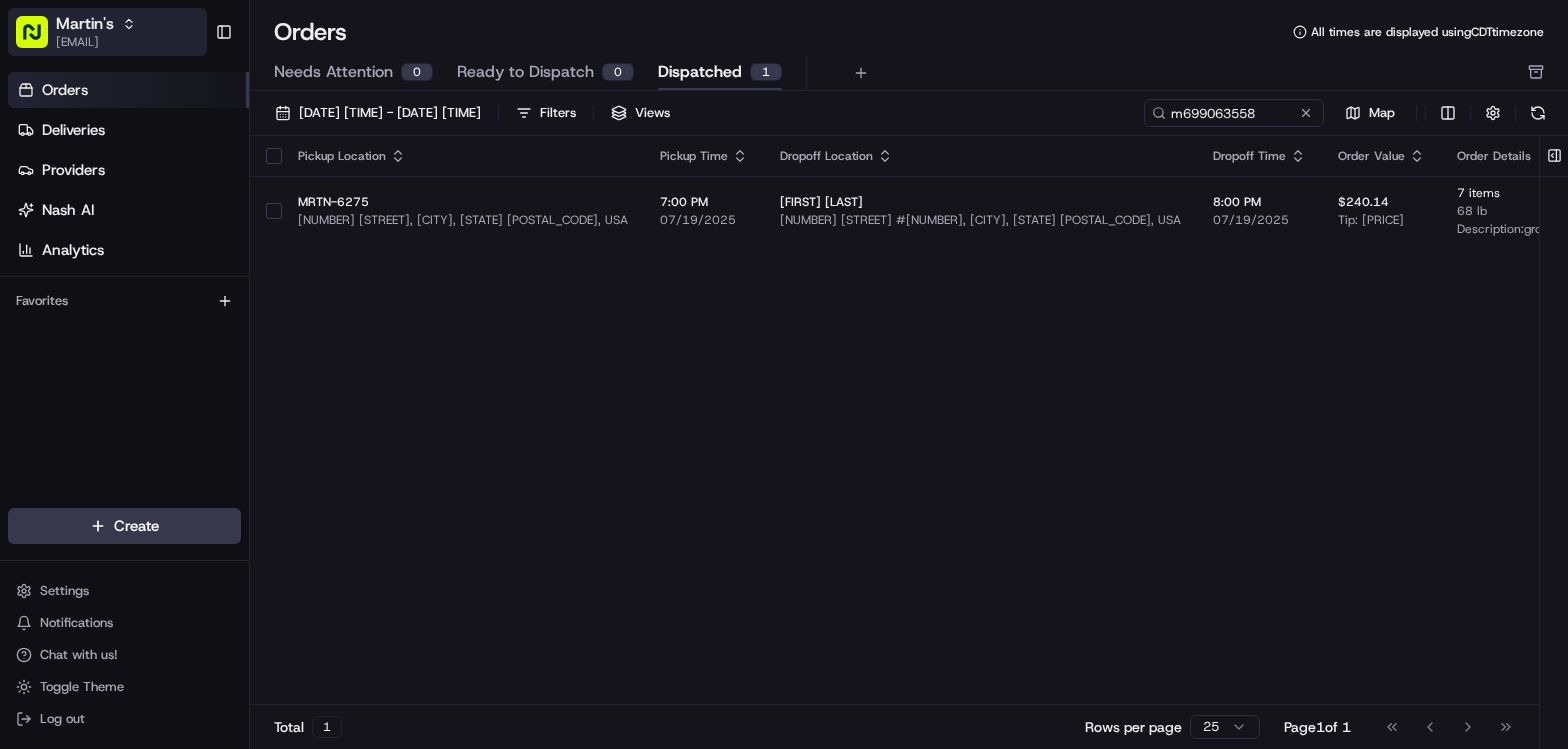 click on "Martin's" at bounding box center (85, 24) 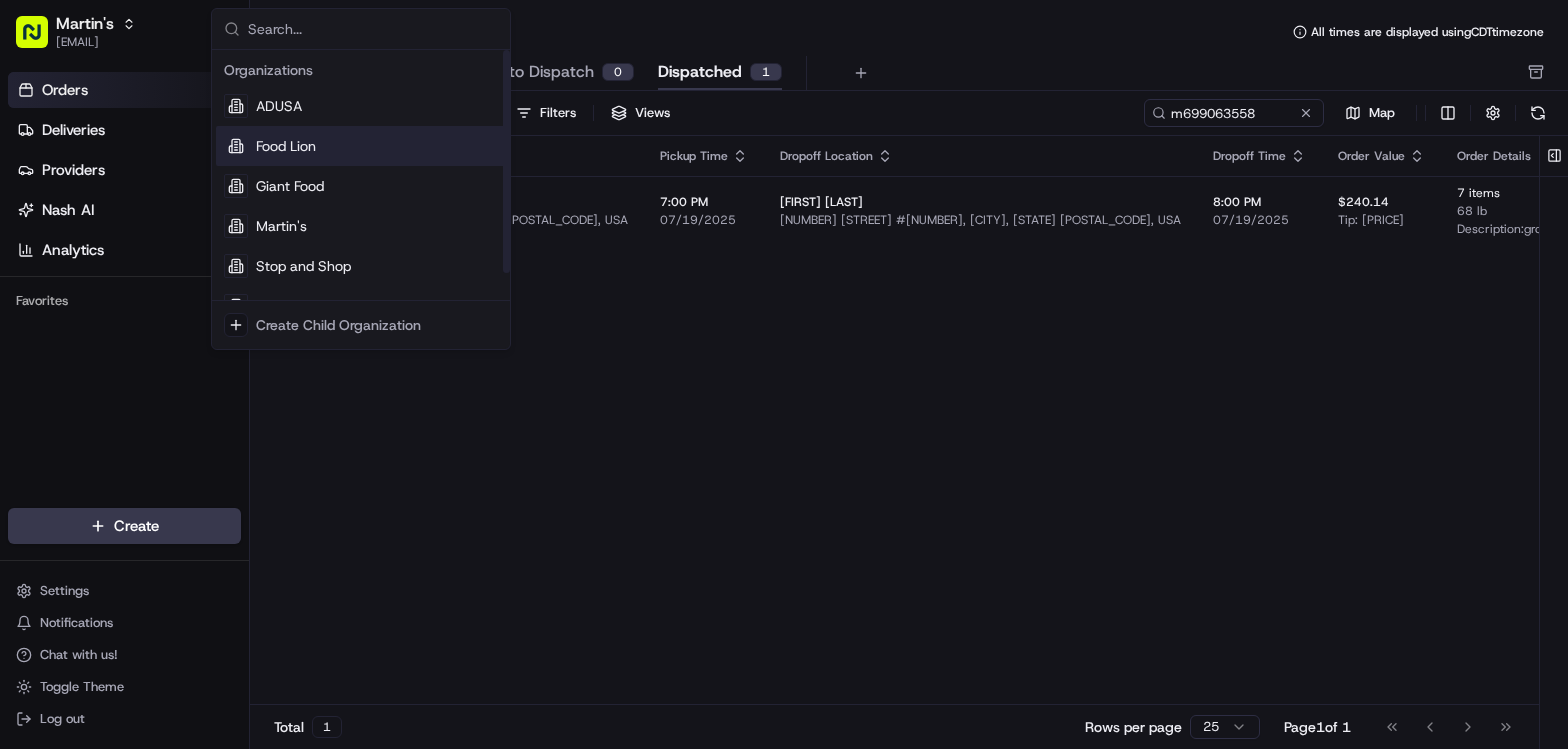 click on "Food Lion" at bounding box center [286, 146] 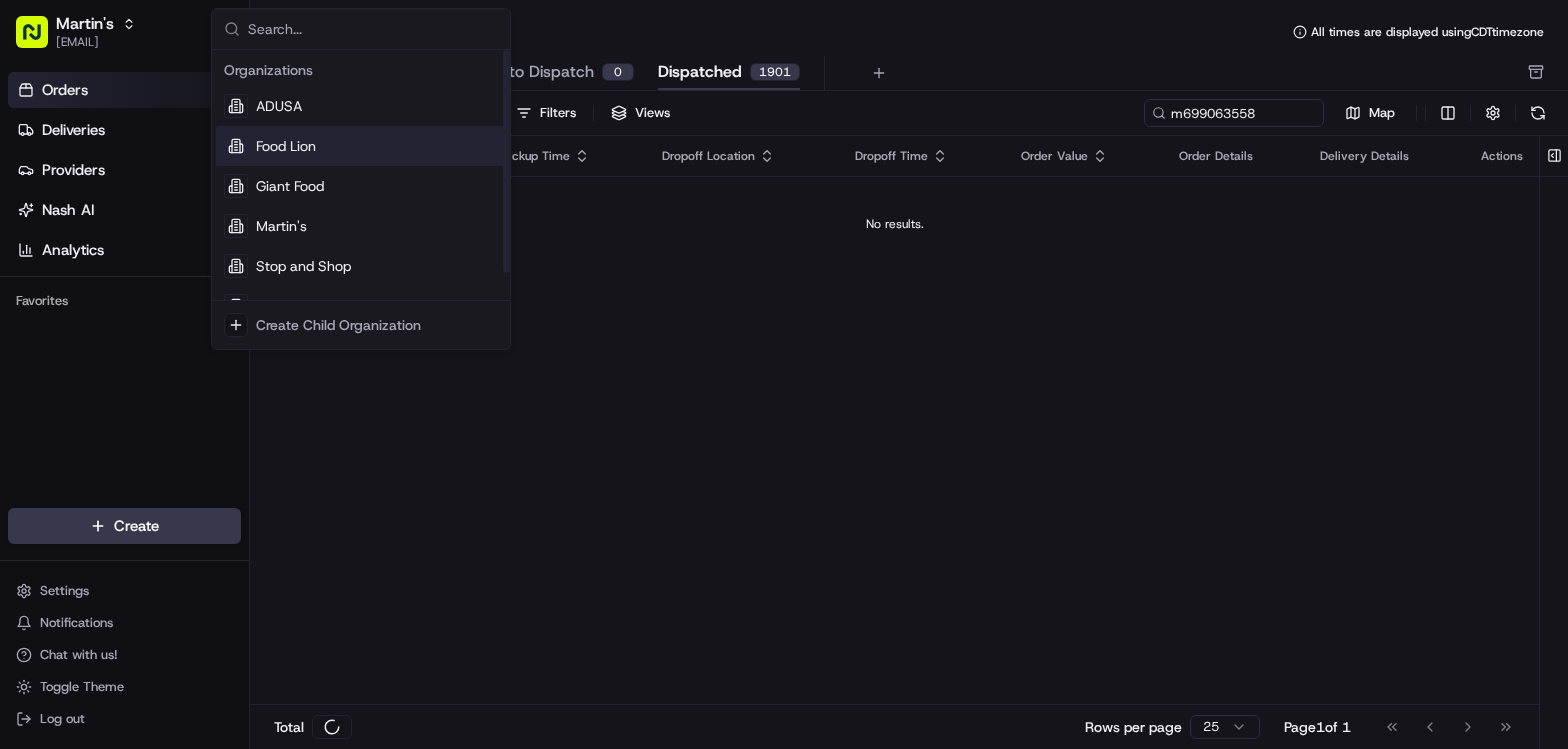 type 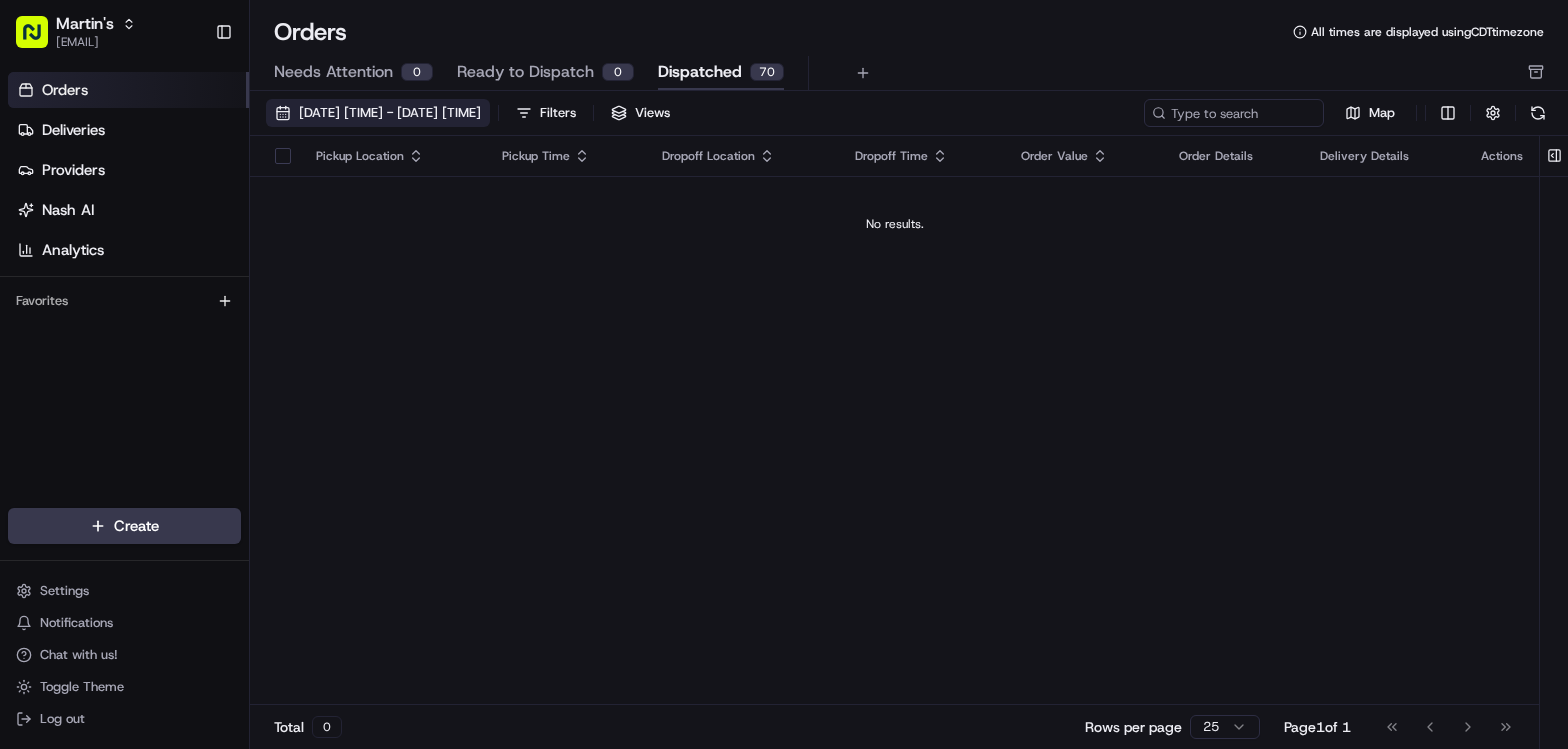 click on "[DATE] [TIME] - [DATE] [TIME]" at bounding box center [378, 113] 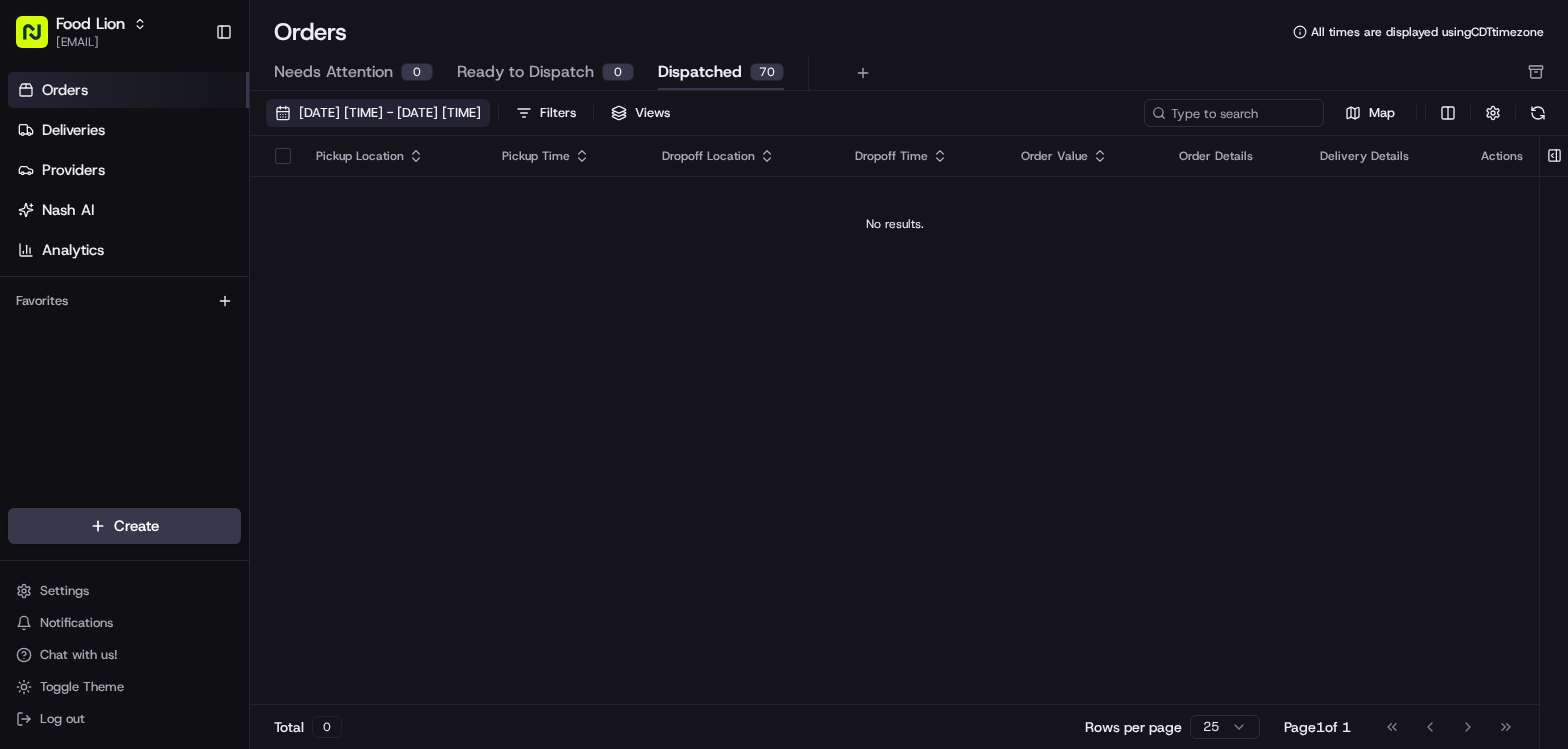 click on "[DATE] [TIME] - [DATE] [TIME]" at bounding box center (390, 113) 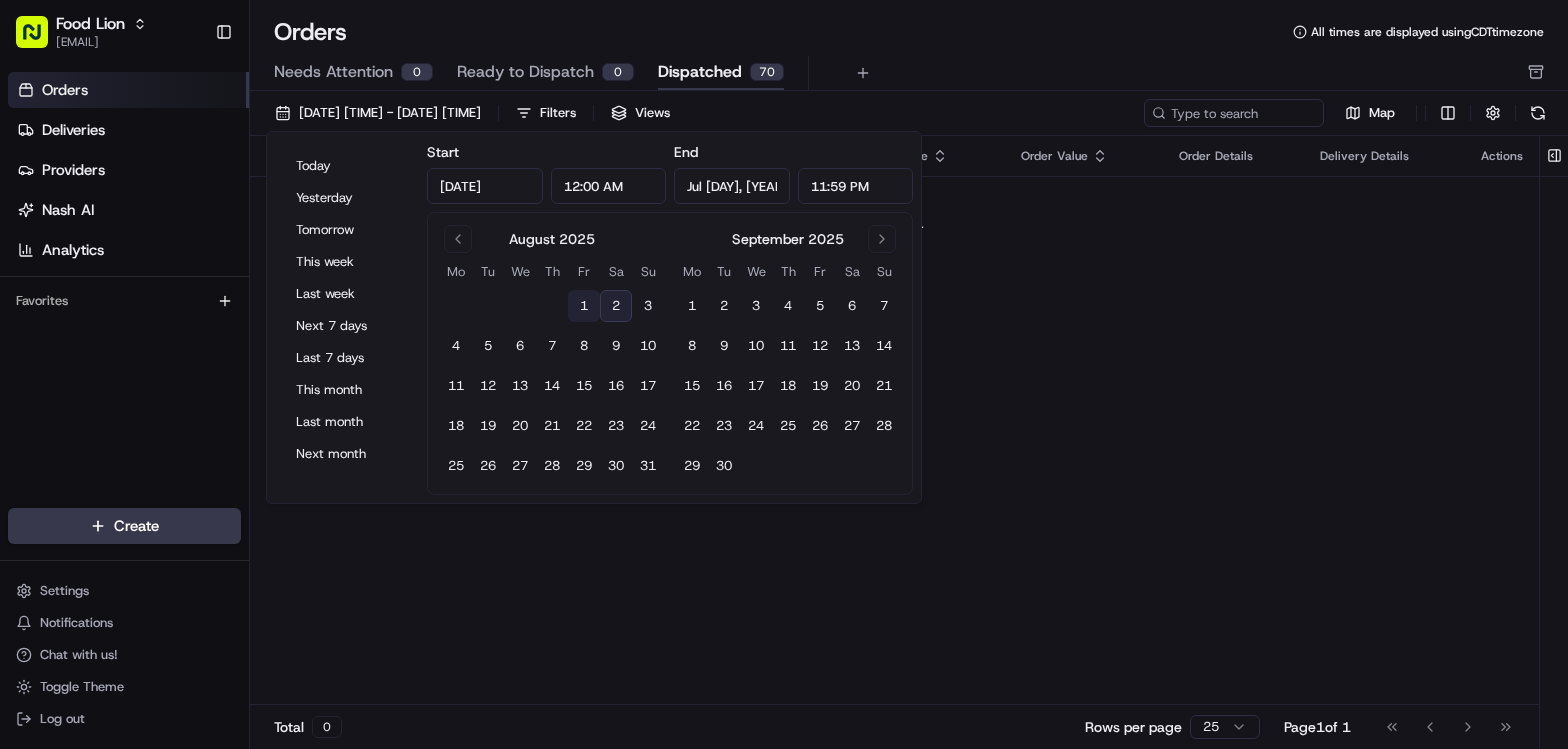 click on "1" at bounding box center [584, 306] 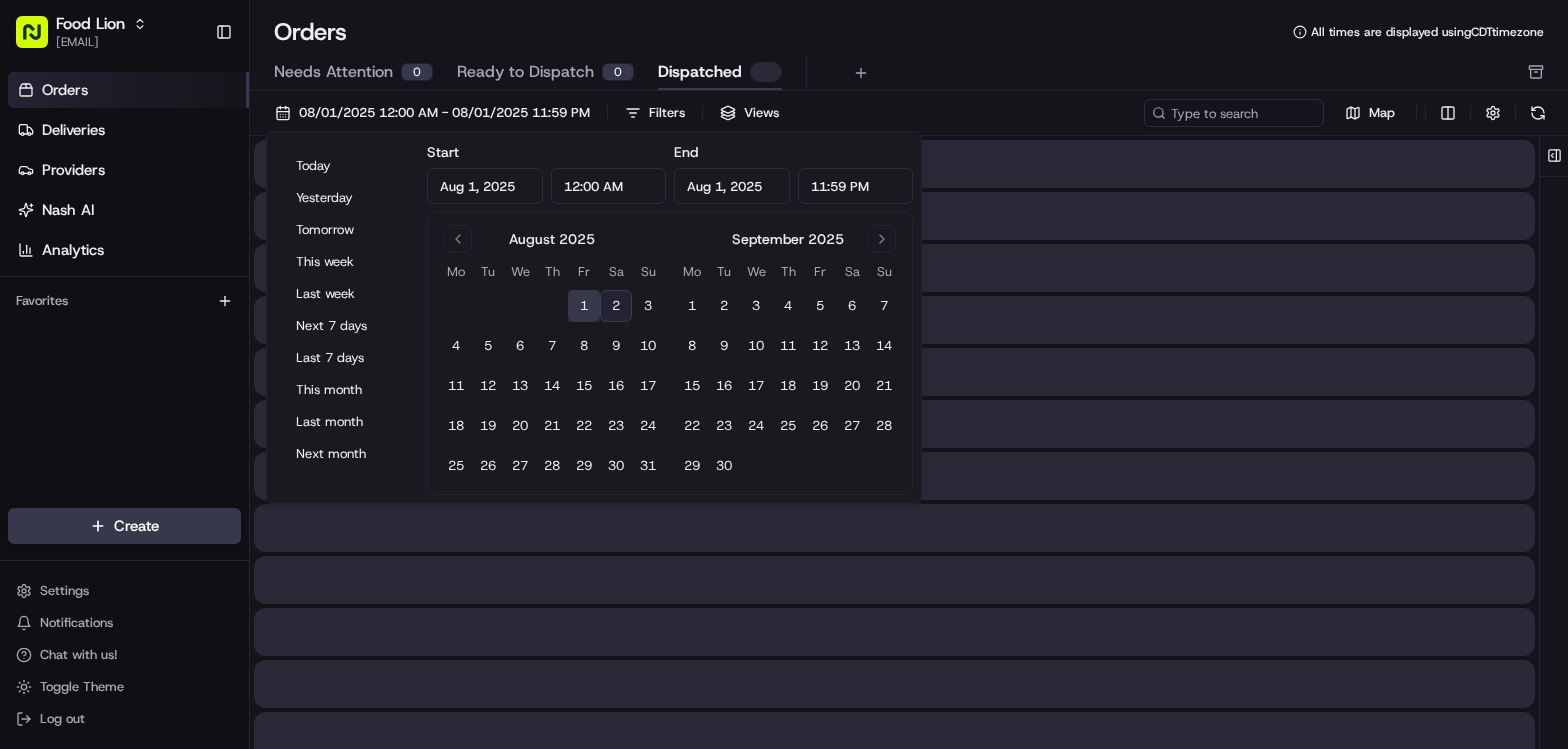click on "1" at bounding box center (584, 306) 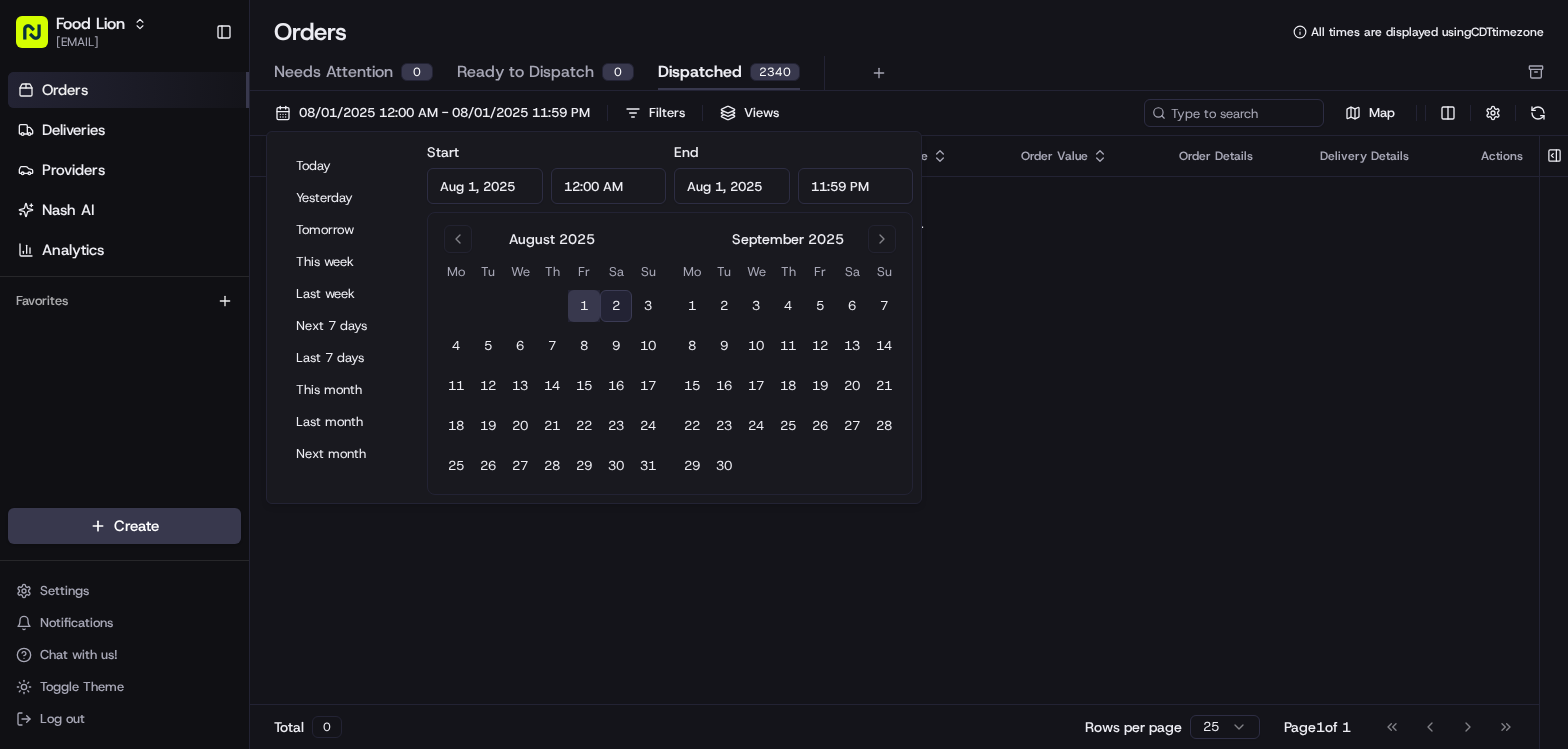 click on "Needs Attention 0 Ready to Dispatch 0 Dispatched 2340" at bounding box center [895, 73] 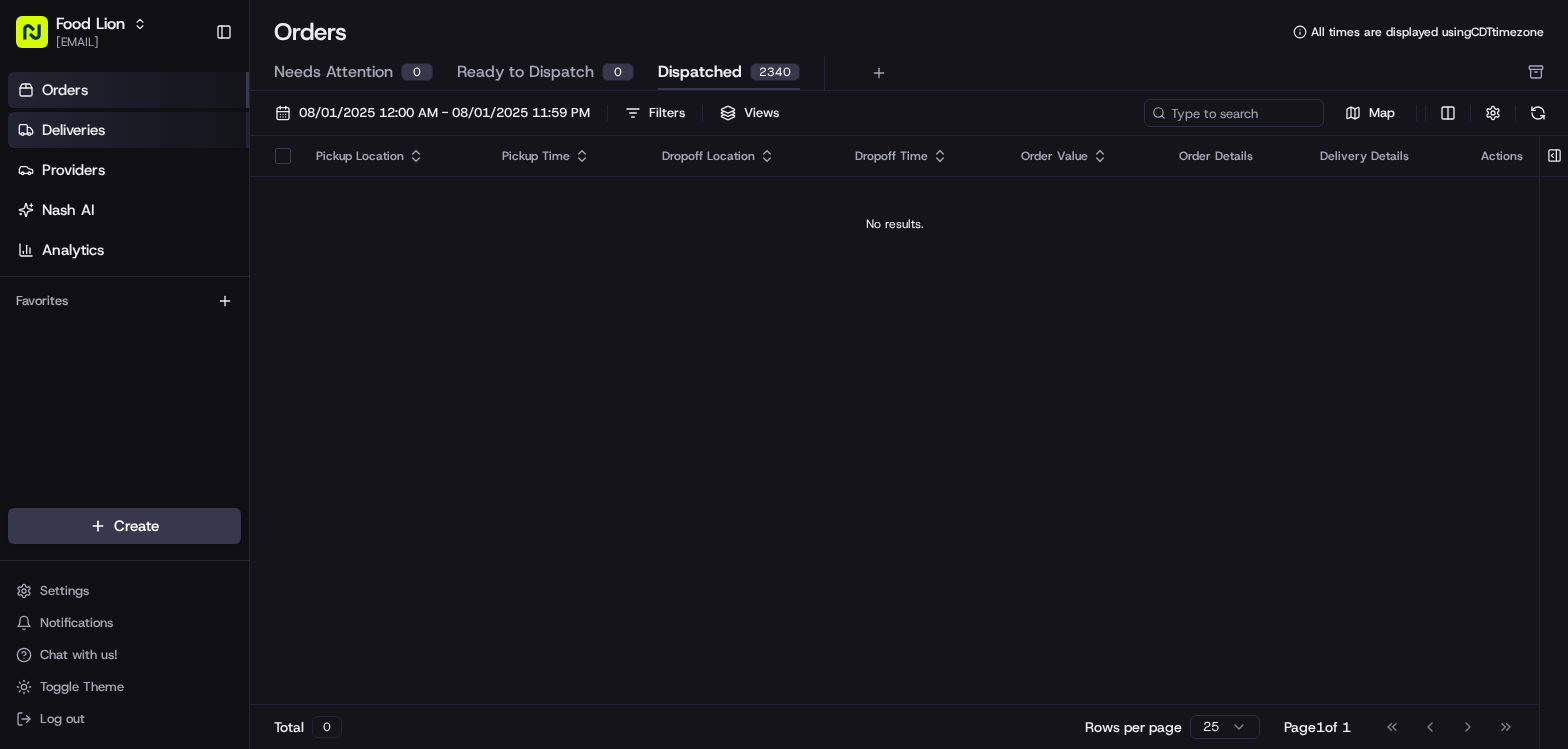 click on "Deliveries" at bounding box center (73, 130) 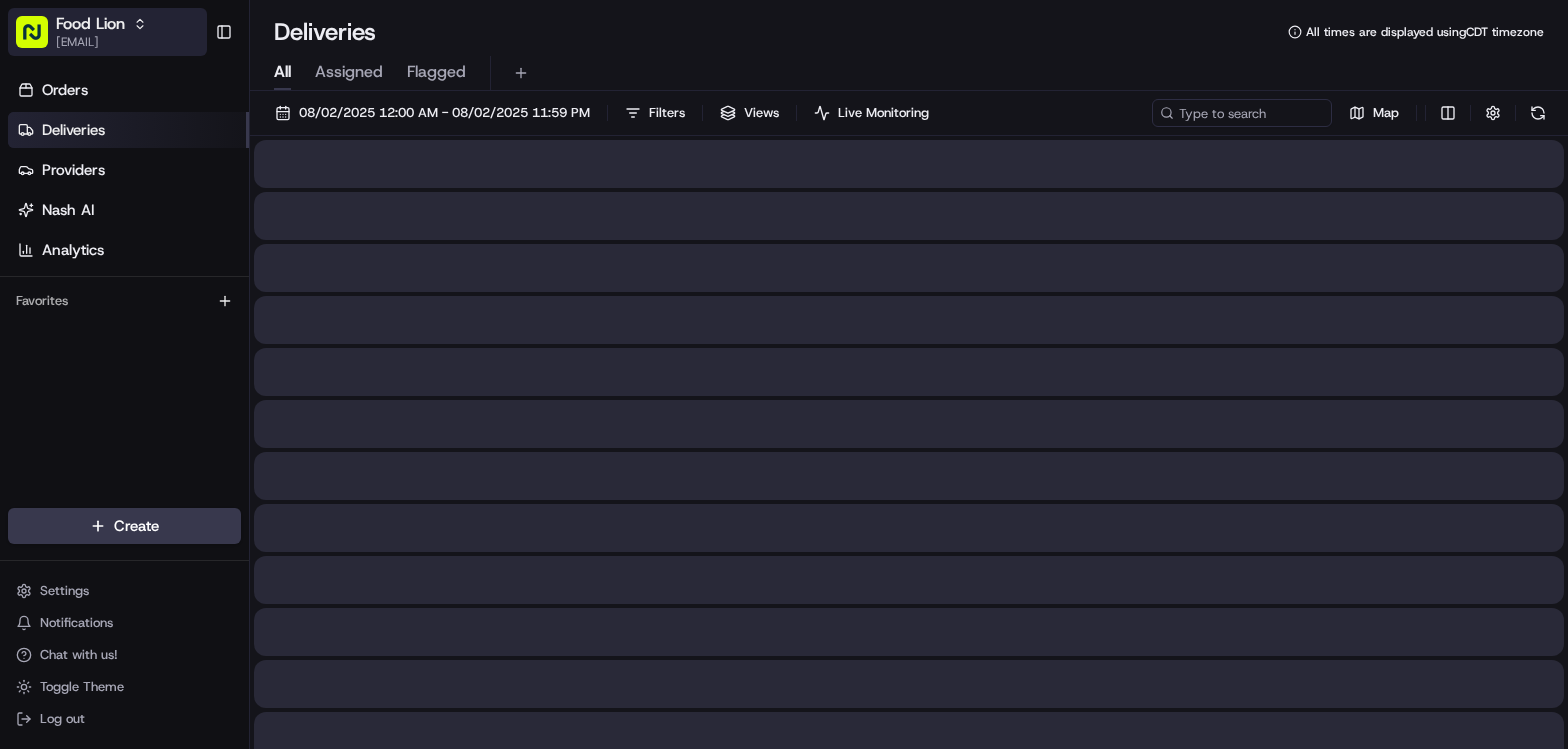 click on "Food Lion [EMAIL]" at bounding box center [107, 32] 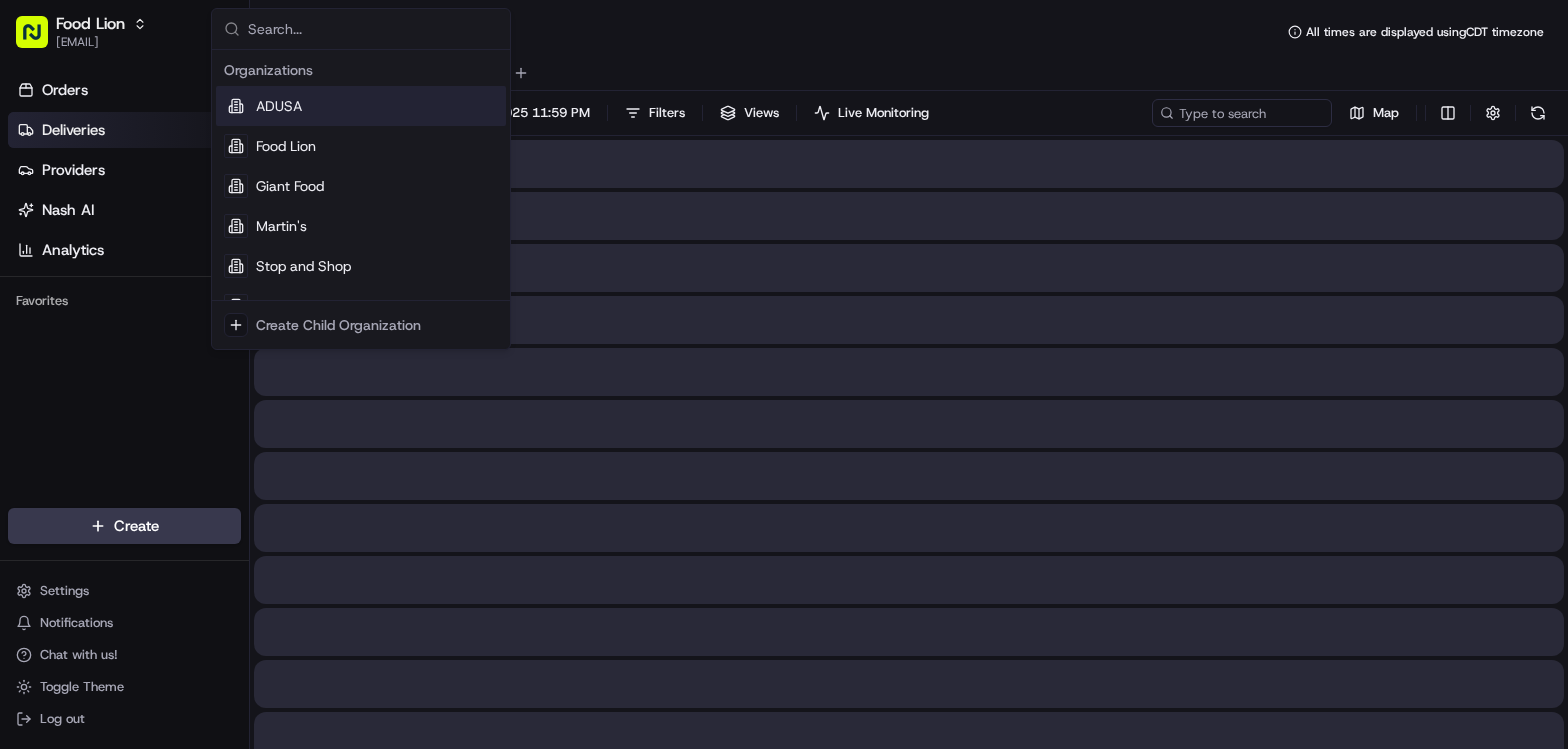 click on "ADUSA" at bounding box center (361, 106) 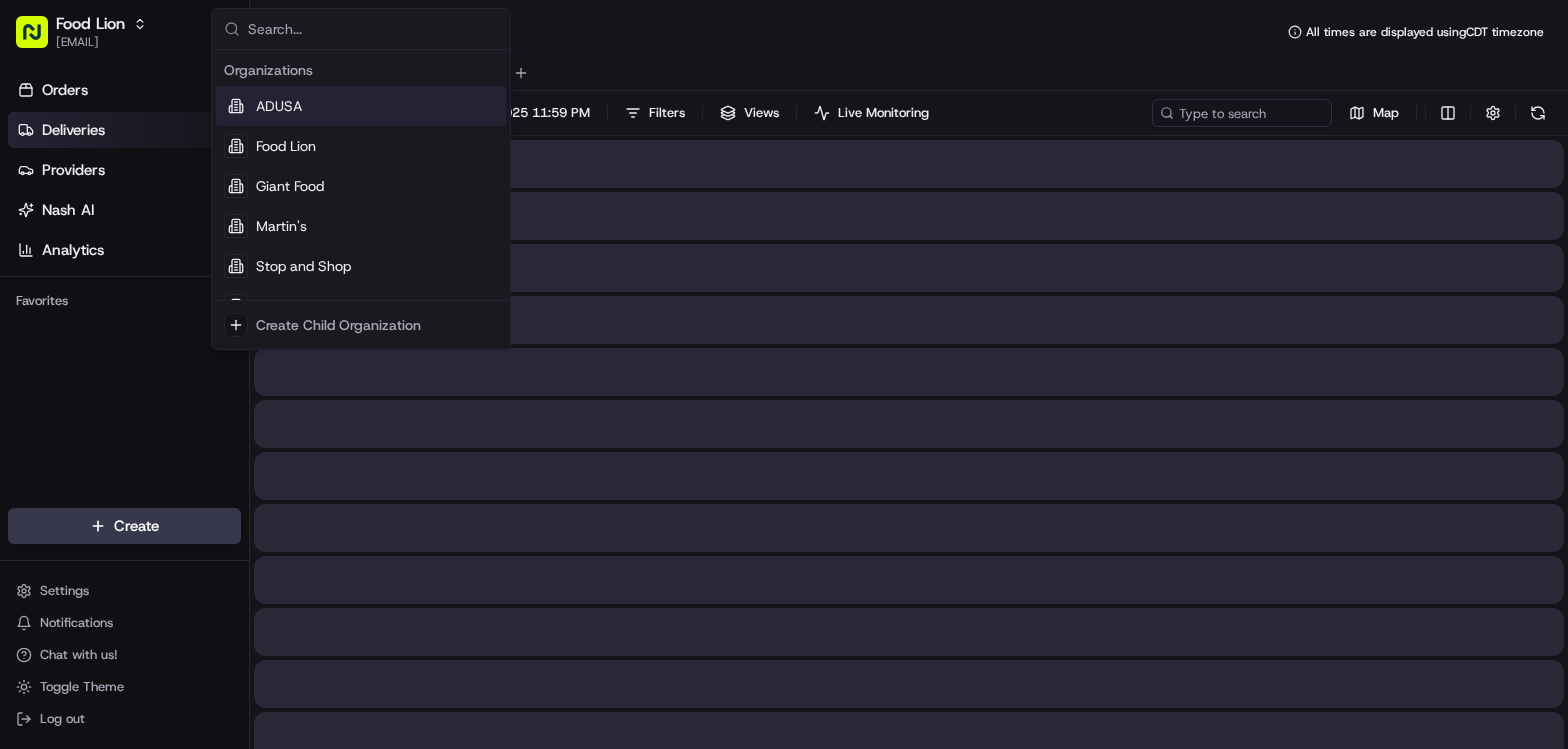 click on "ADUSA" at bounding box center (361, 106) 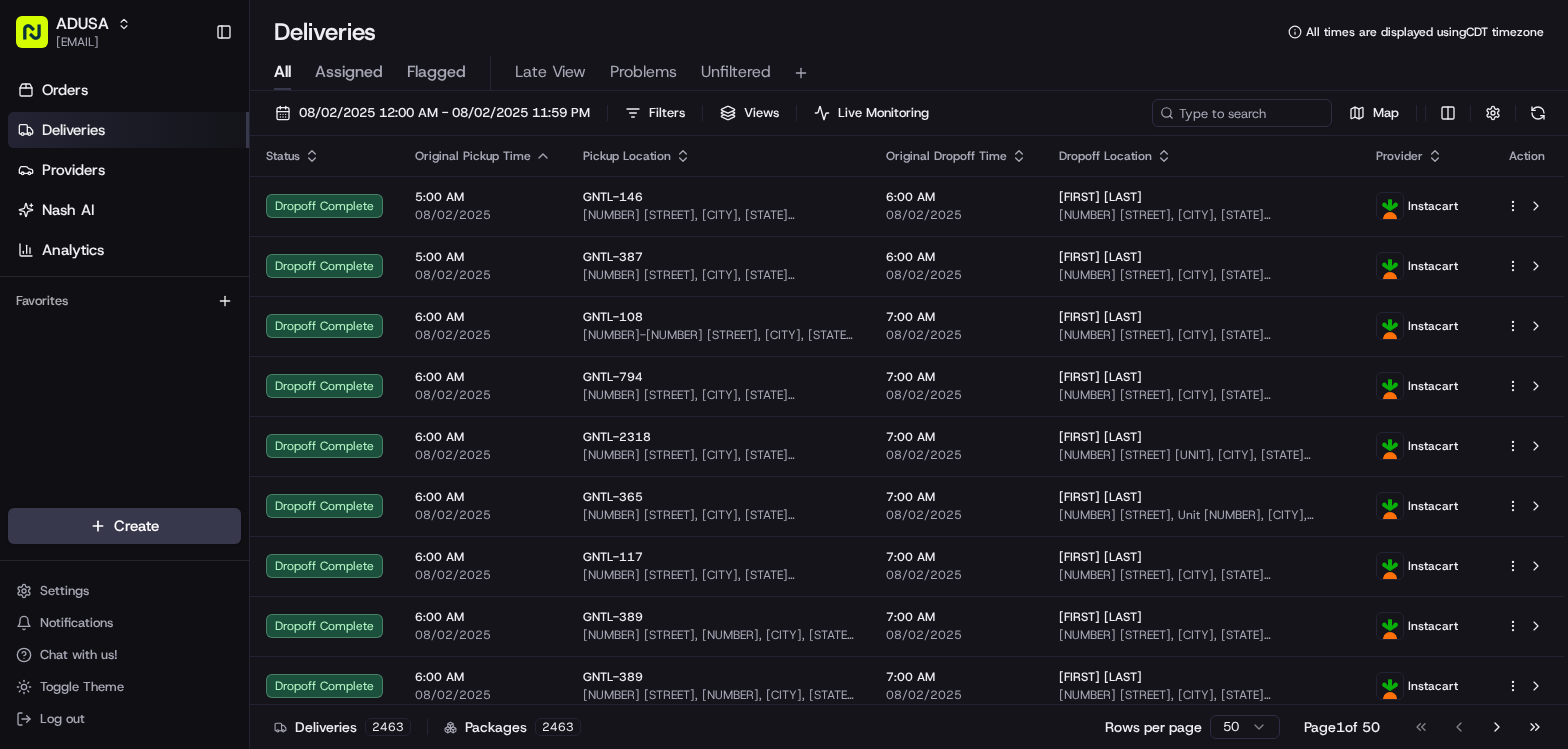 scroll, scrollTop: 0, scrollLeft: 0, axis: both 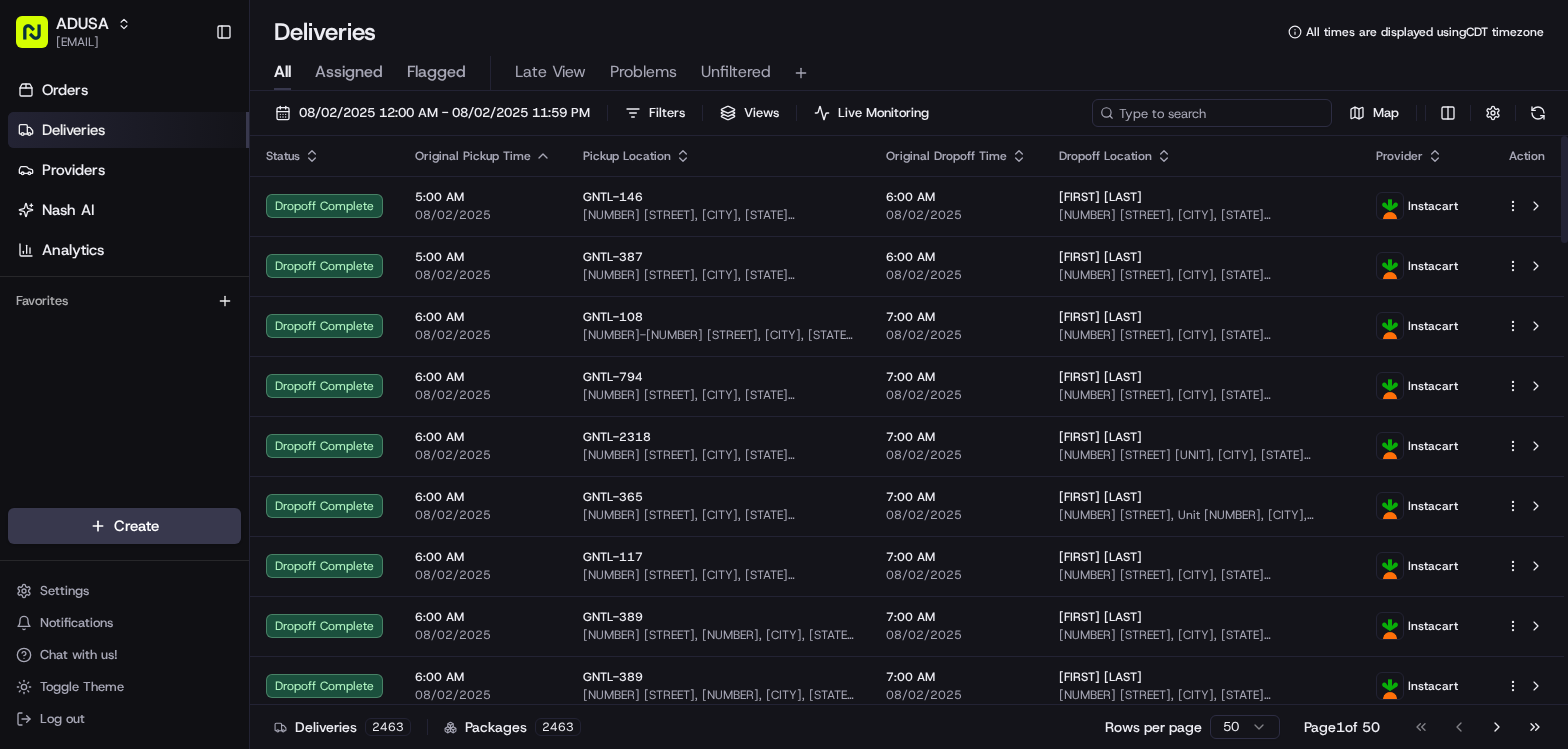 click at bounding box center (1212, 113) 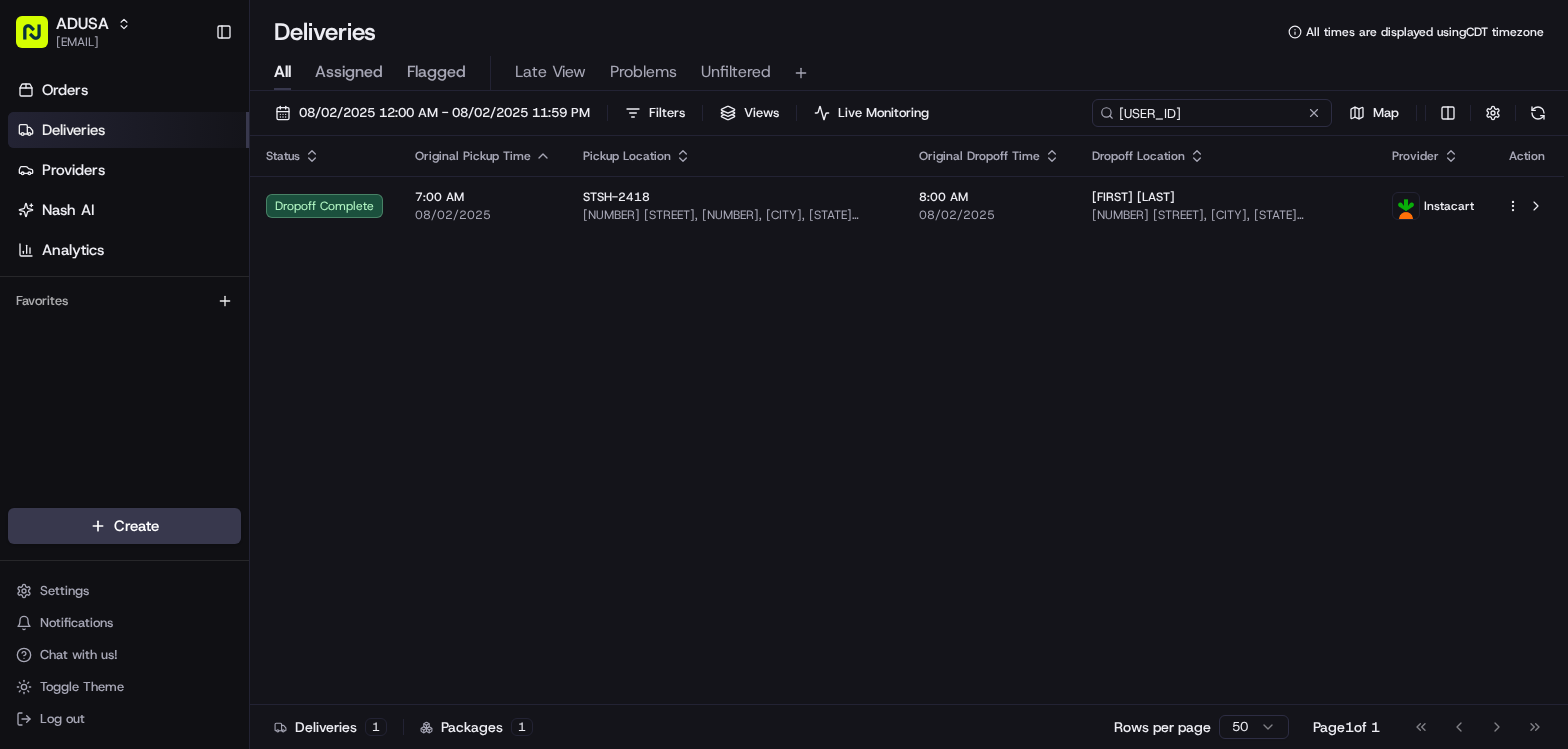 type on "[USER_ID]" 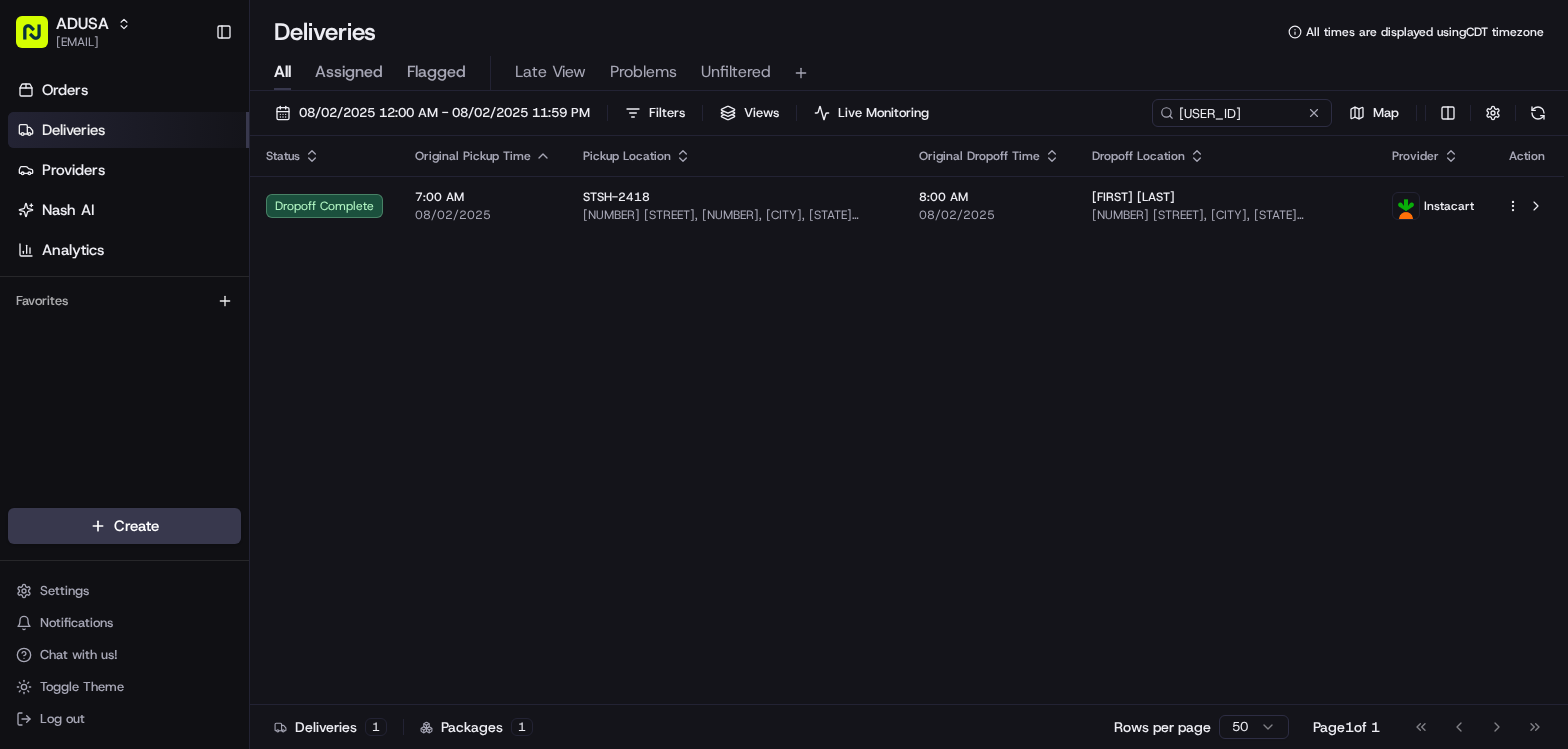 click on "Status Original Pickup Time Pickup Location Original Dropoff Time Dropoff Location Provider Action Dropoff Complete [TIME] 08/02/2025 STSH-2418 [NUMBER] [STREET], [NUMBER], [CITY], [STATE] [POSTAL_CODE], [COUNTRY] [TIME] 08/02/2025 [FIRST] [LAST] [NUMBER] [STREET], [CITY], [STATE] [POSTAL_CODE], [COUNTRY] Instacart" at bounding box center (907, 420) 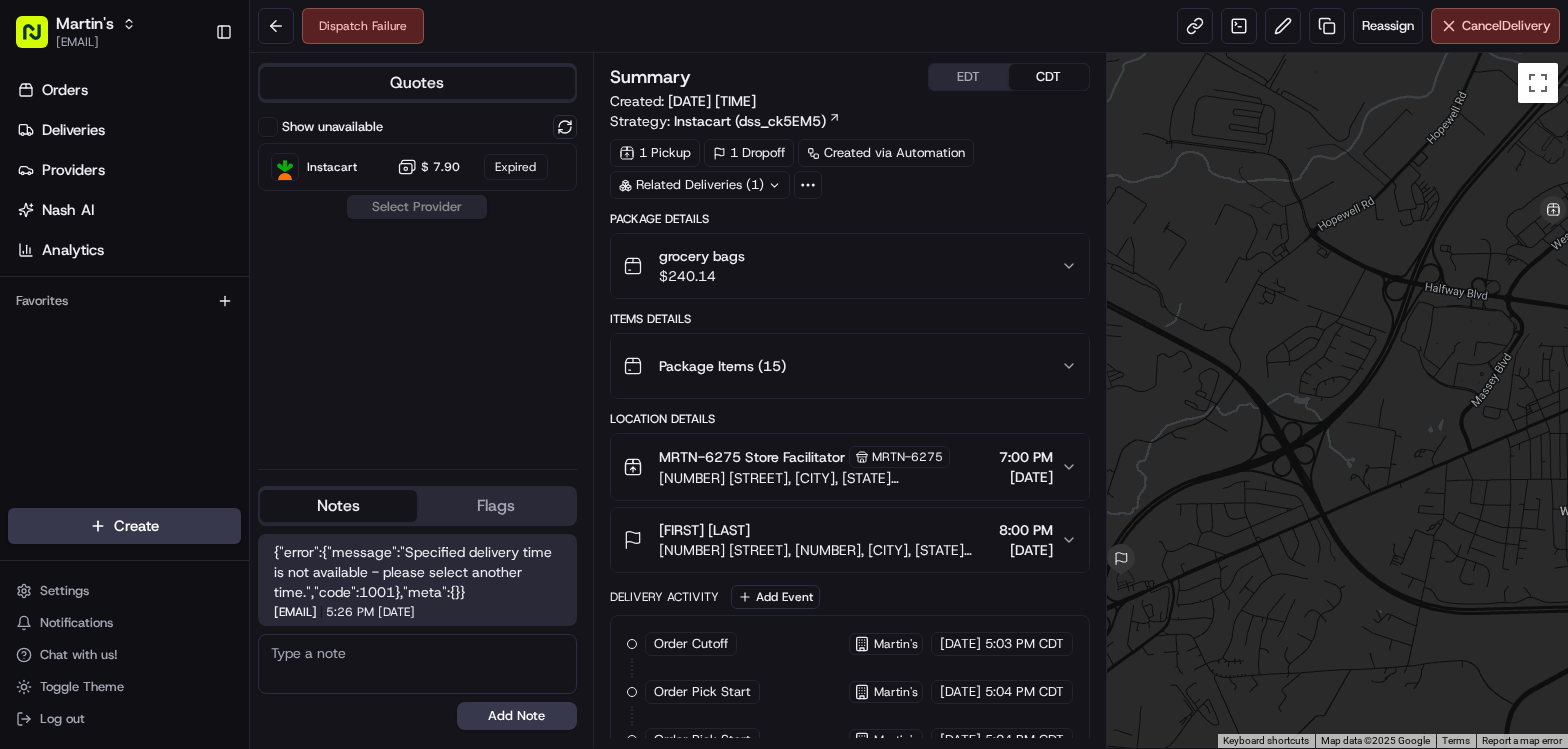 scroll, scrollTop: 0, scrollLeft: 0, axis: both 